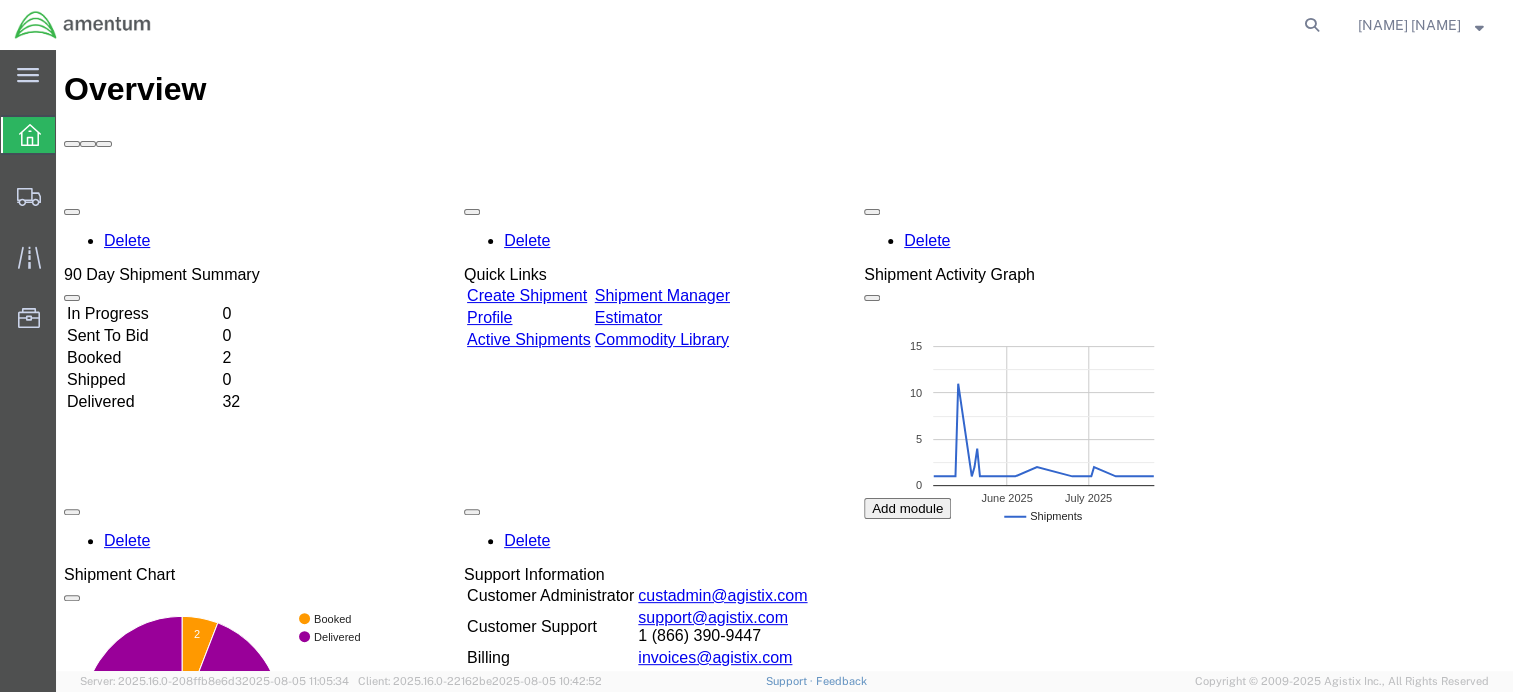 scroll, scrollTop: 0, scrollLeft: 0, axis: both 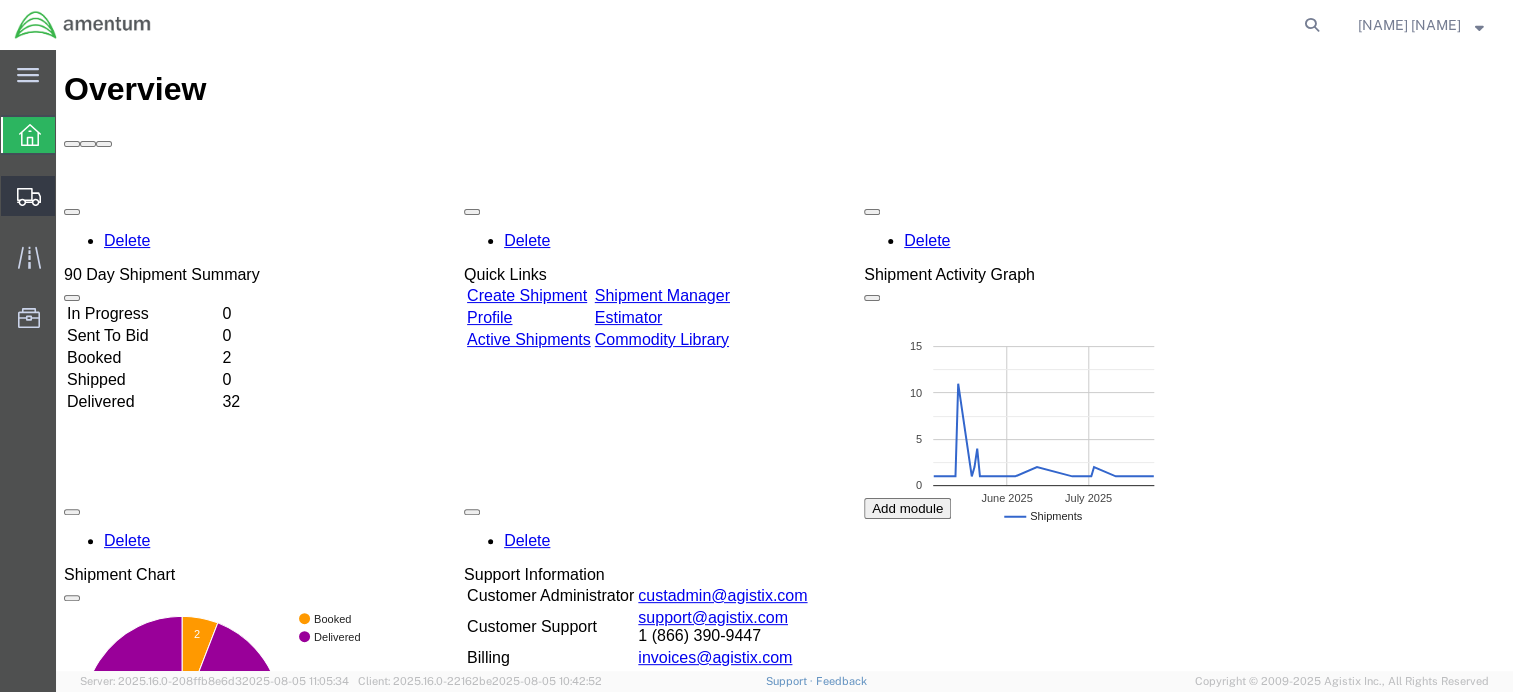 click on "Shipment Manager" 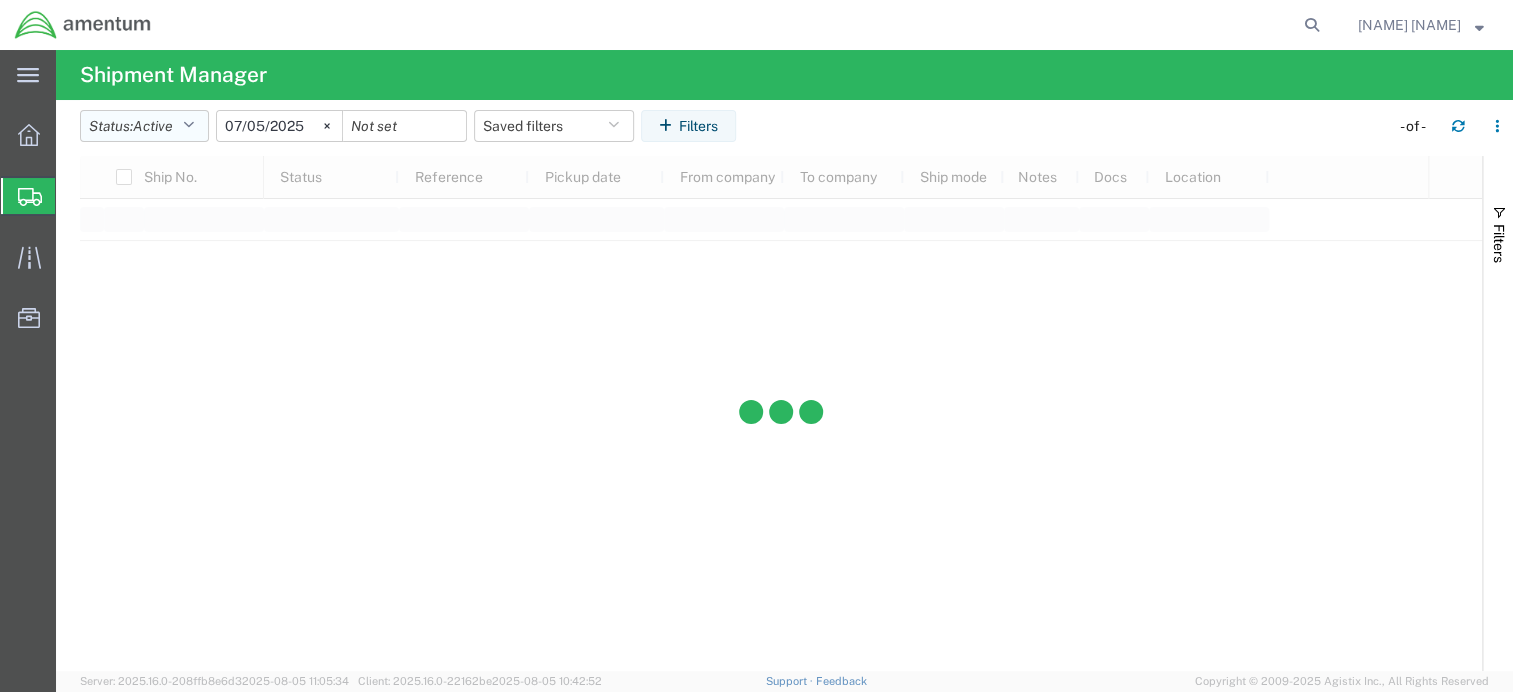 click on "Status:  Active" 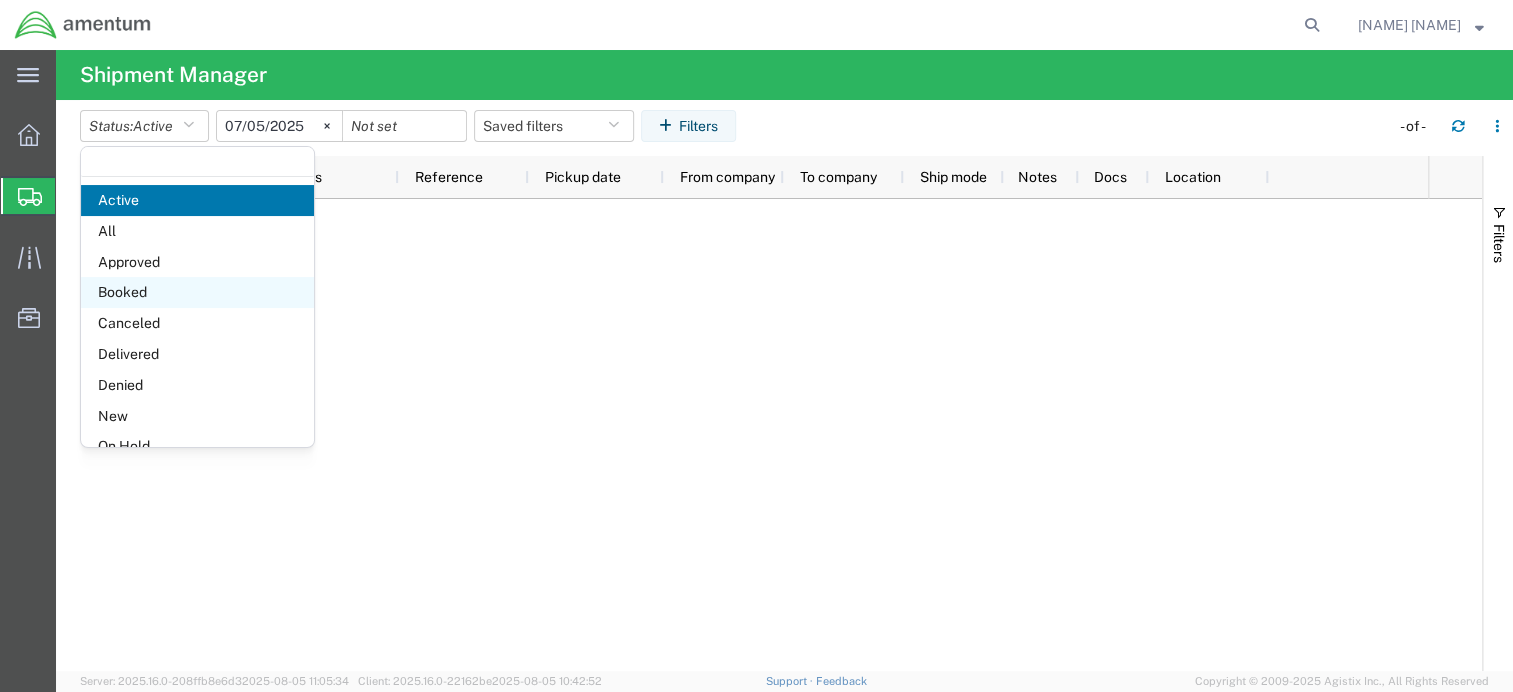 click on "Booked" 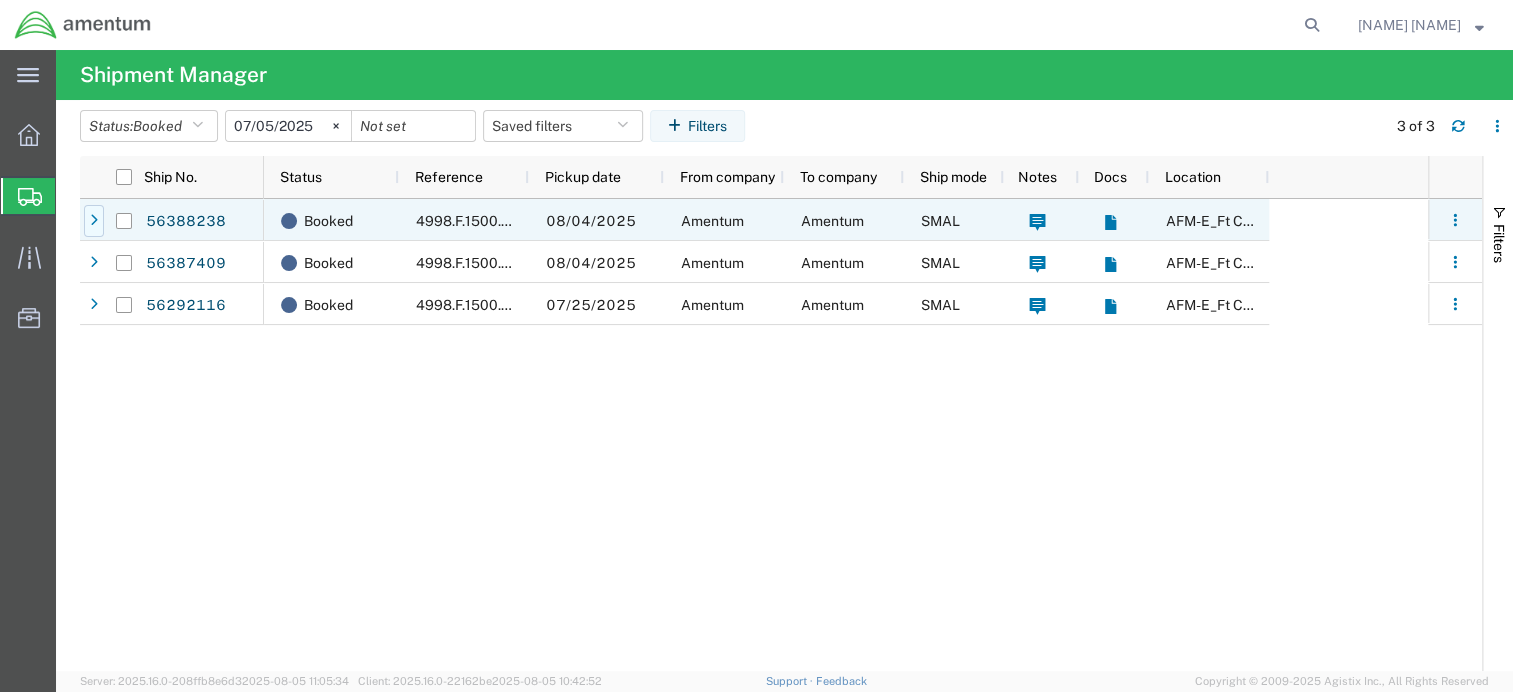 click 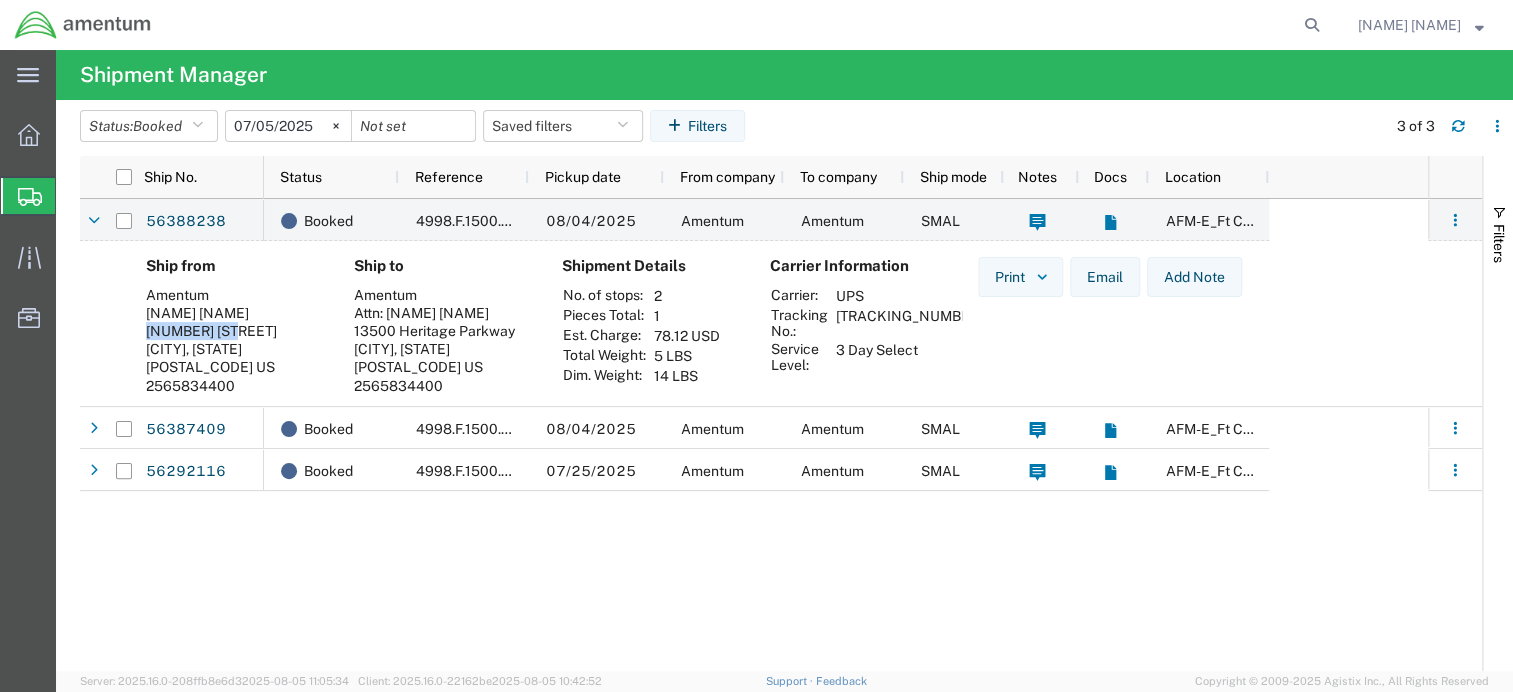 drag, startPoint x: 144, startPoint y: 326, endPoint x: 217, endPoint y: 330, distance: 73.109505 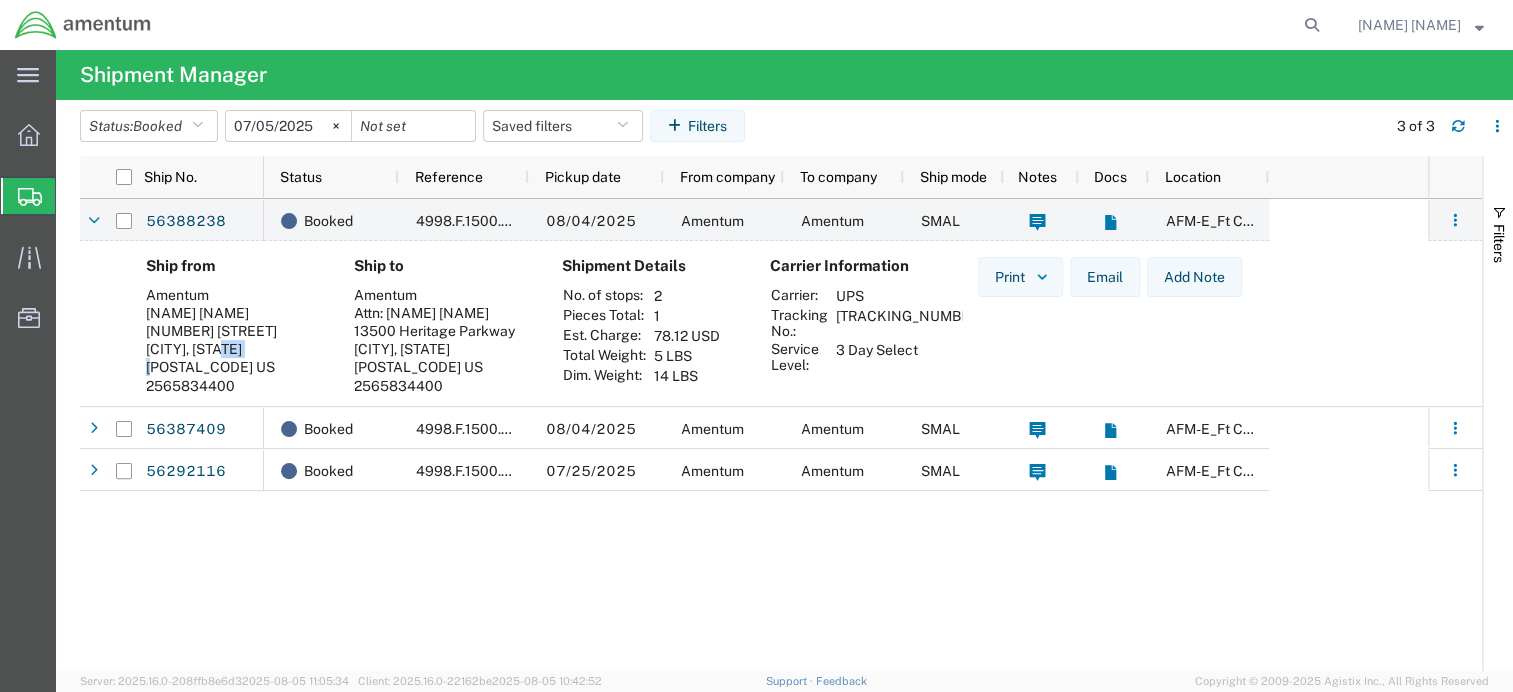 drag, startPoint x: 237, startPoint y: 348, endPoint x: 277, endPoint y: 349, distance: 40.012497 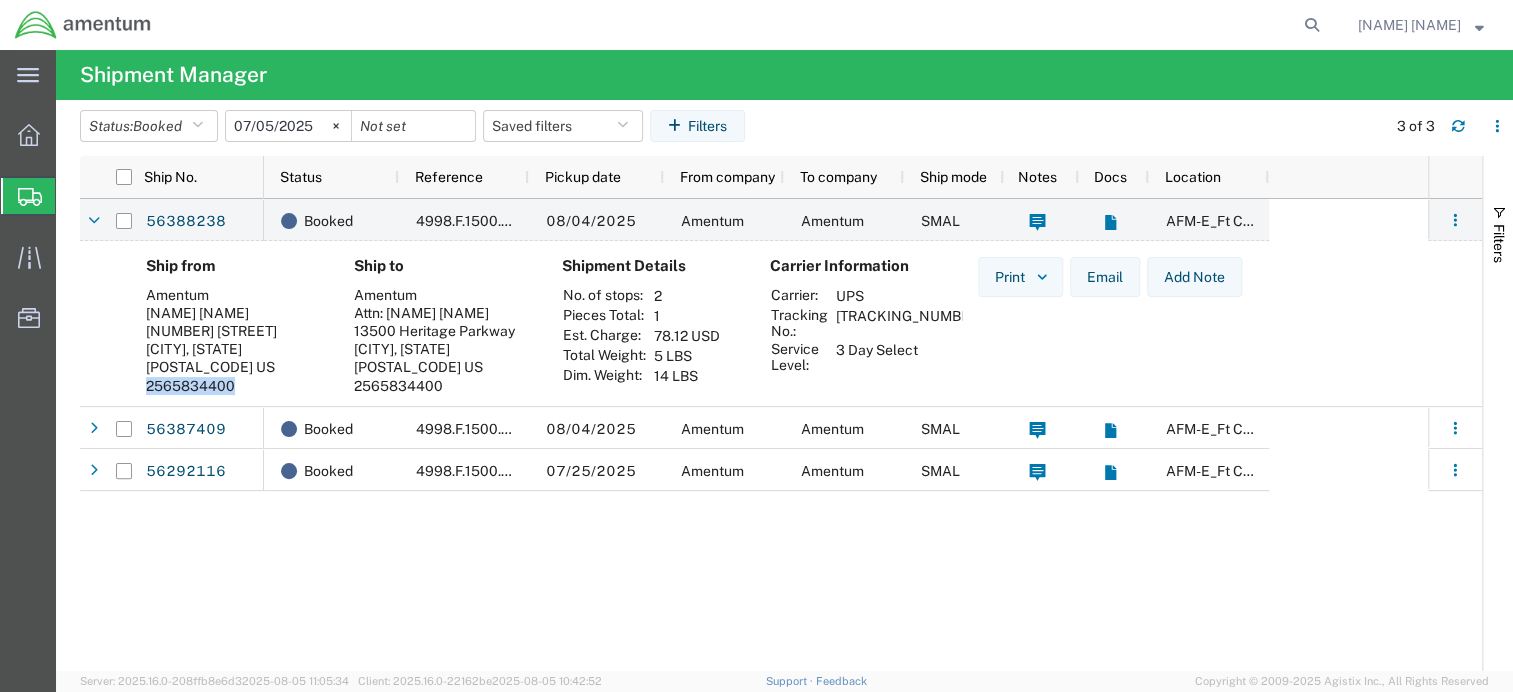 drag, startPoint x: 232, startPoint y: 366, endPoint x: 148, endPoint y: 367, distance: 84.00595 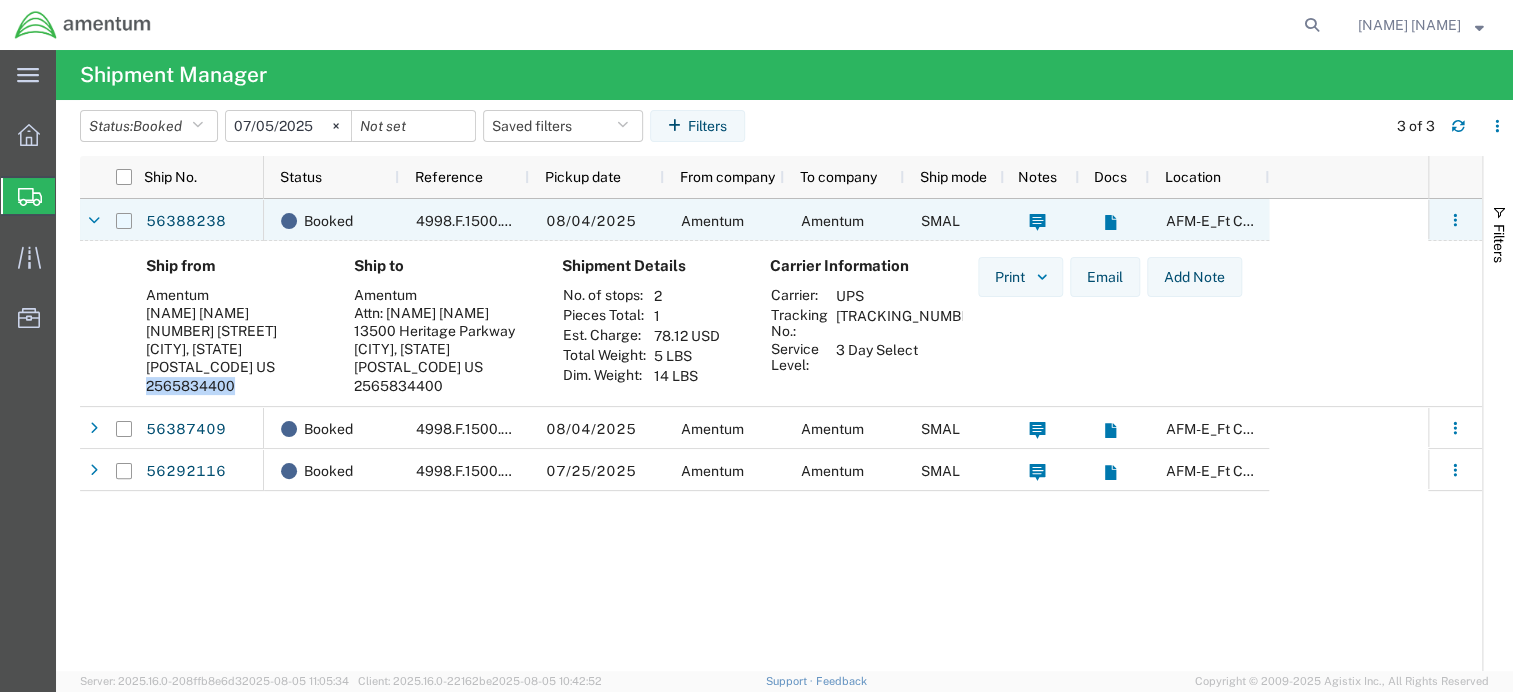 click at bounding box center (124, 221) 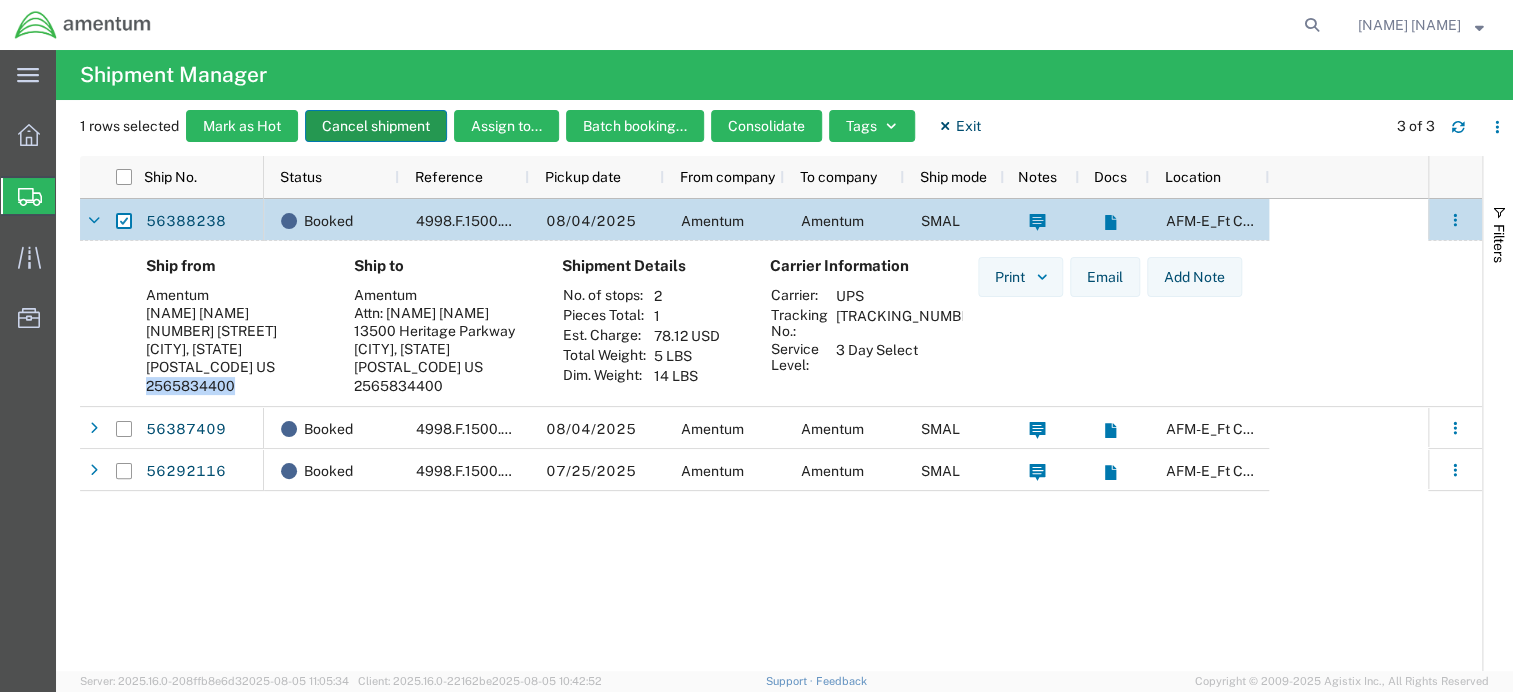 click on "Cancel shipment" 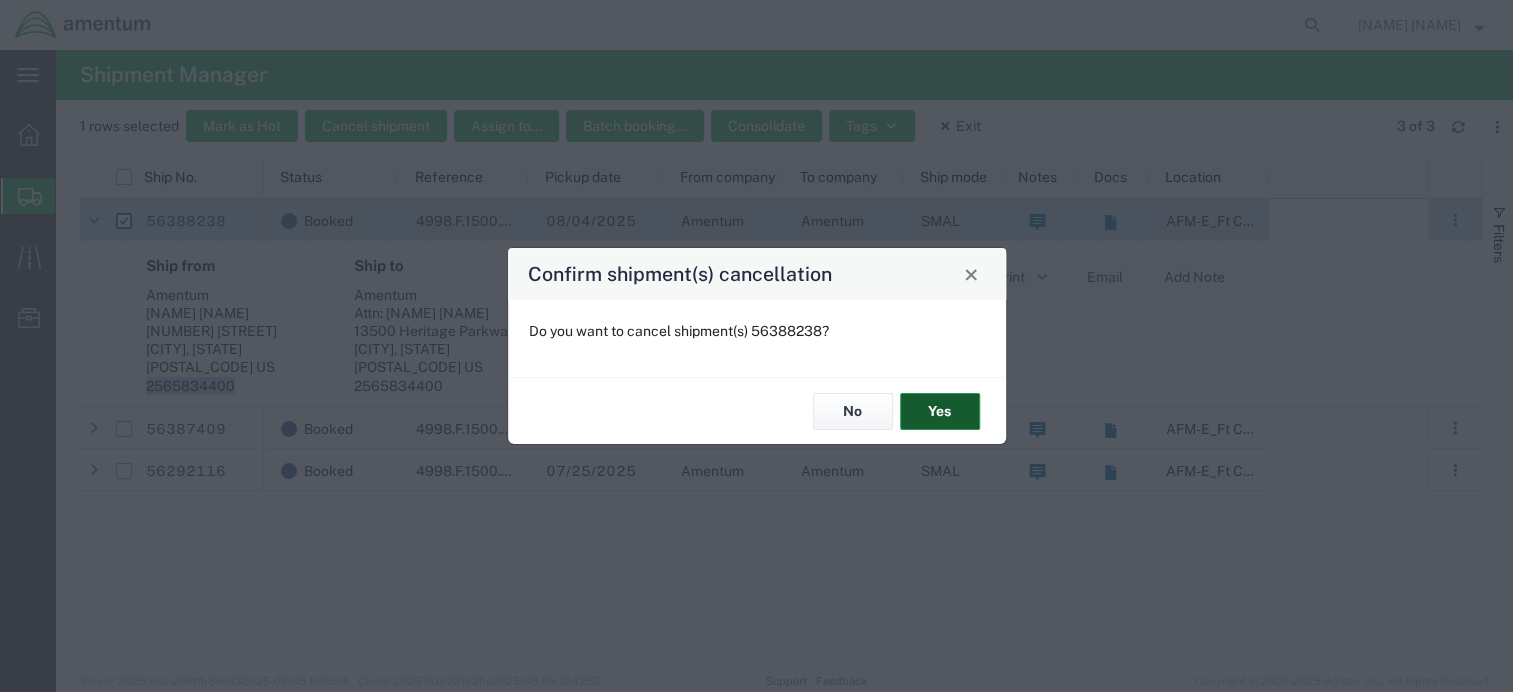 click on "Yes" 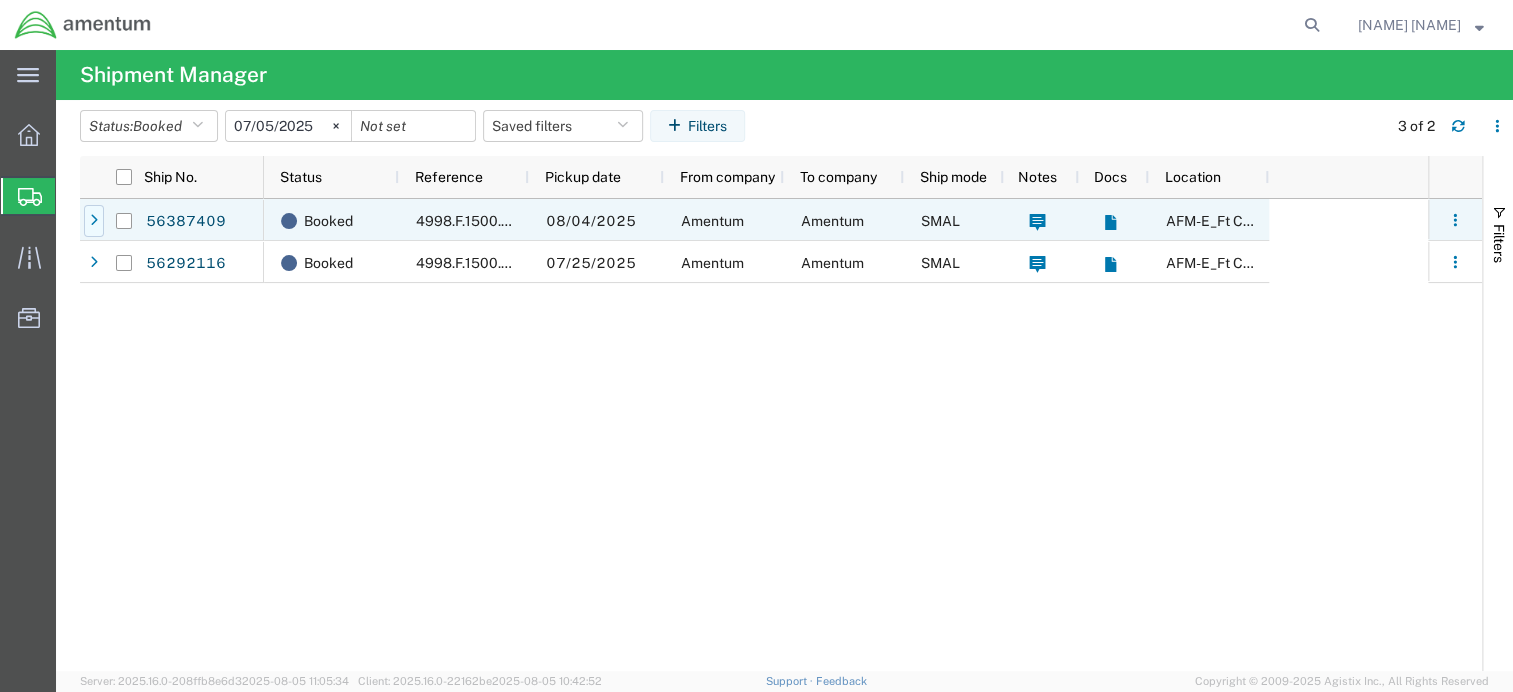click 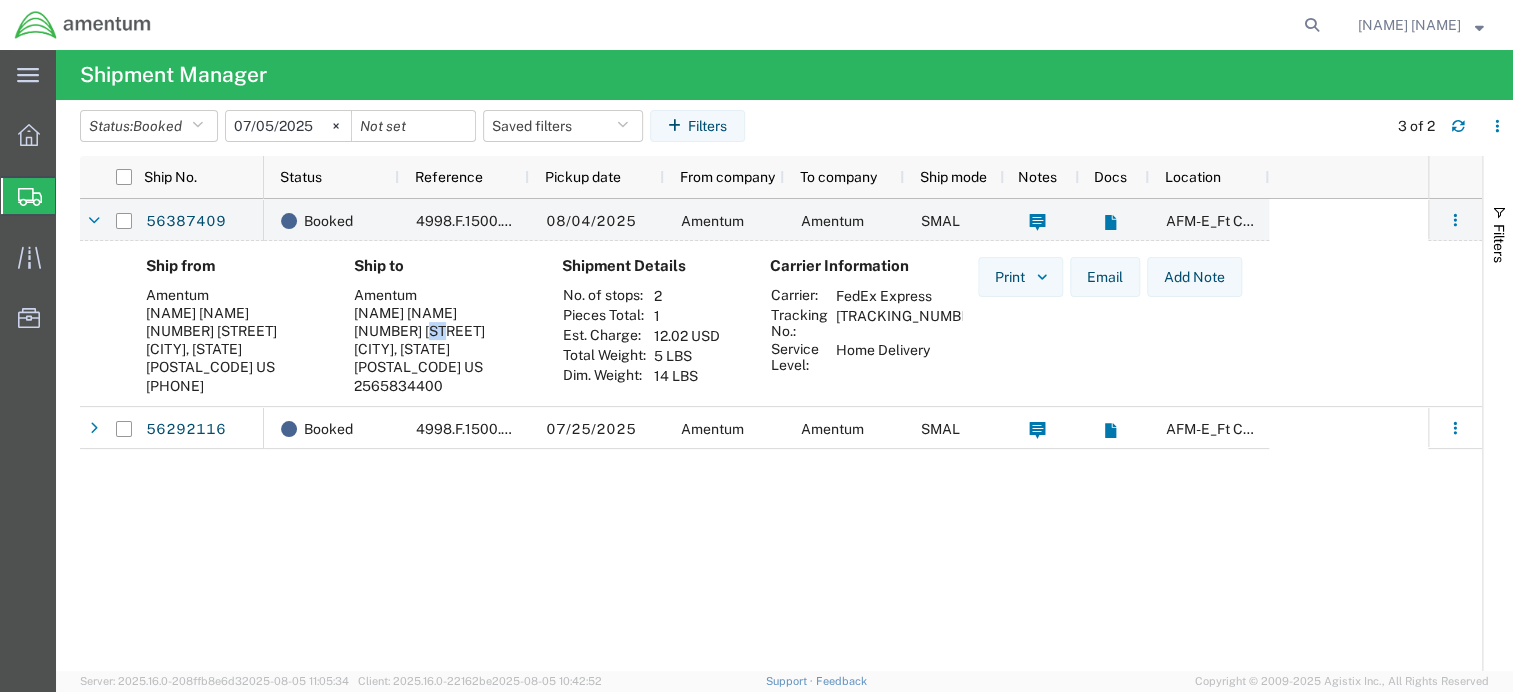 drag, startPoint x: 428, startPoint y: 335, endPoint x: 411, endPoint y: 335, distance: 17 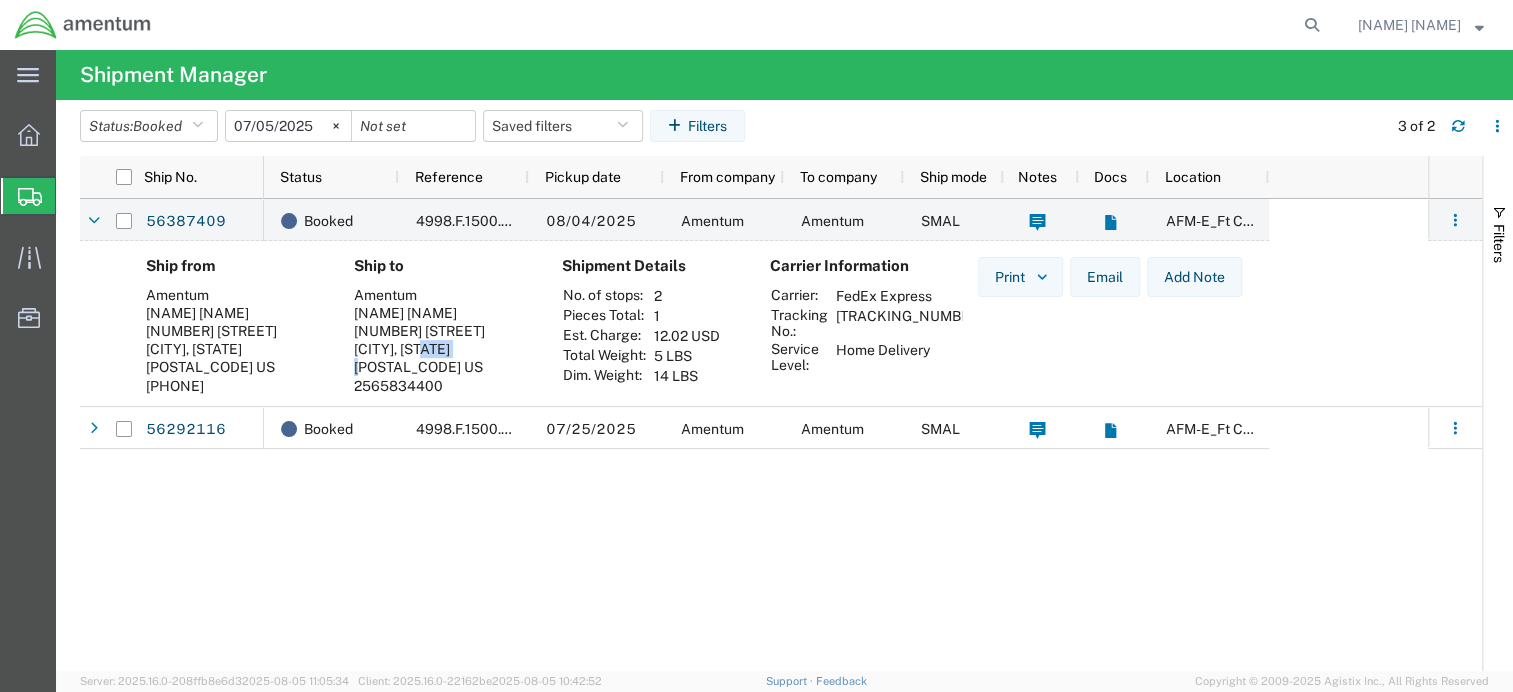 drag, startPoint x: 488, startPoint y: 347, endPoint x: 442, endPoint y: 348, distance: 46.010868 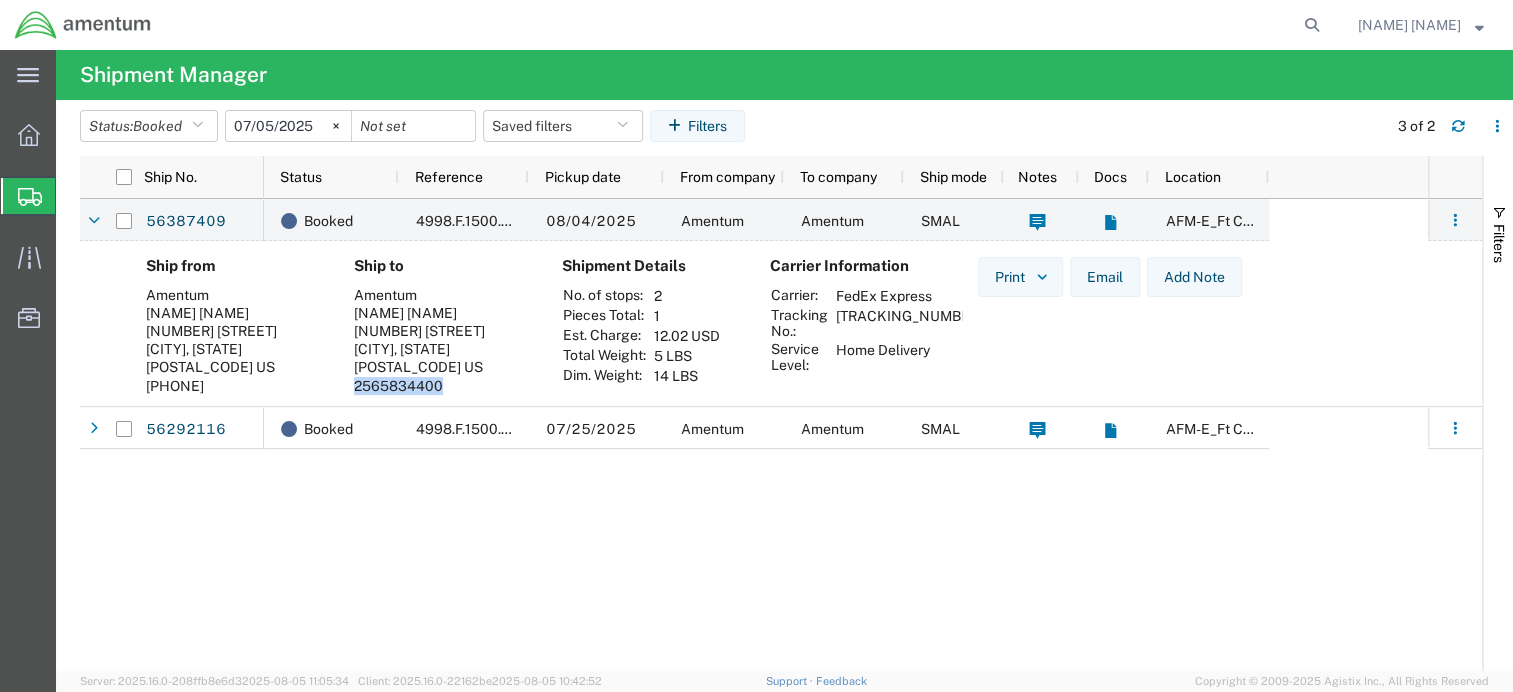 drag, startPoint x: 450, startPoint y: 369, endPoint x: 355, endPoint y: 367, distance: 95.02105 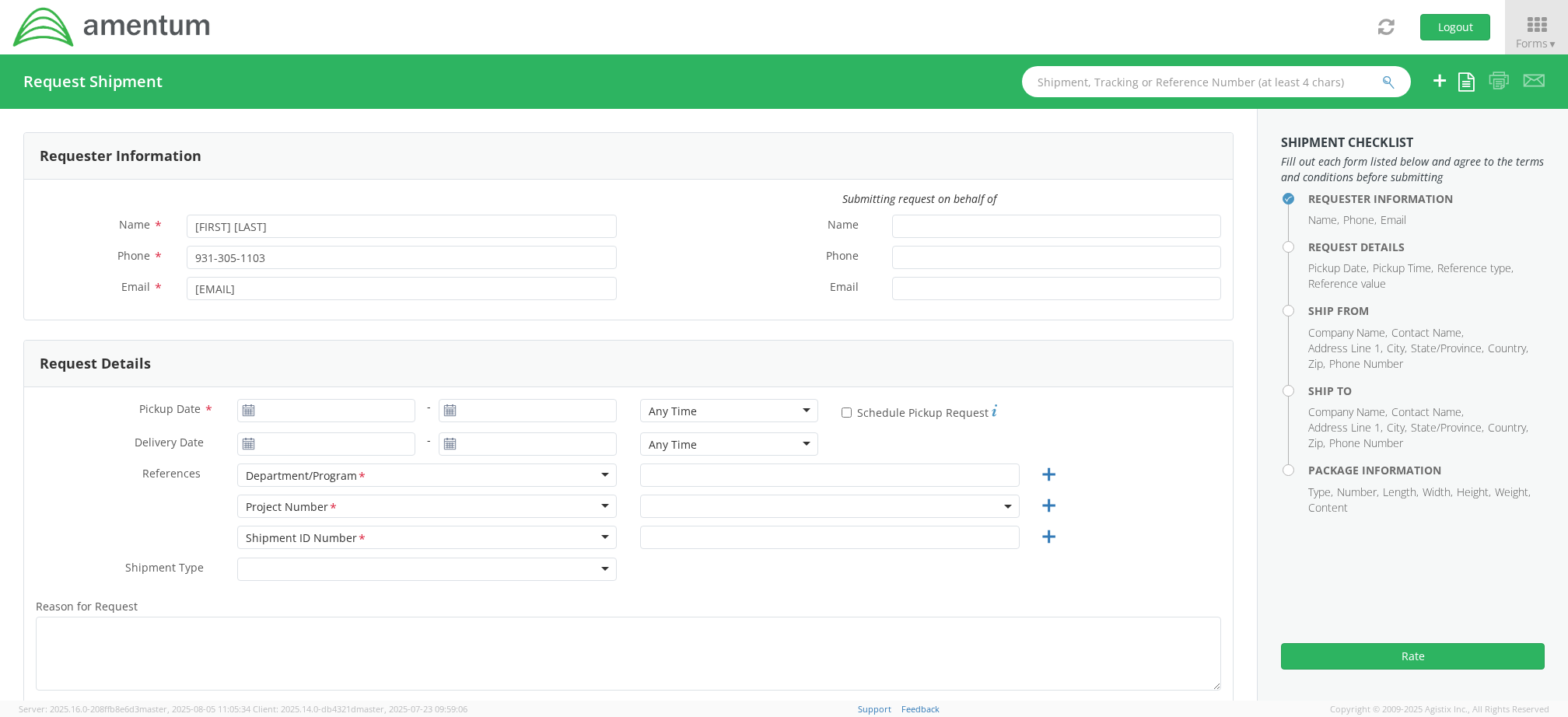 scroll, scrollTop: 0, scrollLeft: 0, axis: both 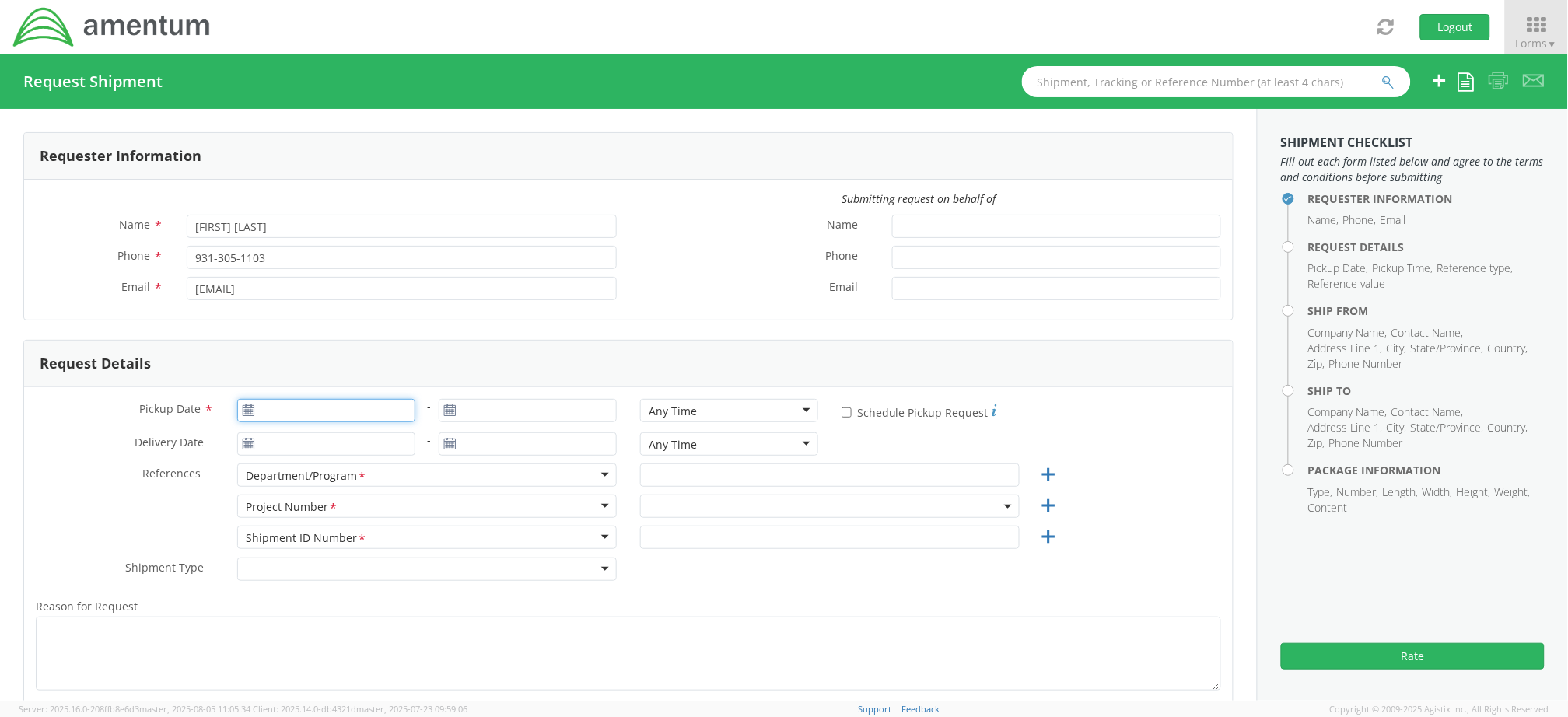 type on "08/05/2025" 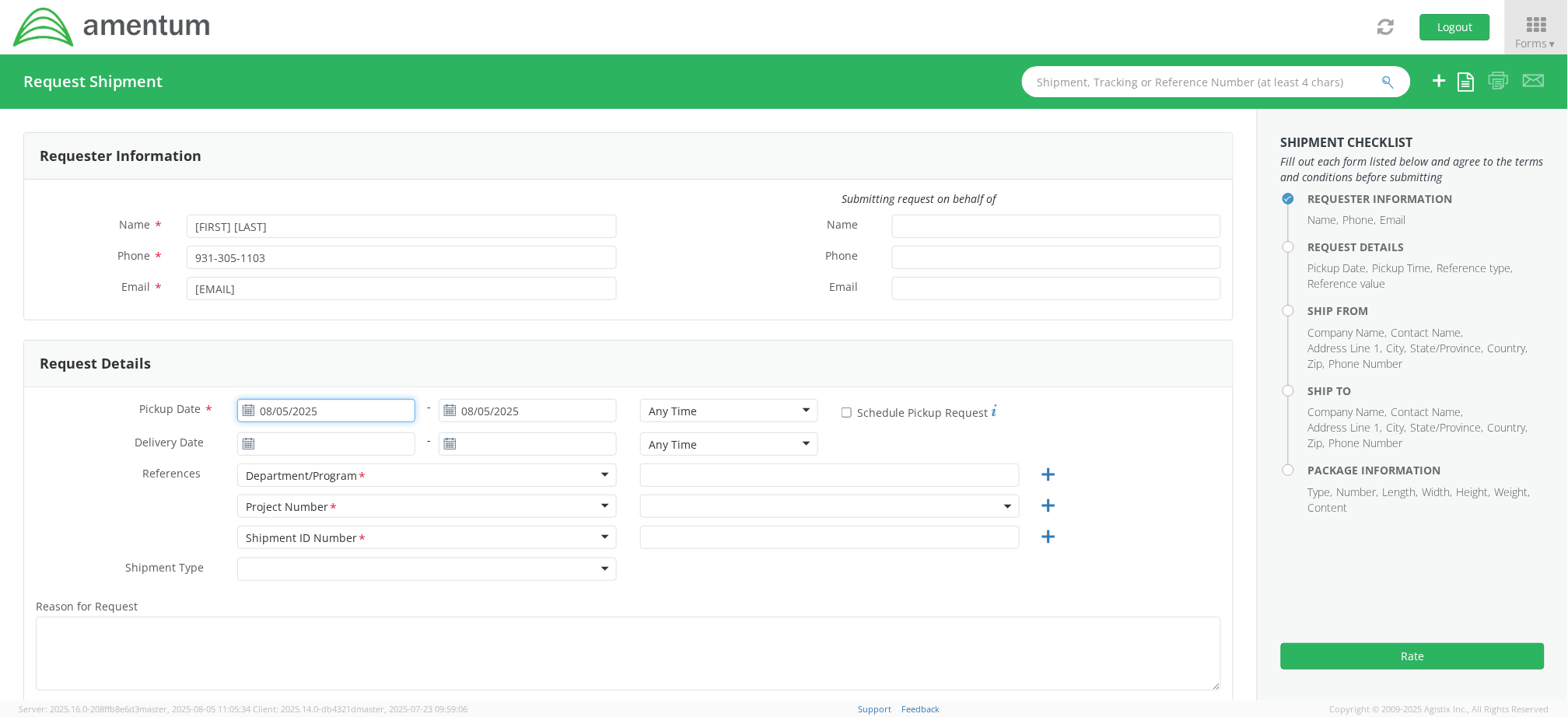click on "08/05/2025" at bounding box center (326, 411) 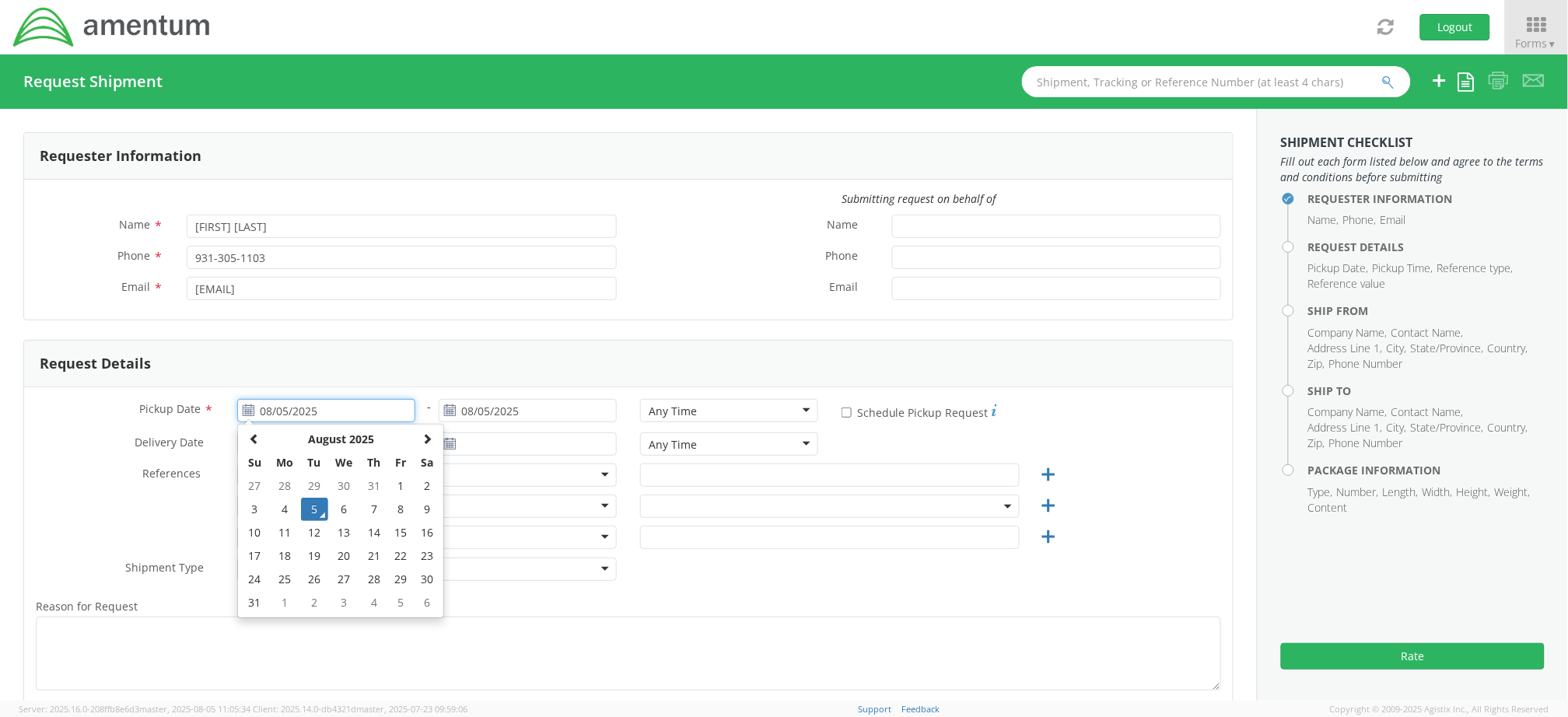 click on "5" at bounding box center [314, 509] 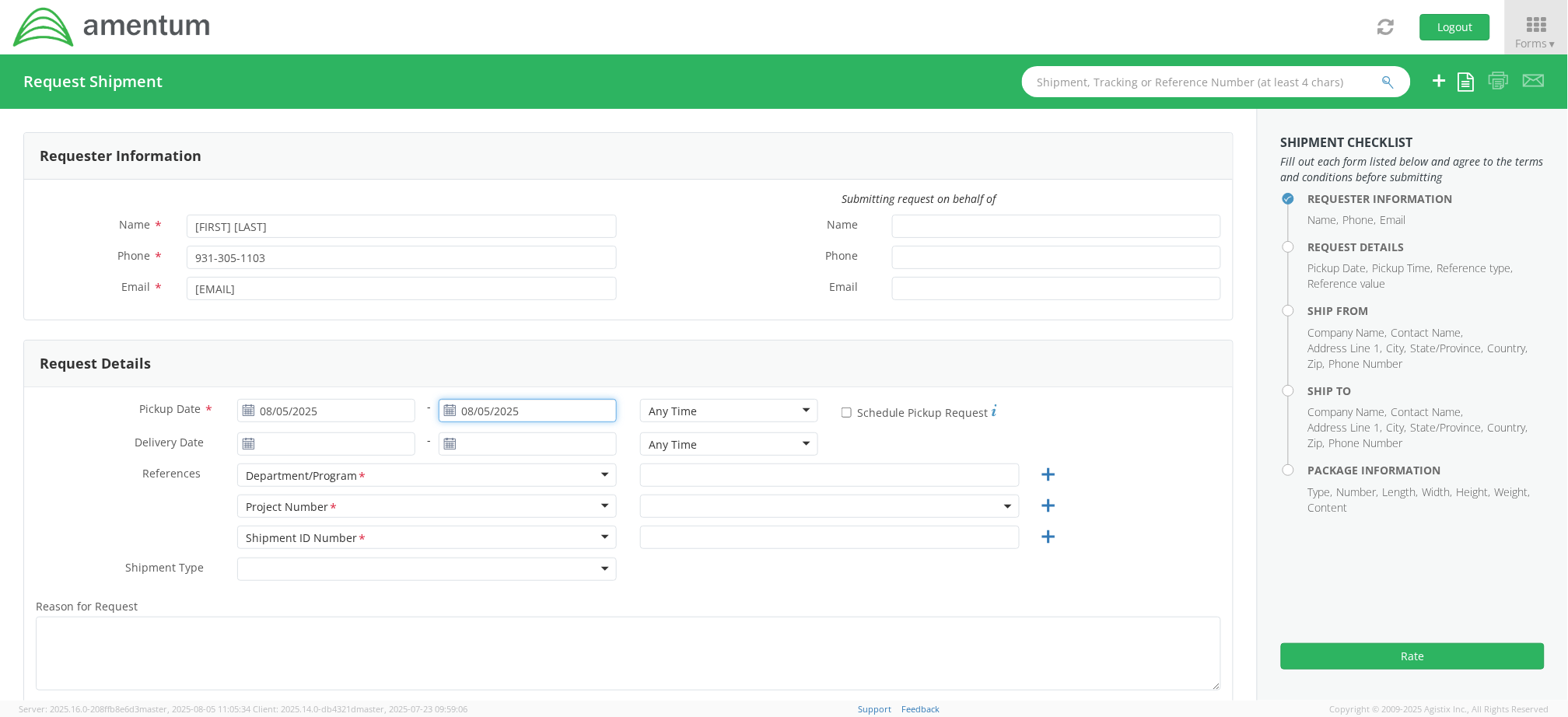 click on "08/05/2025" at bounding box center (527, 411) 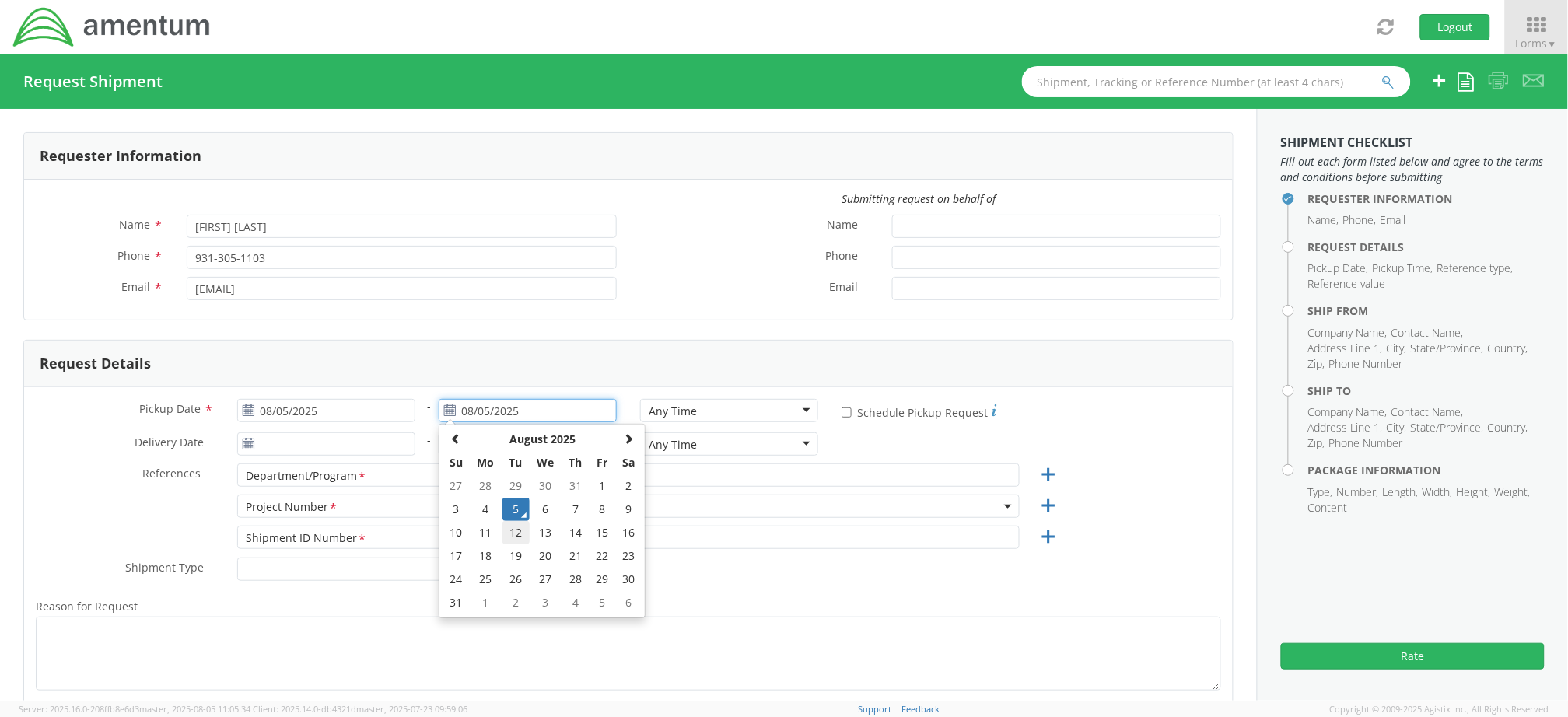 click on "12" at bounding box center [516, 533] 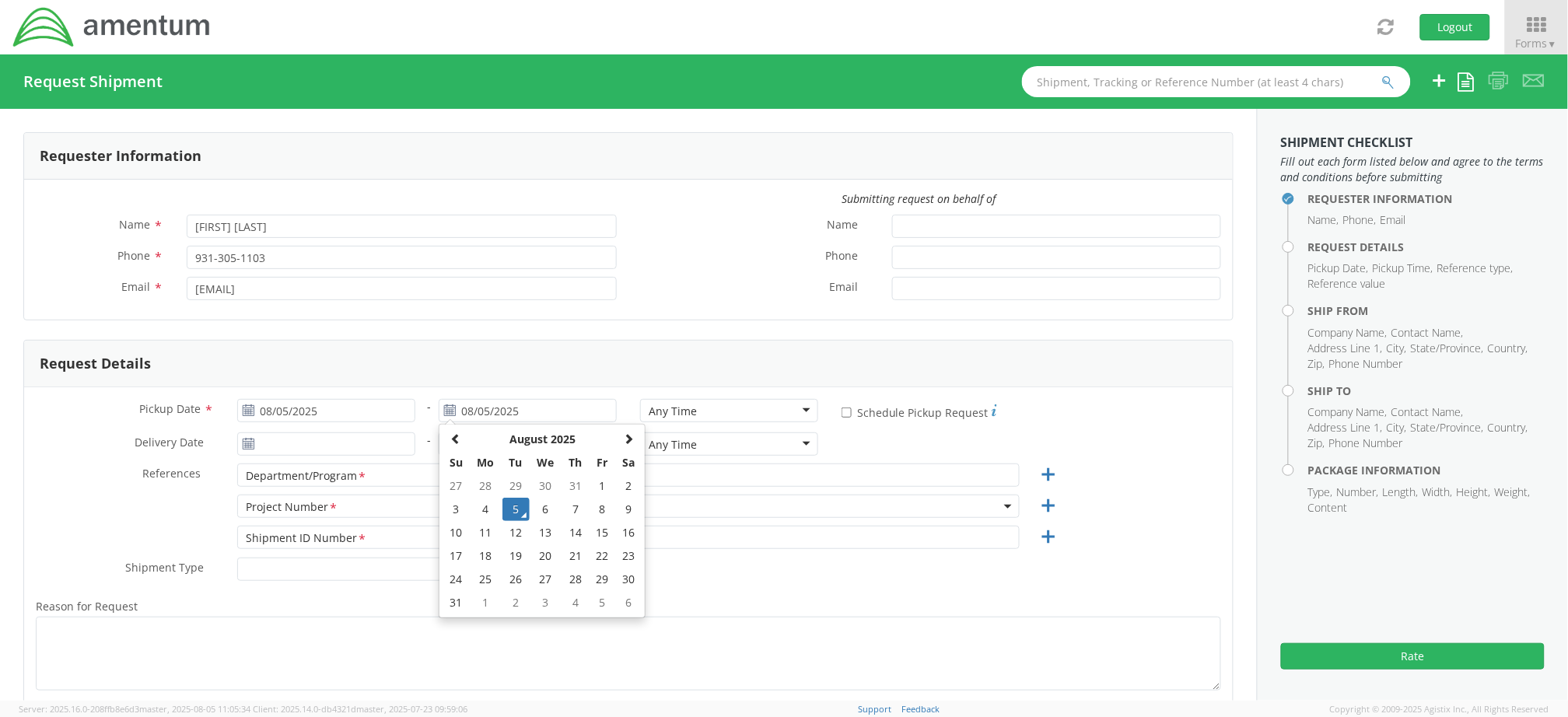 type on "08/12/2025" 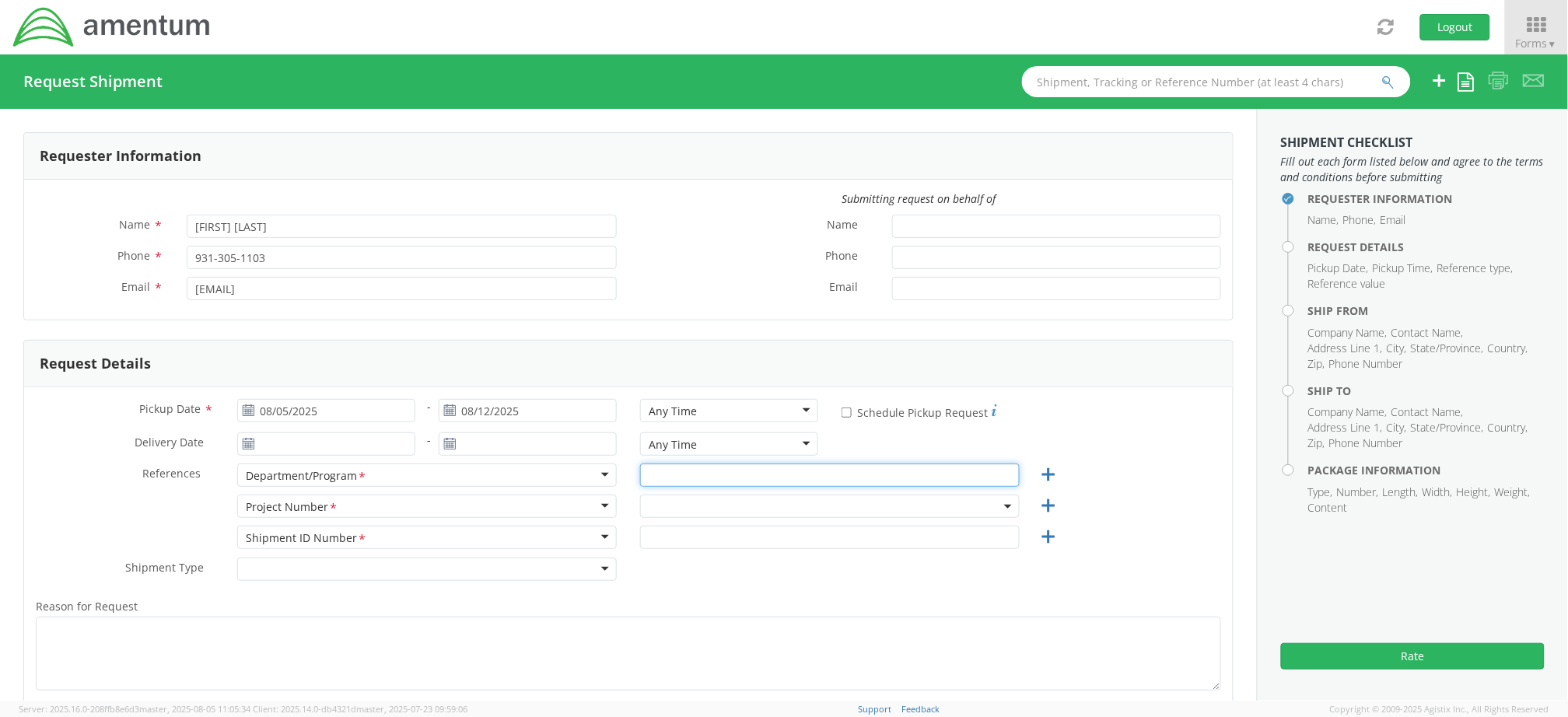 click at bounding box center [830, 475] 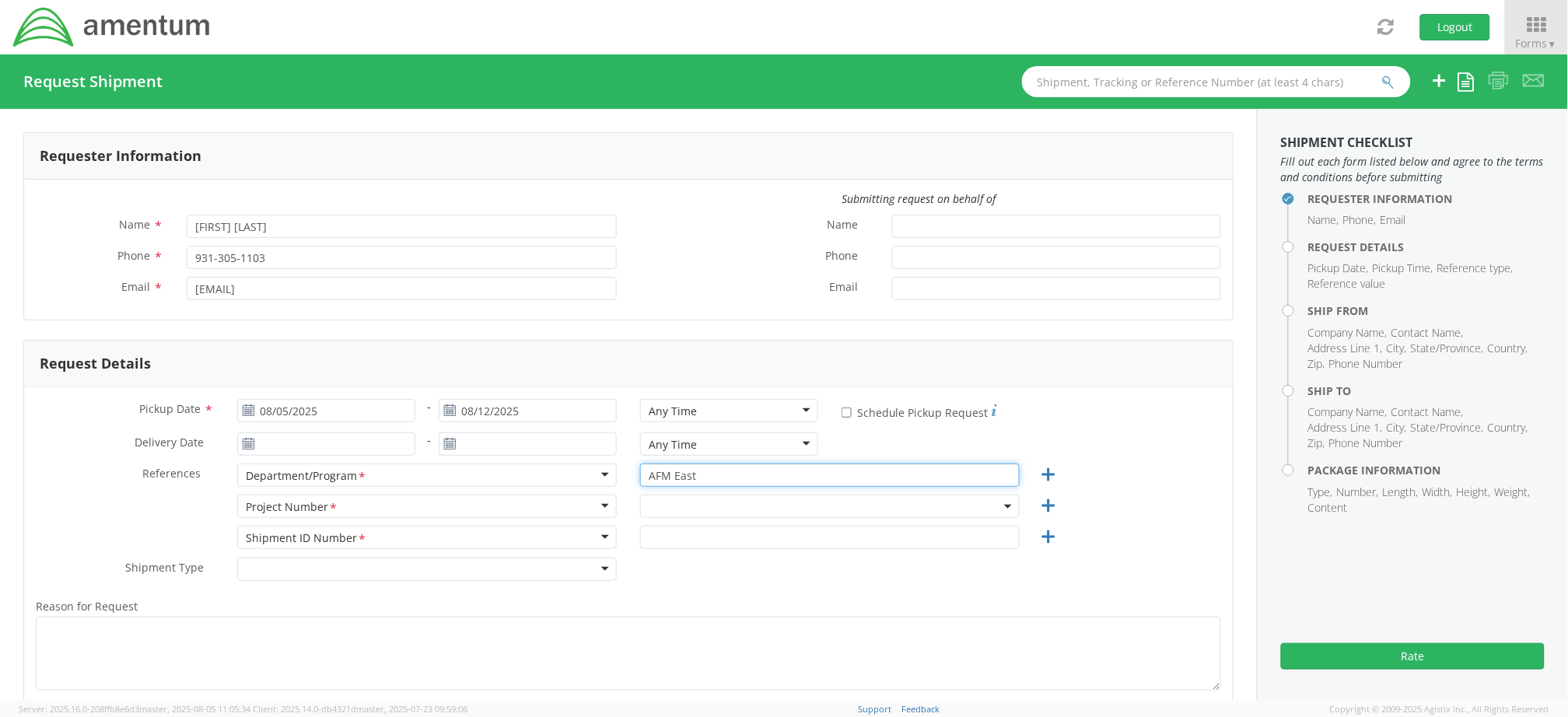 type on "AFM East" 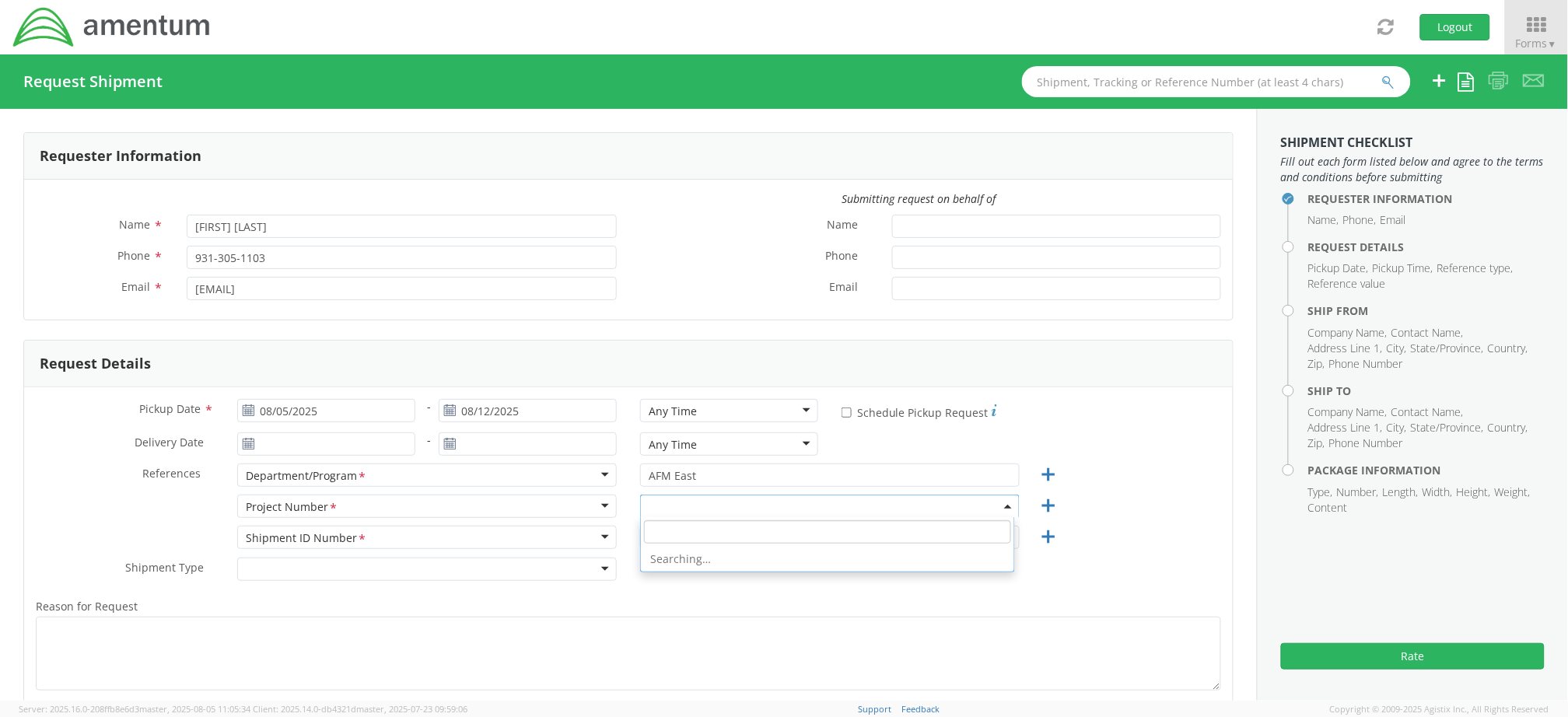 click at bounding box center [830, 506] 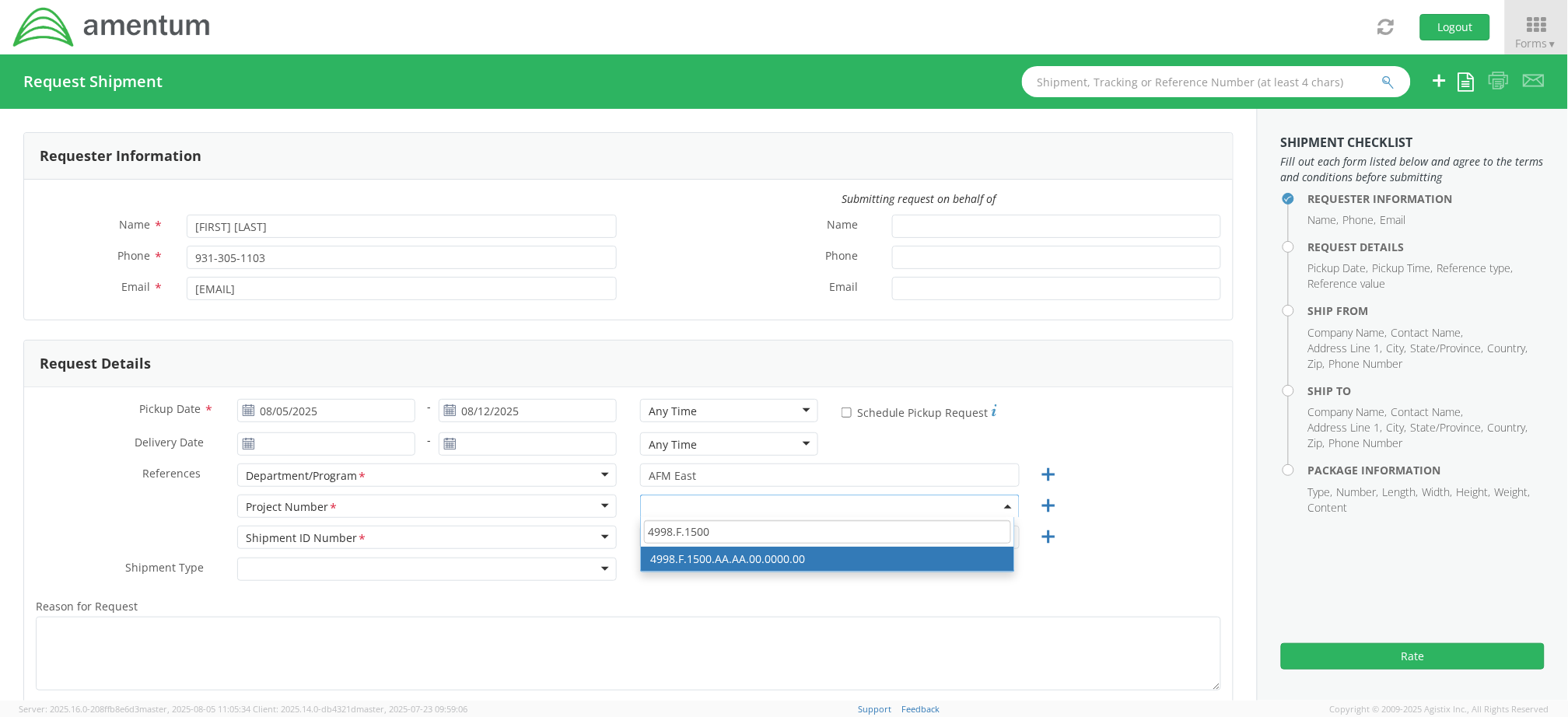 type on "4998.F.1500" 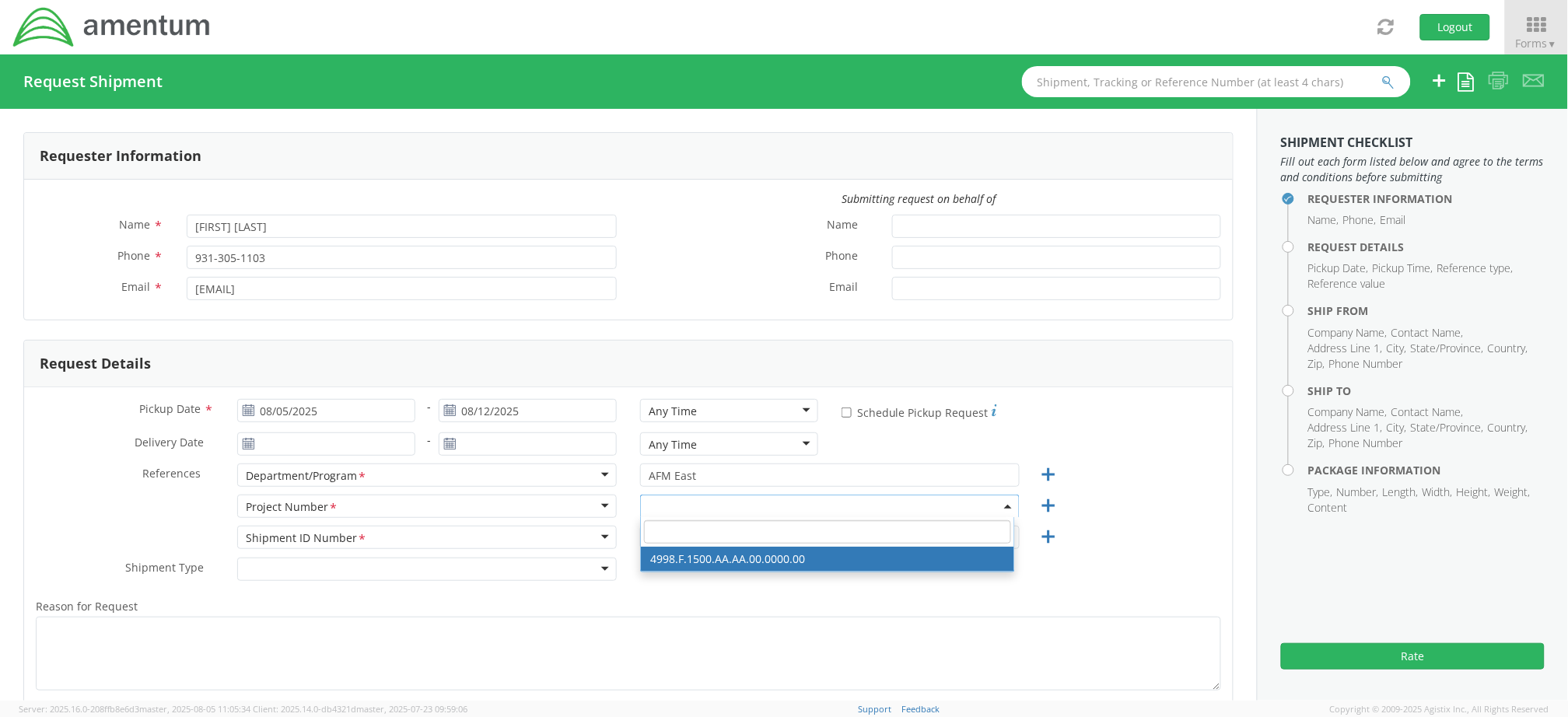 select on "4998.F.1500.AA.AA.00.0000.00" 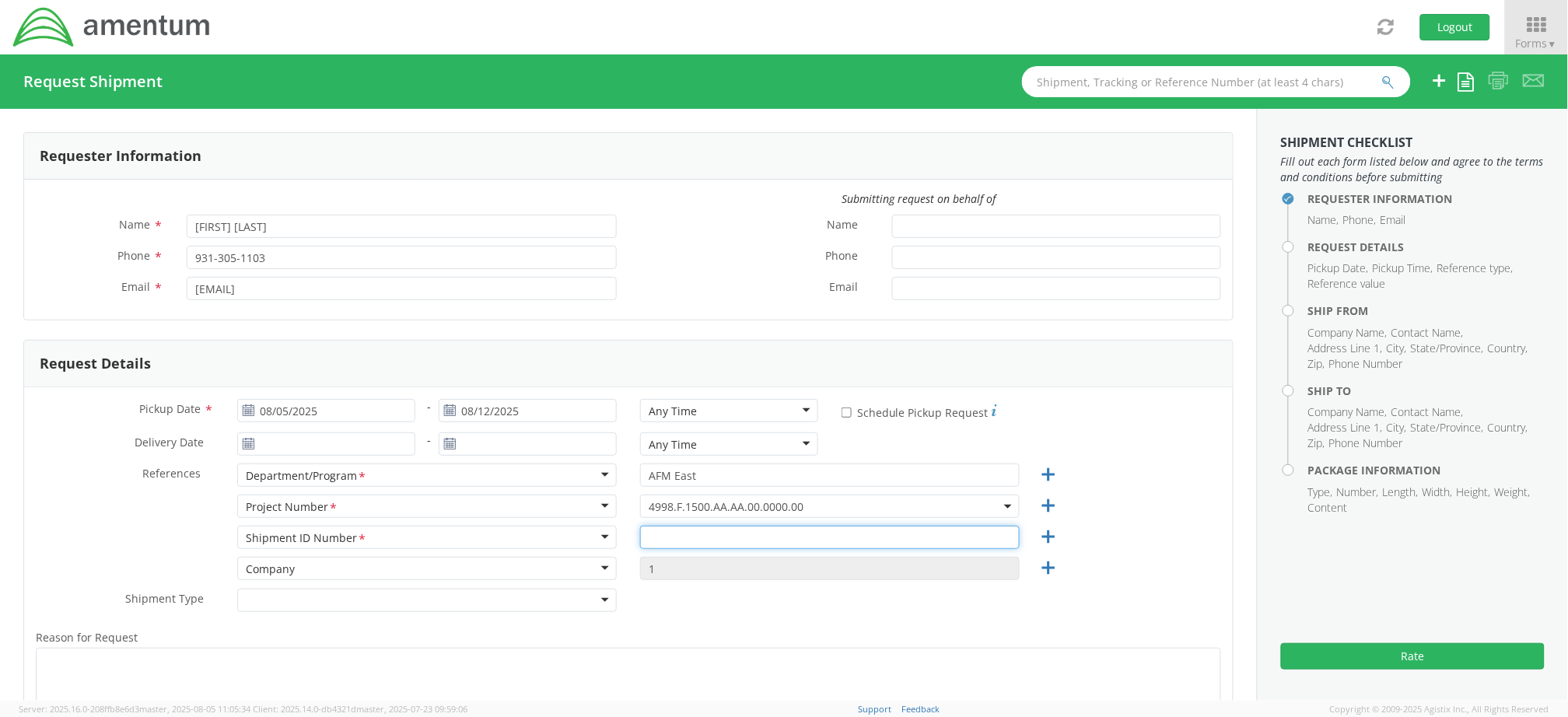 click at bounding box center [830, 537] 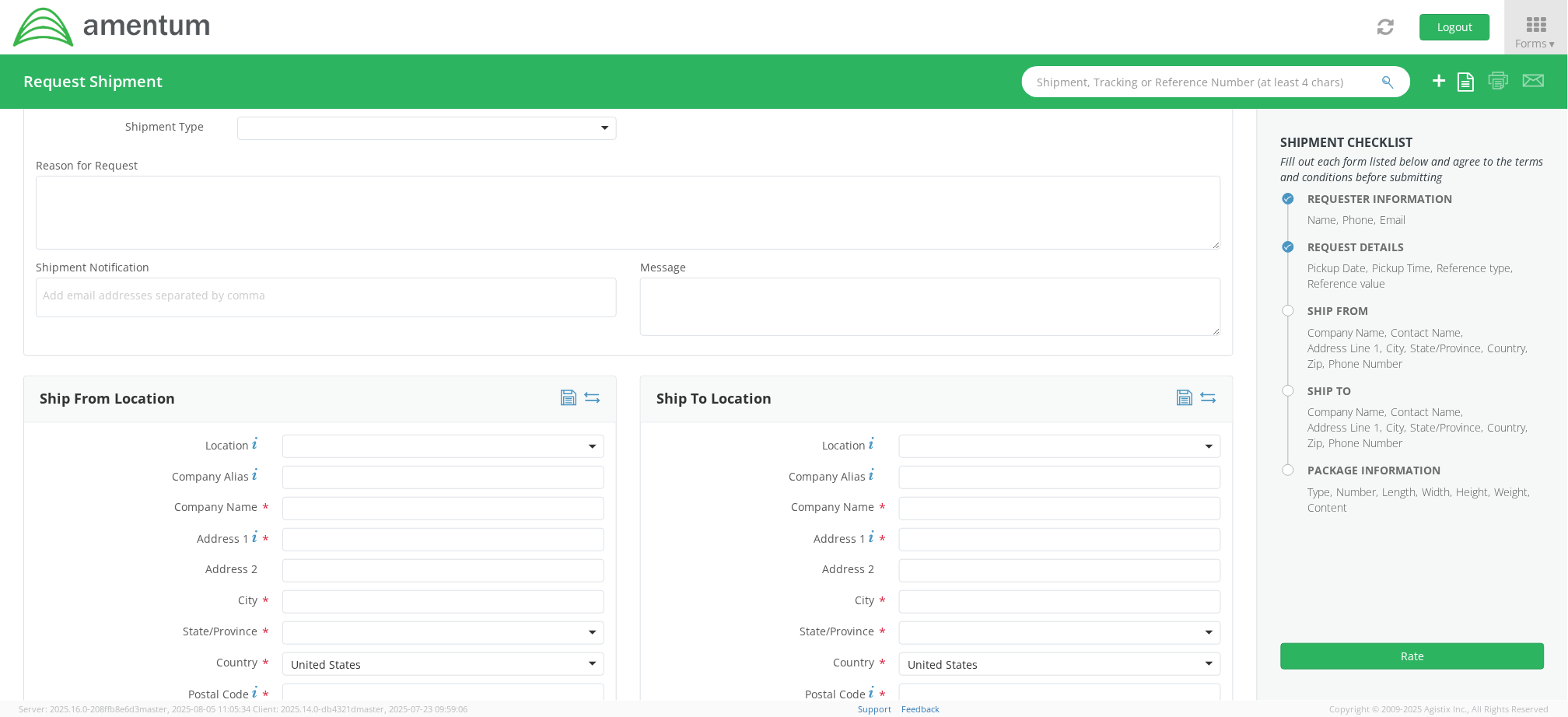 scroll, scrollTop: 726, scrollLeft: 0, axis: vertical 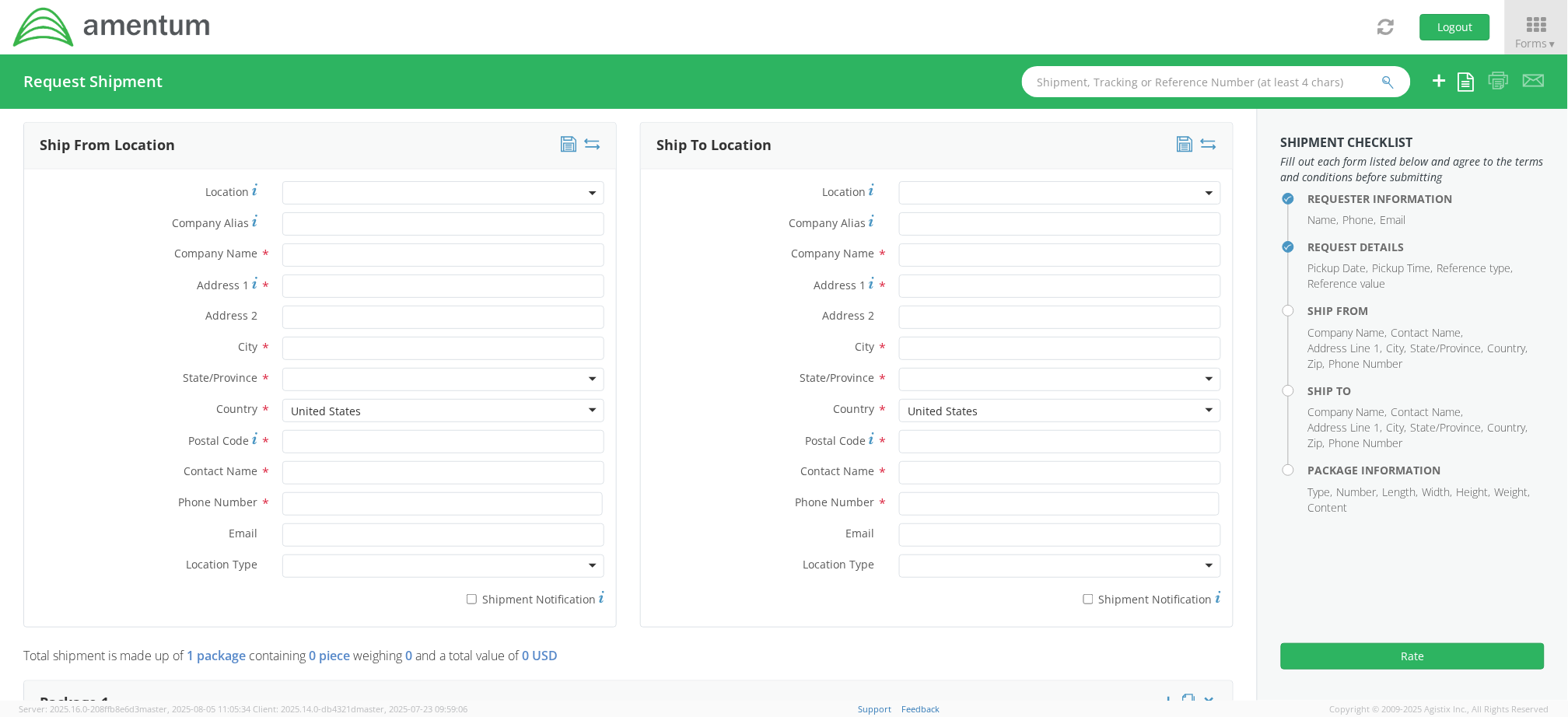 type on "08052025" 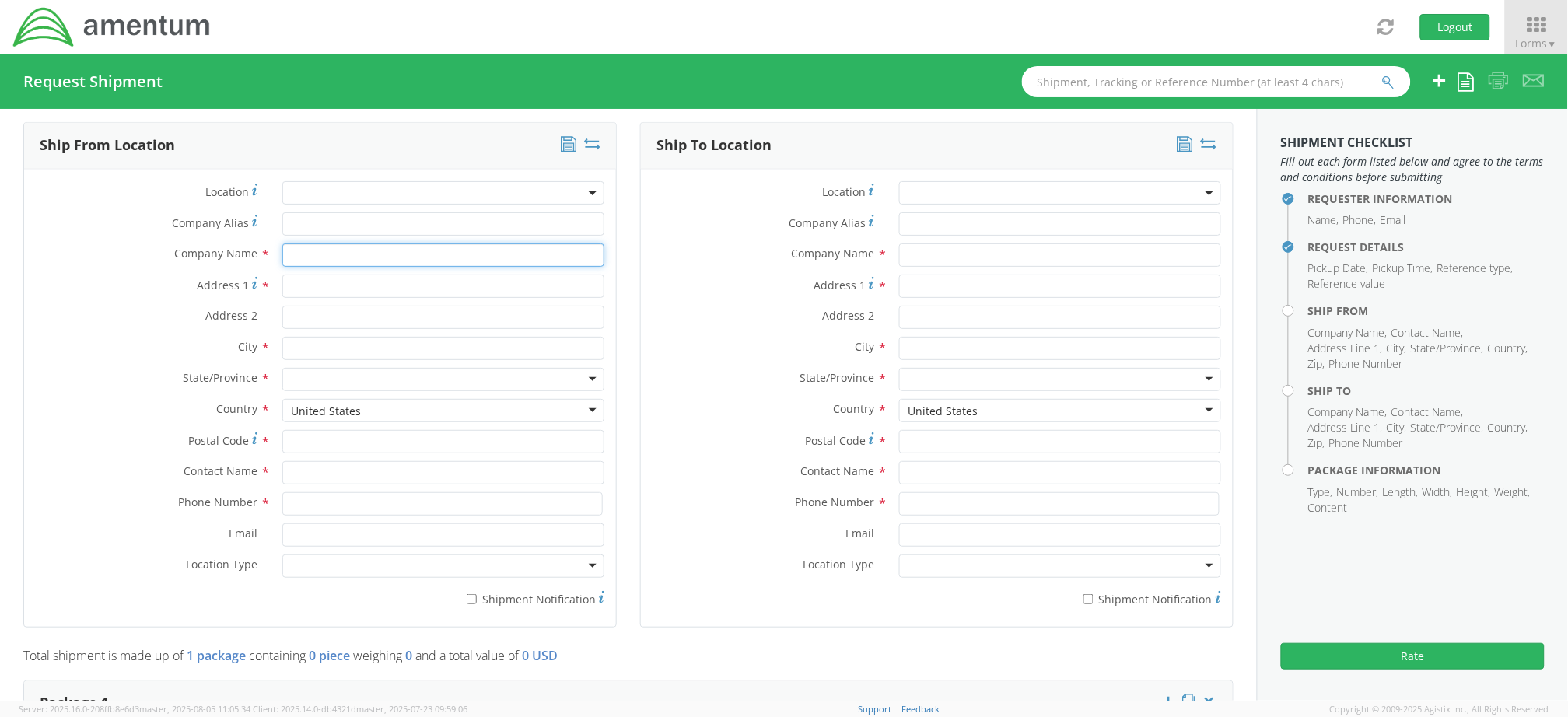 click at bounding box center (443, 255) 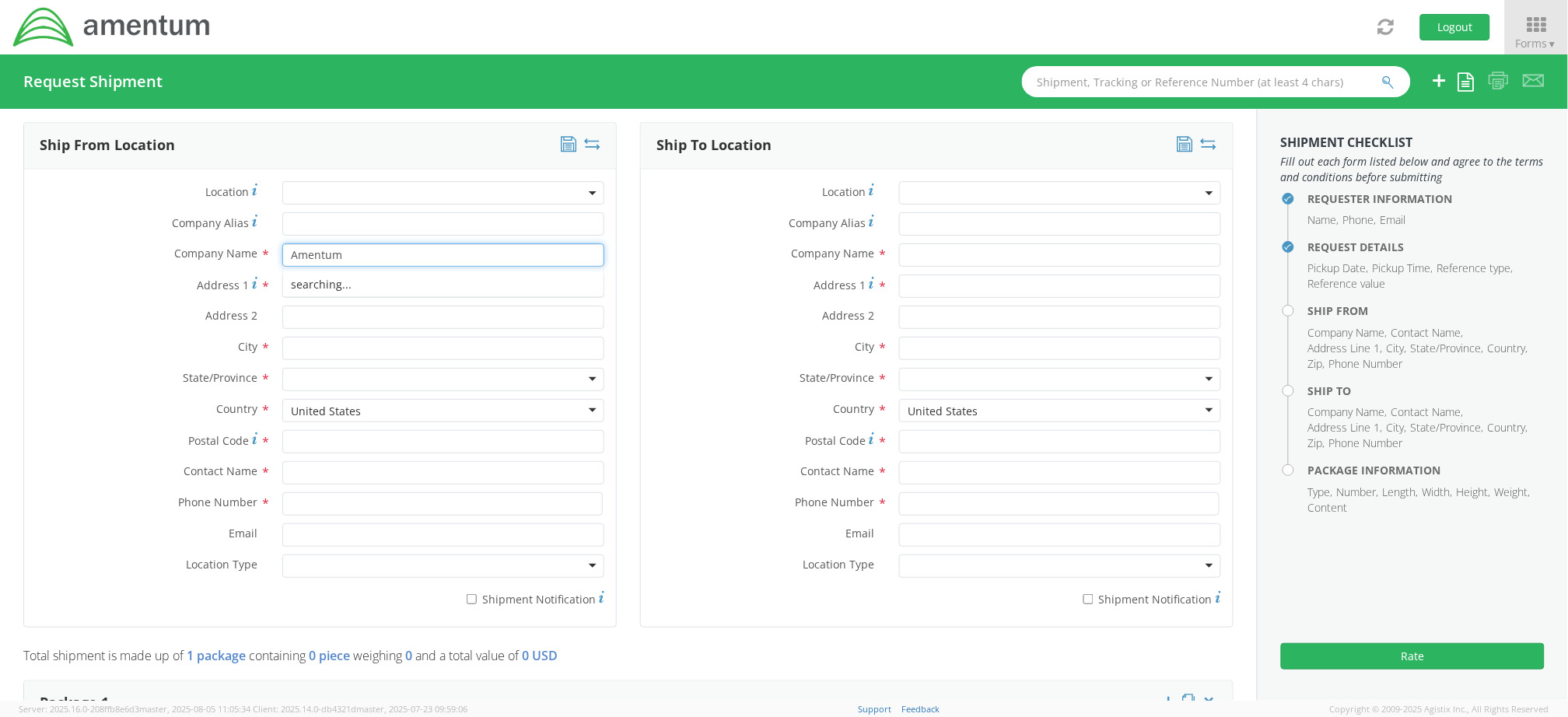 type on "Amentum" 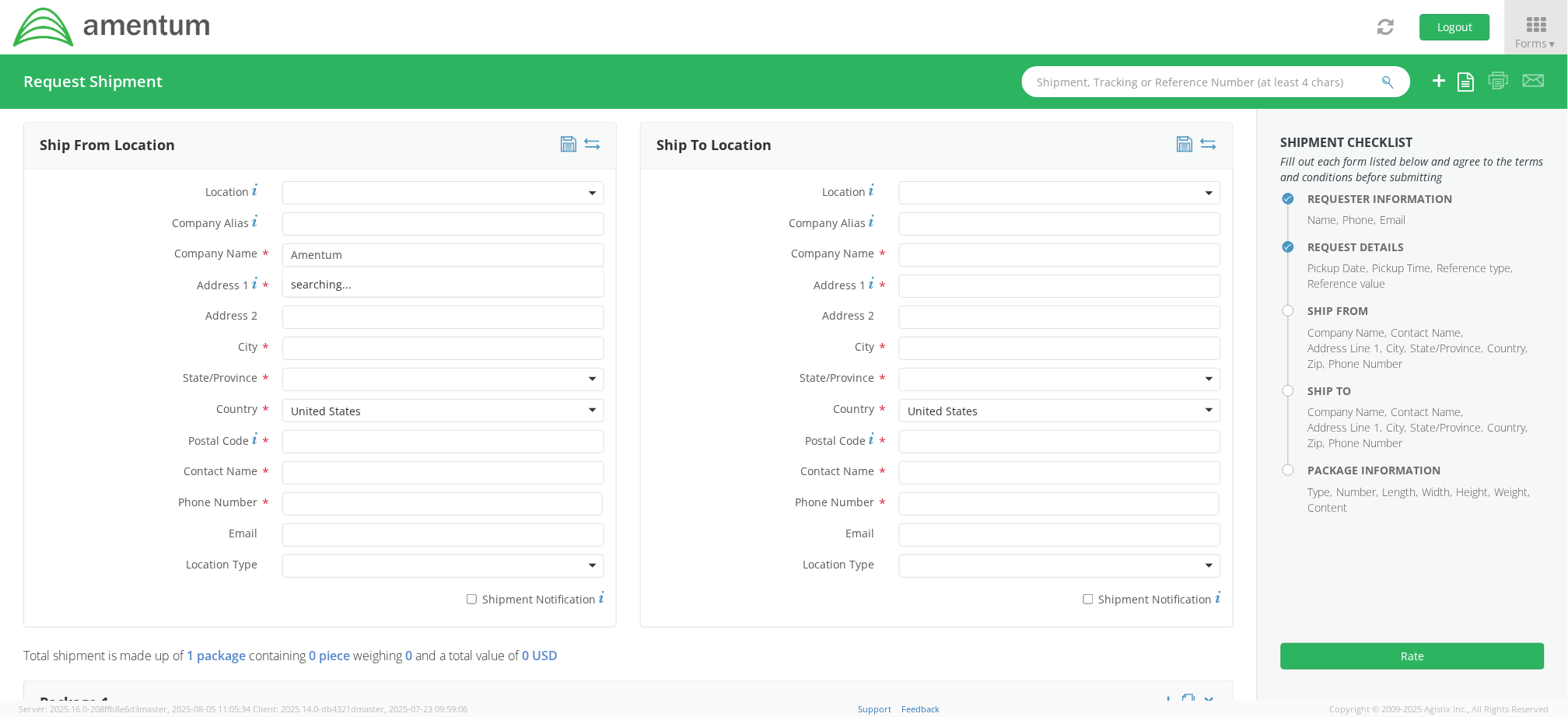 click on "Address 1        *" at bounding box center [147, 285] 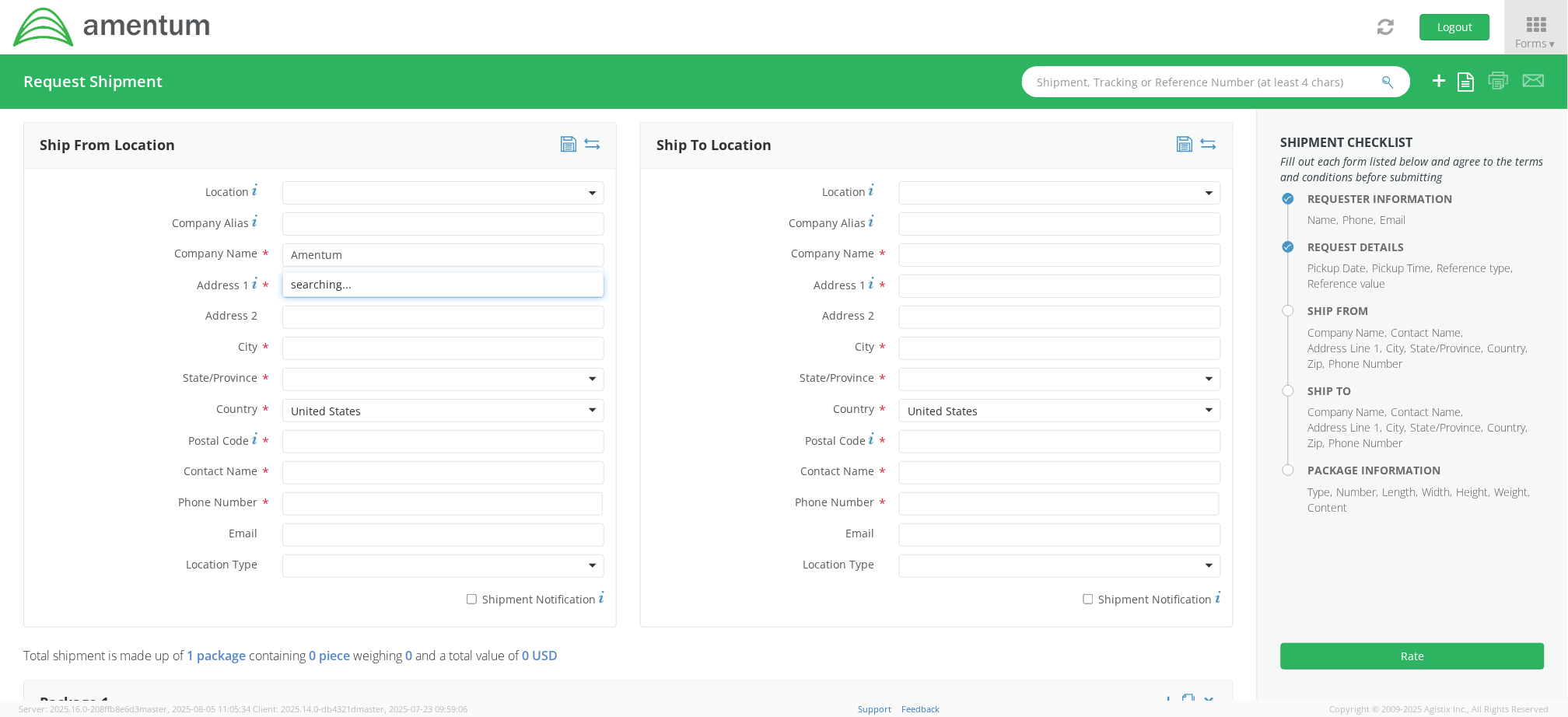 click on "Address 1        *" at bounding box center [443, 286] 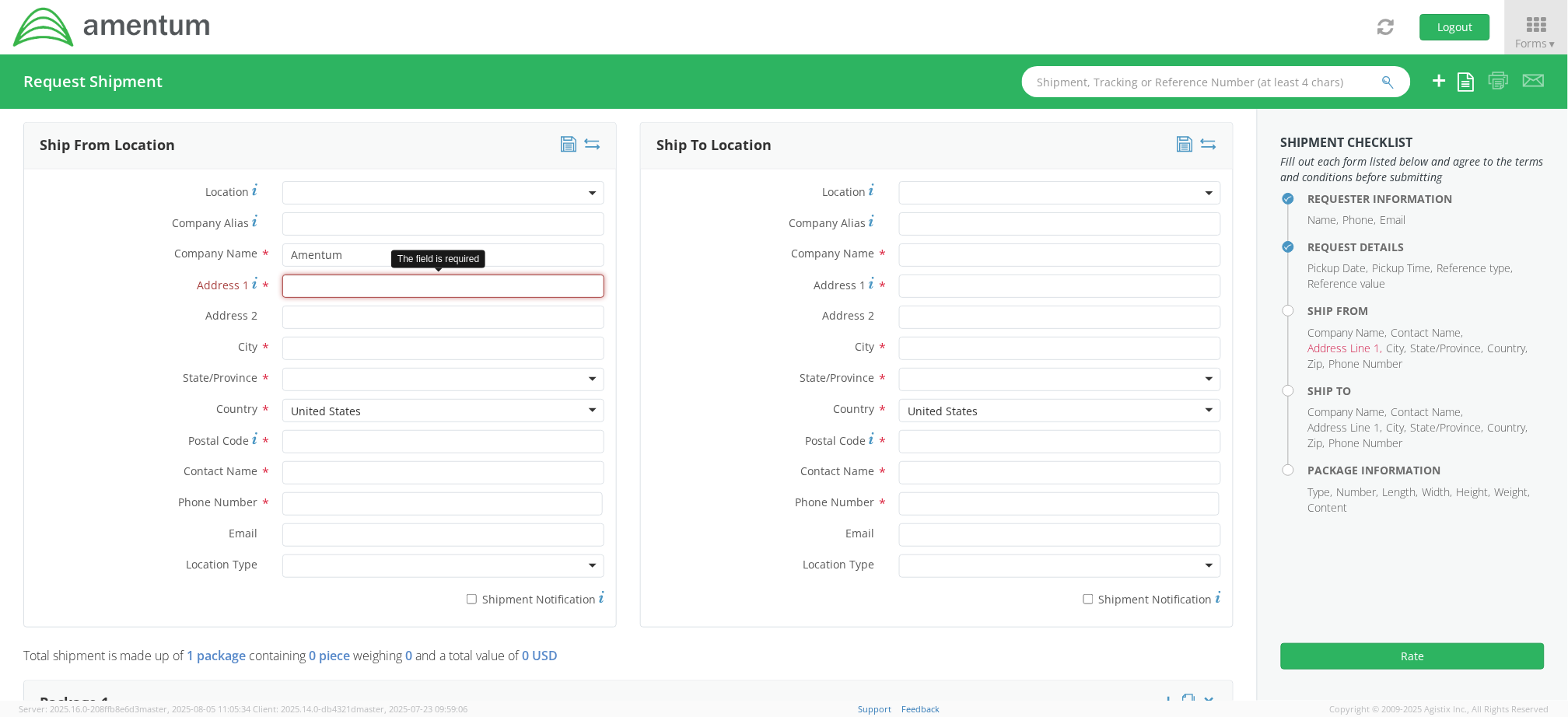 paste on "[NUMBER] [STREET]" 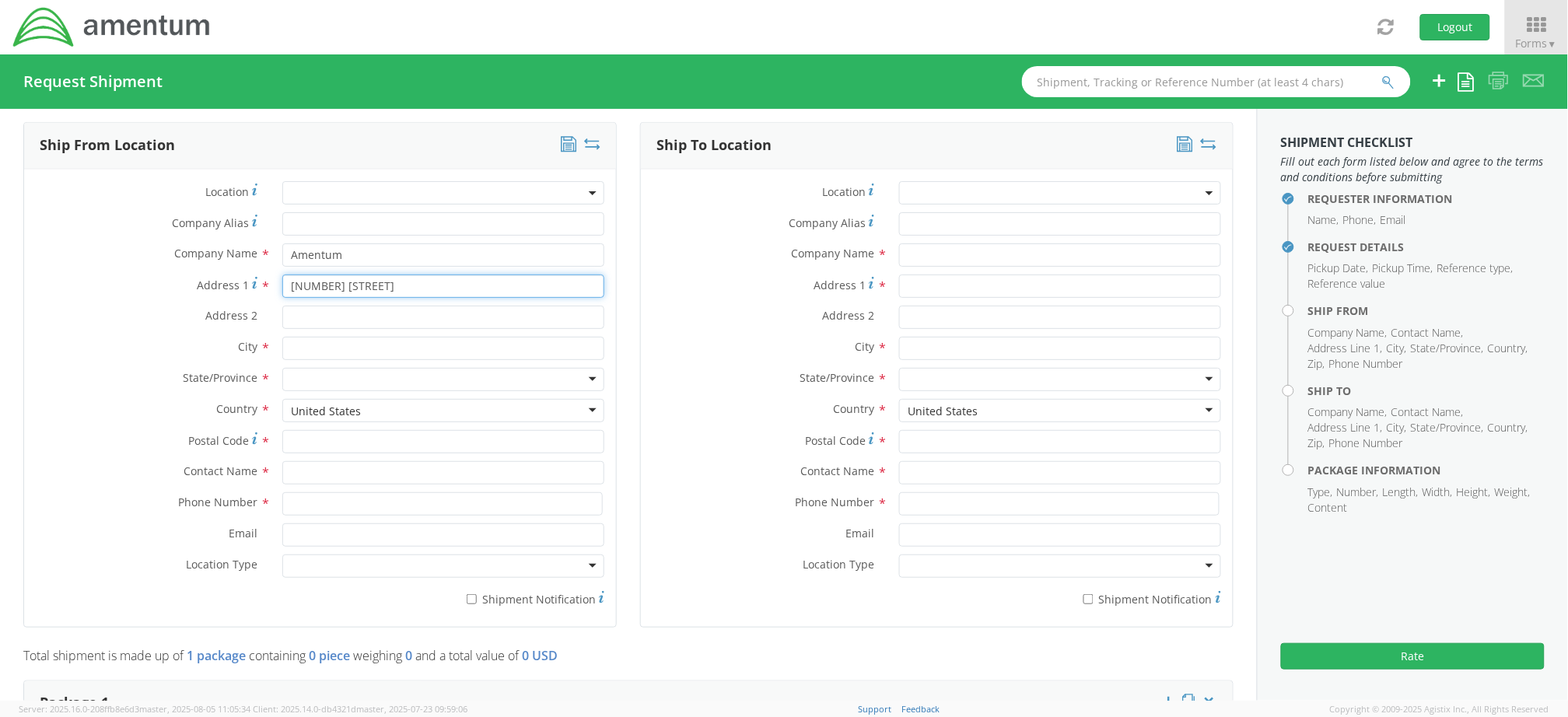 type on "[NUMBER] [STREET]" 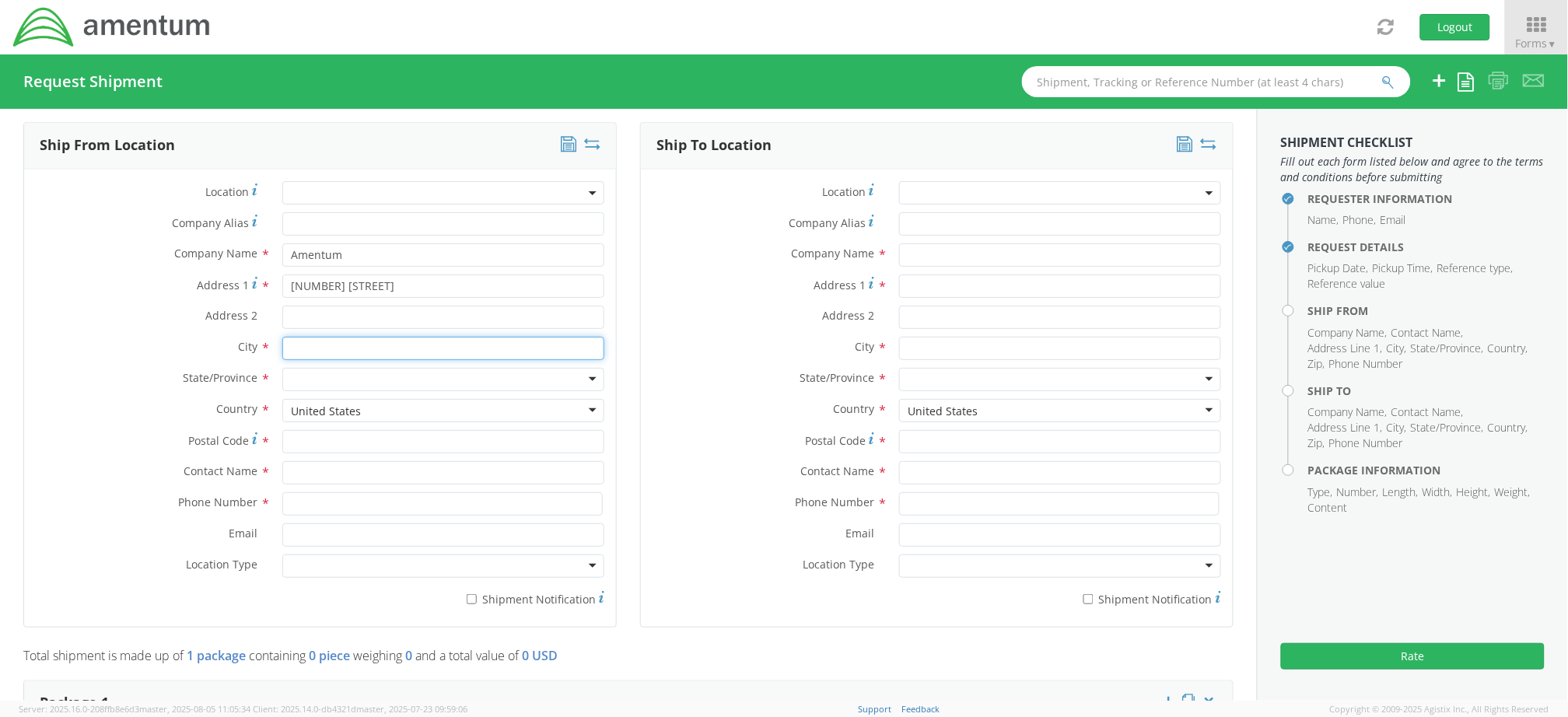 click at bounding box center (443, 348) 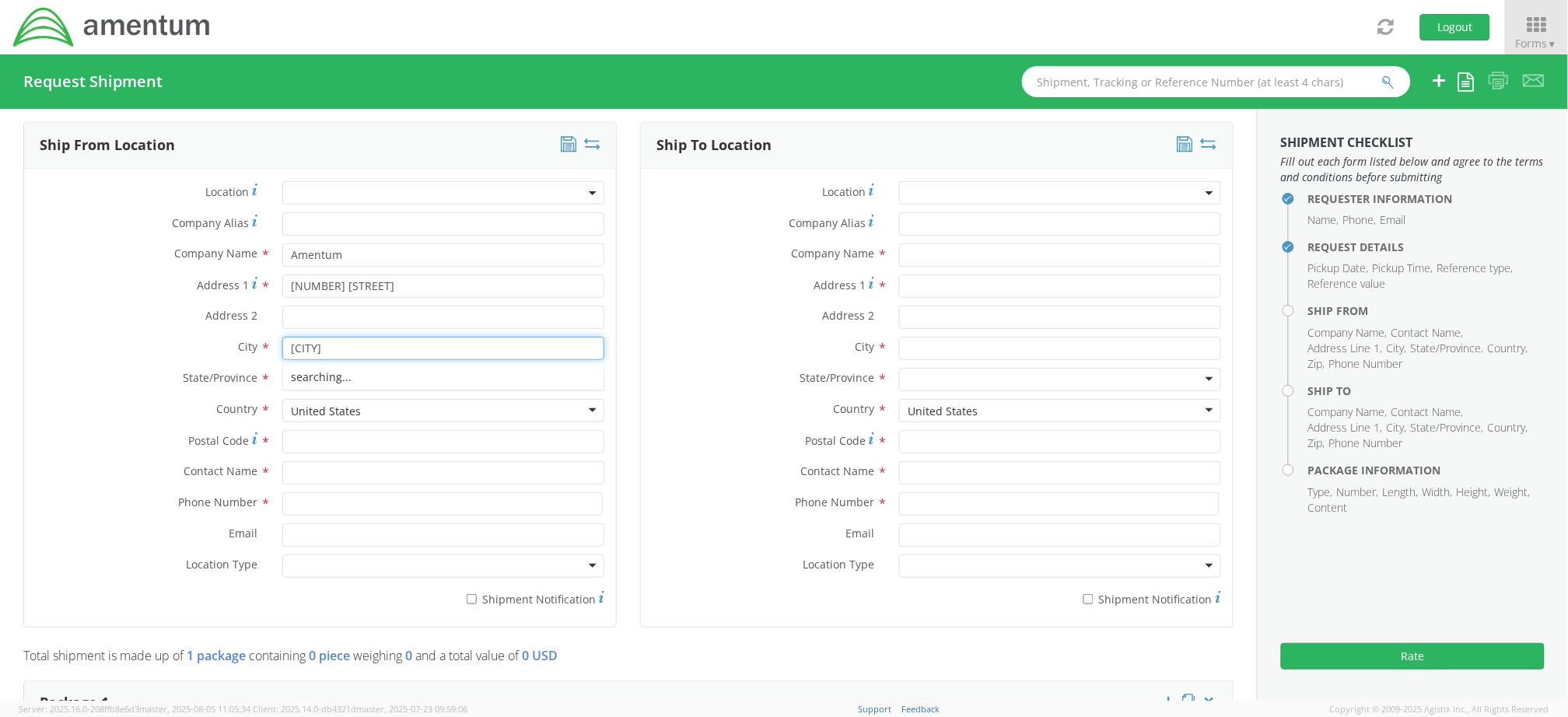 type on "[CITY]" 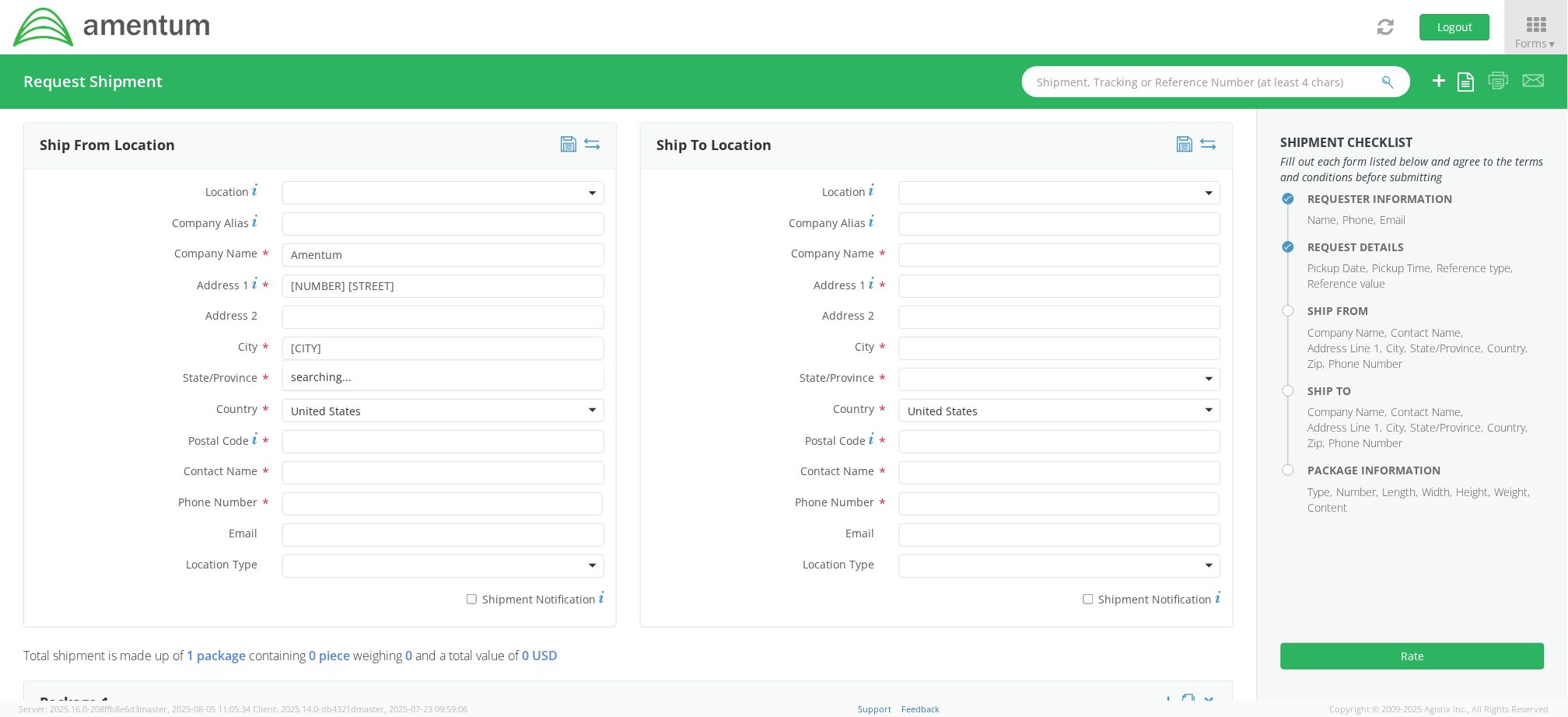 click on "City        *" at bounding box center (147, 347) 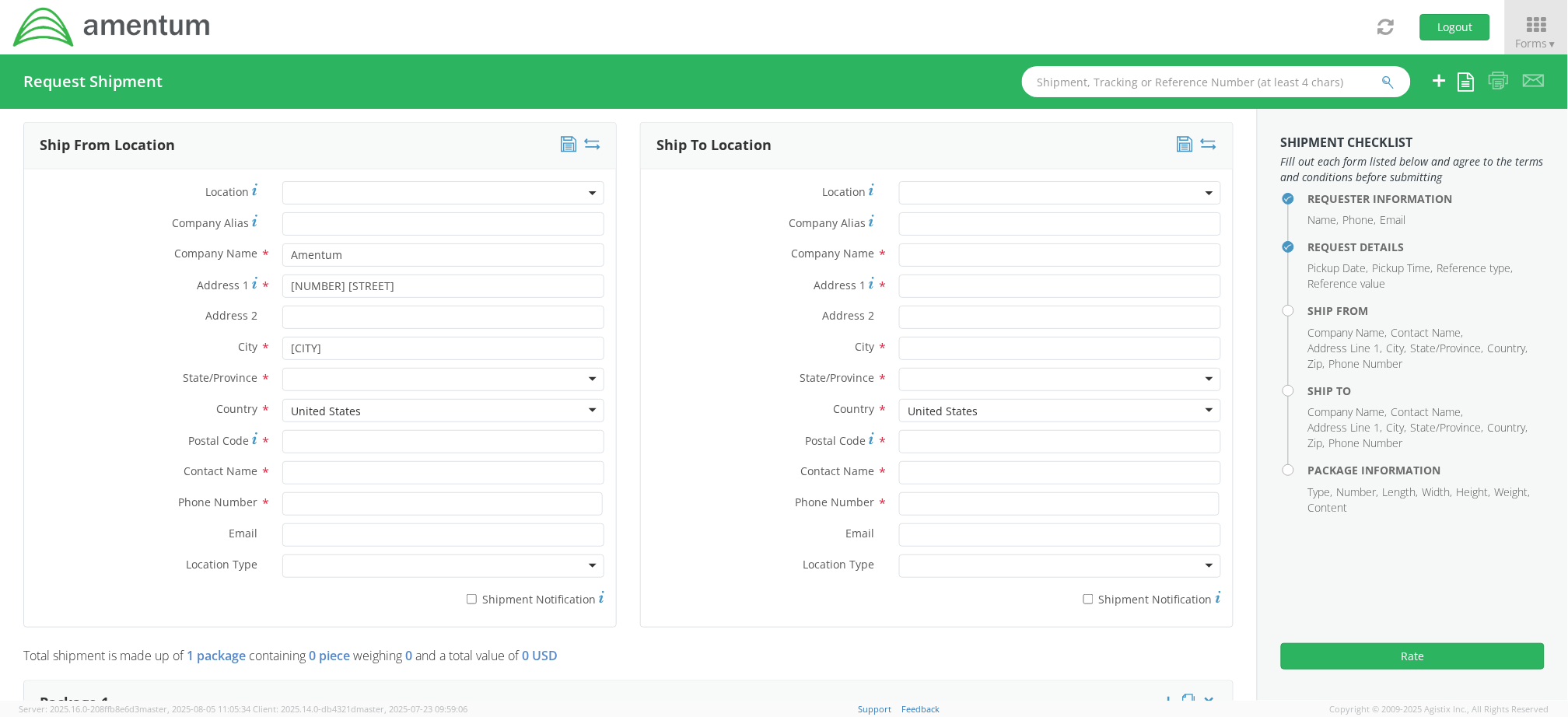 click at bounding box center (443, 379) 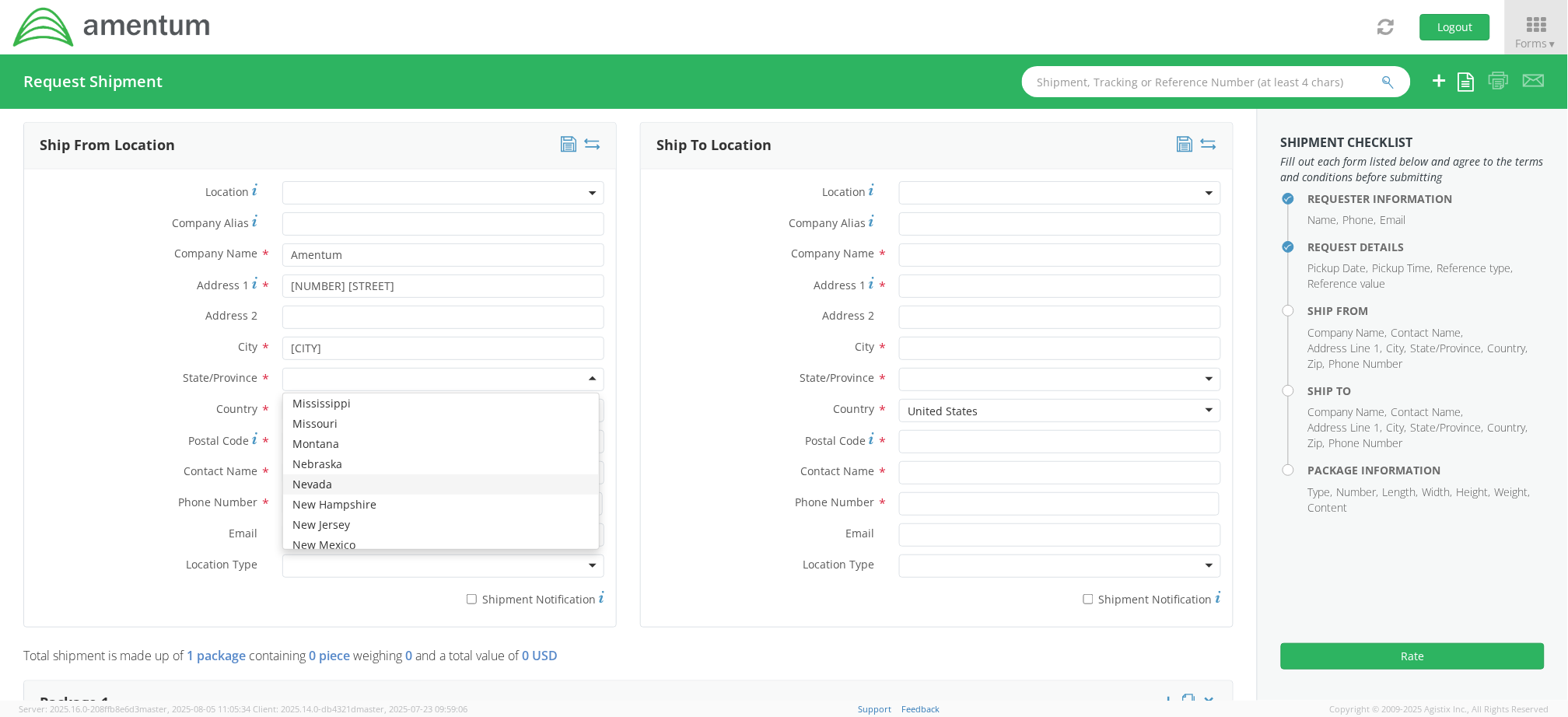 scroll, scrollTop: 518, scrollLeft: 0, axis: vertical 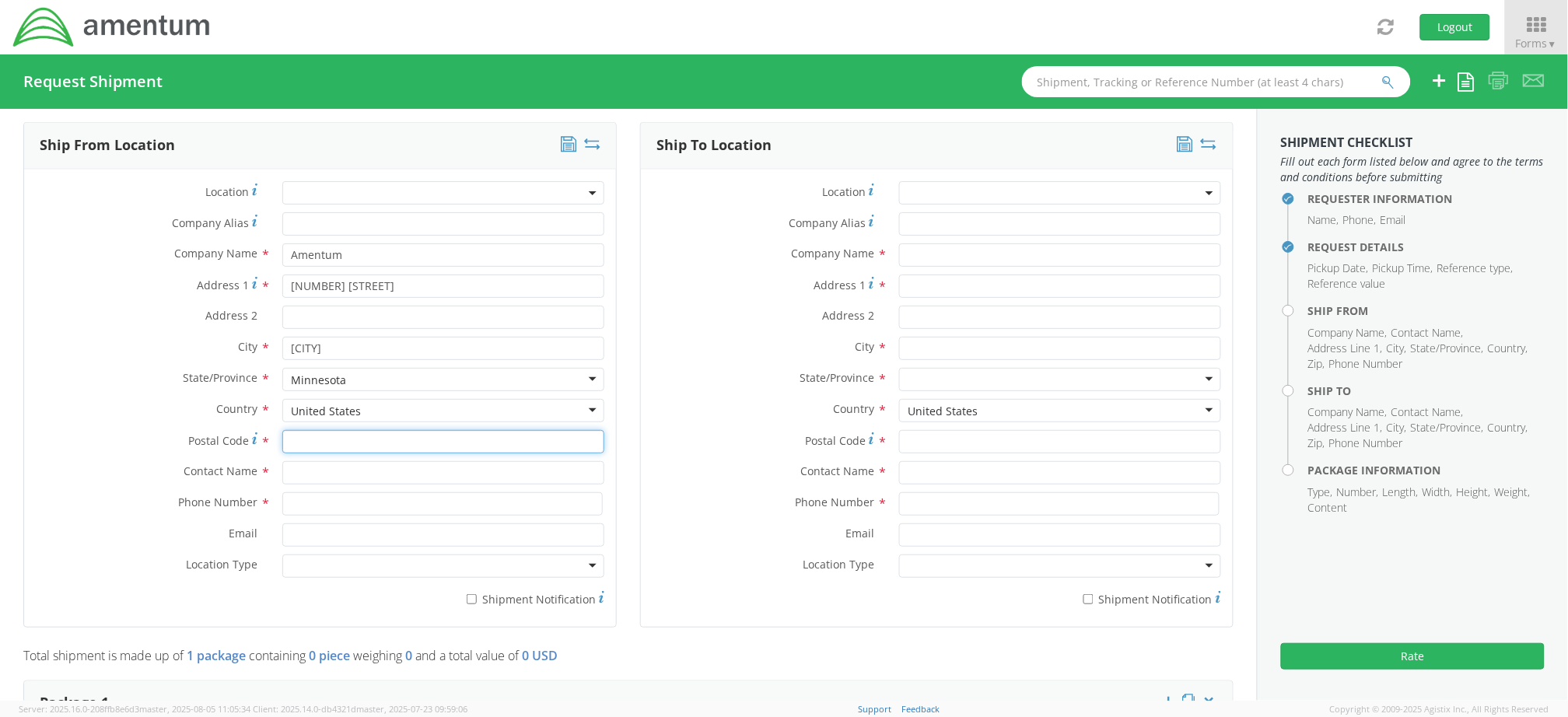 paste on "56073" 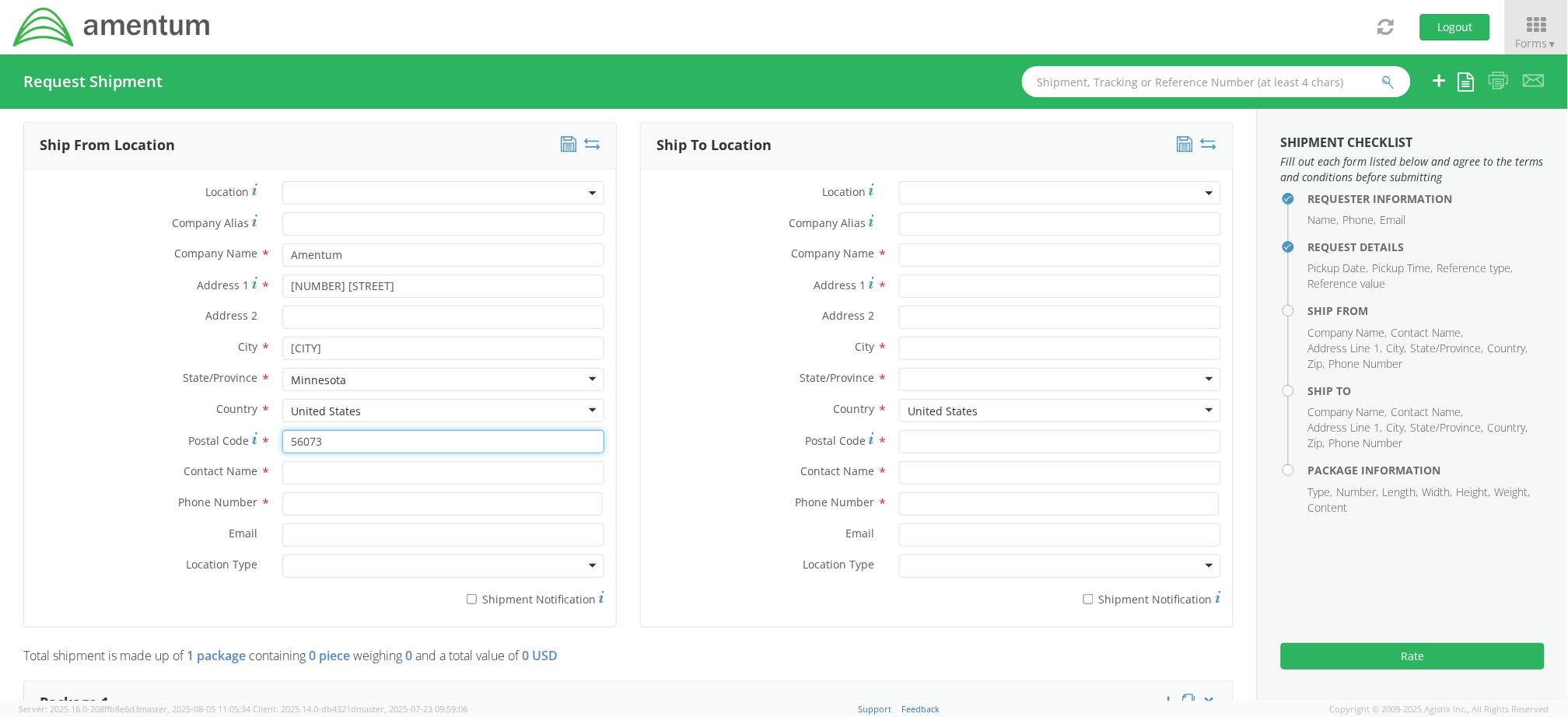 type on "56073" 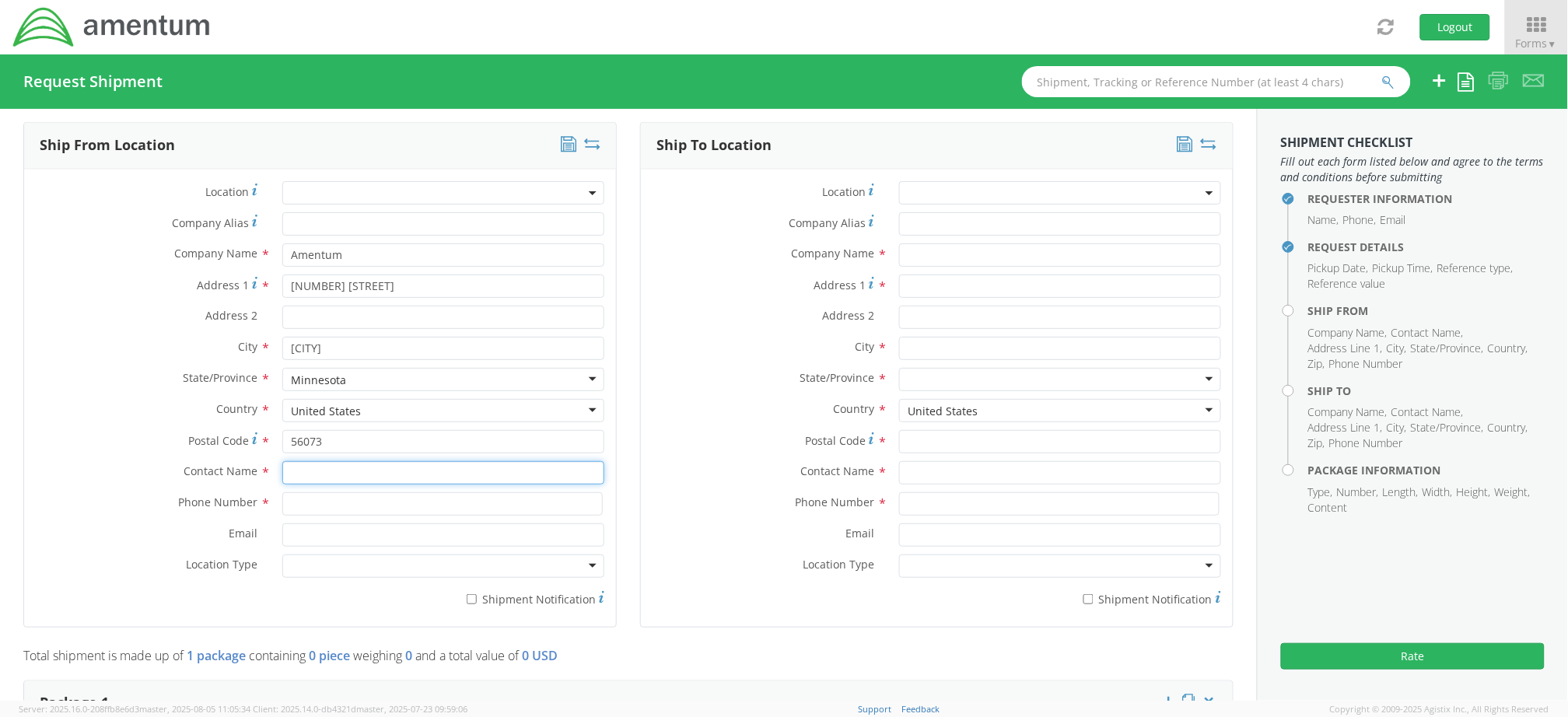 click at bounding box center [443, 473] 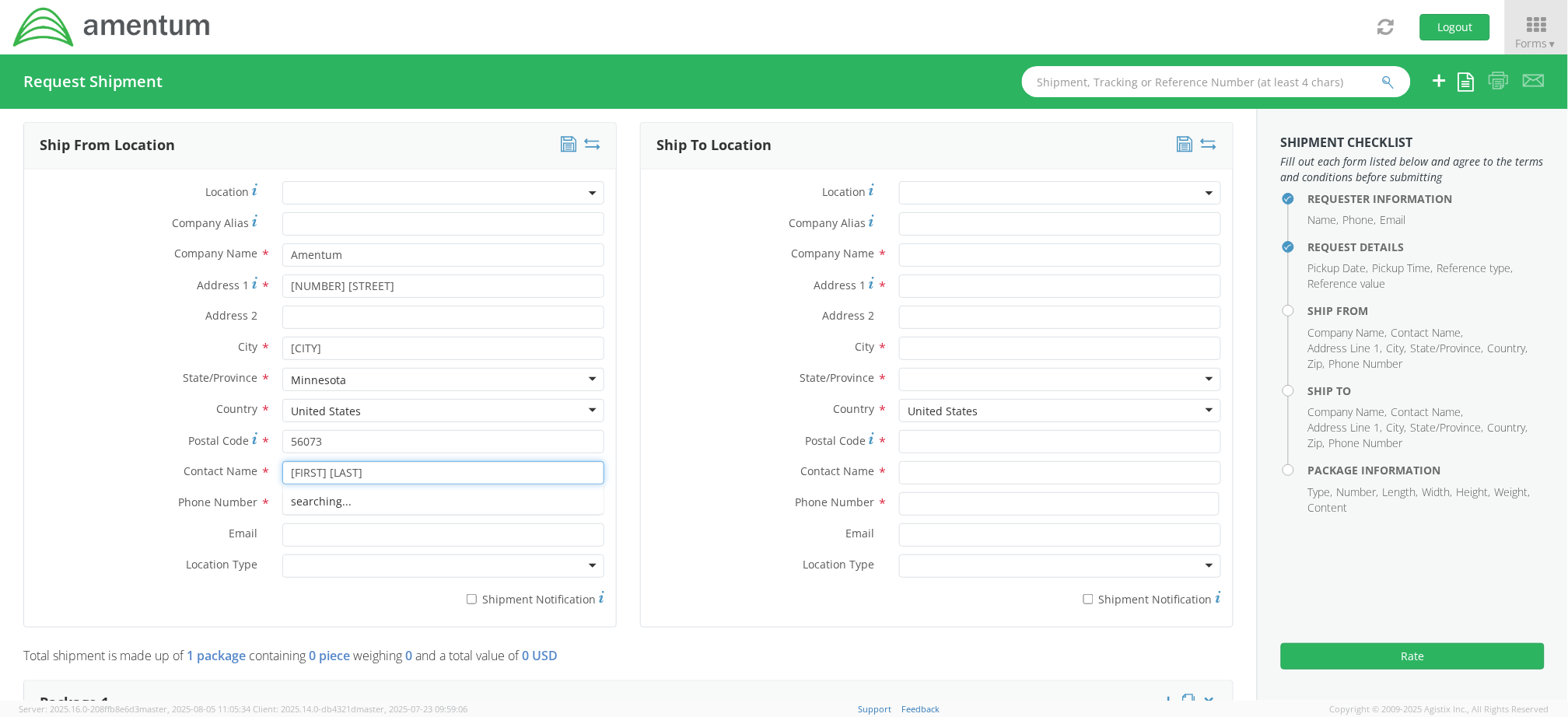 type on "[FIRST] [LAST]" 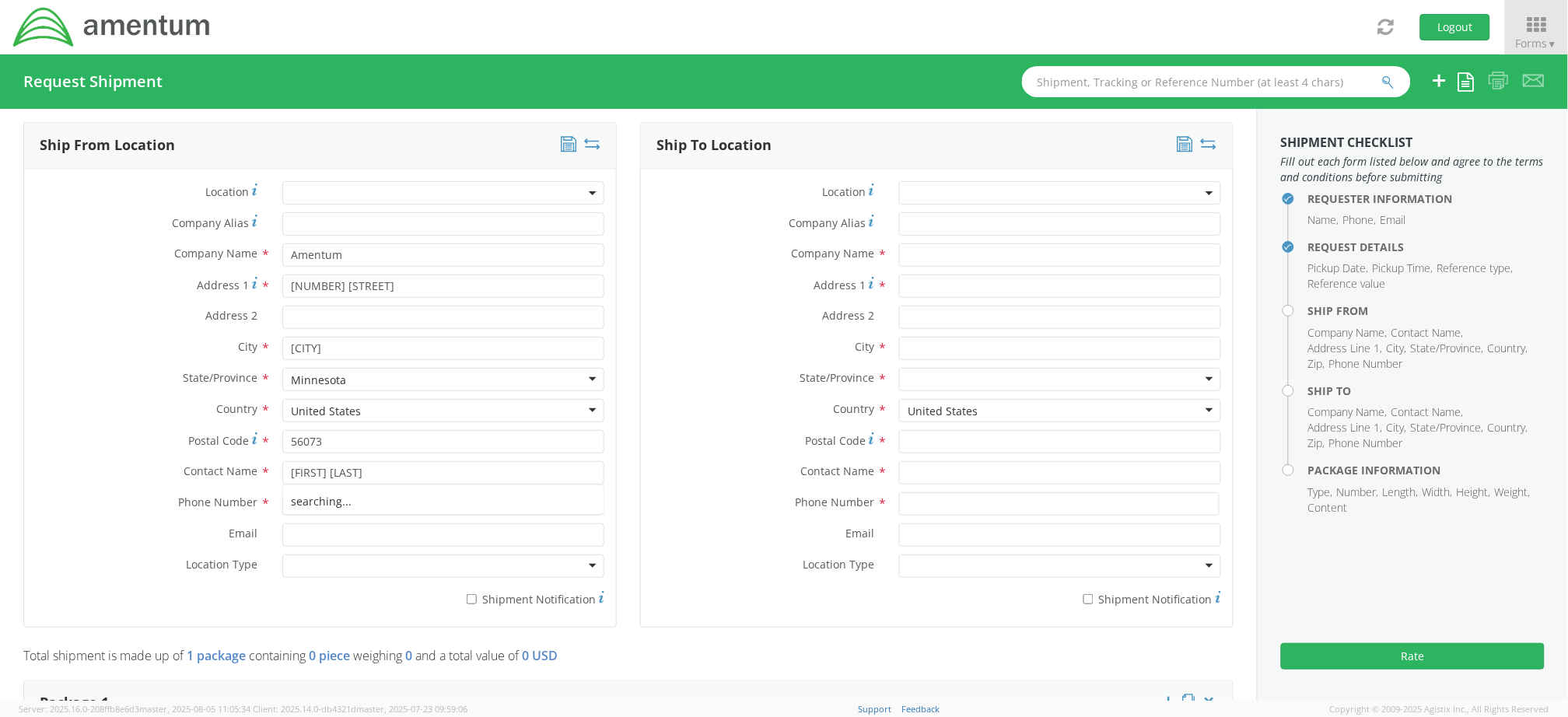 click on "Country        *" at bounding box center [147, 409] 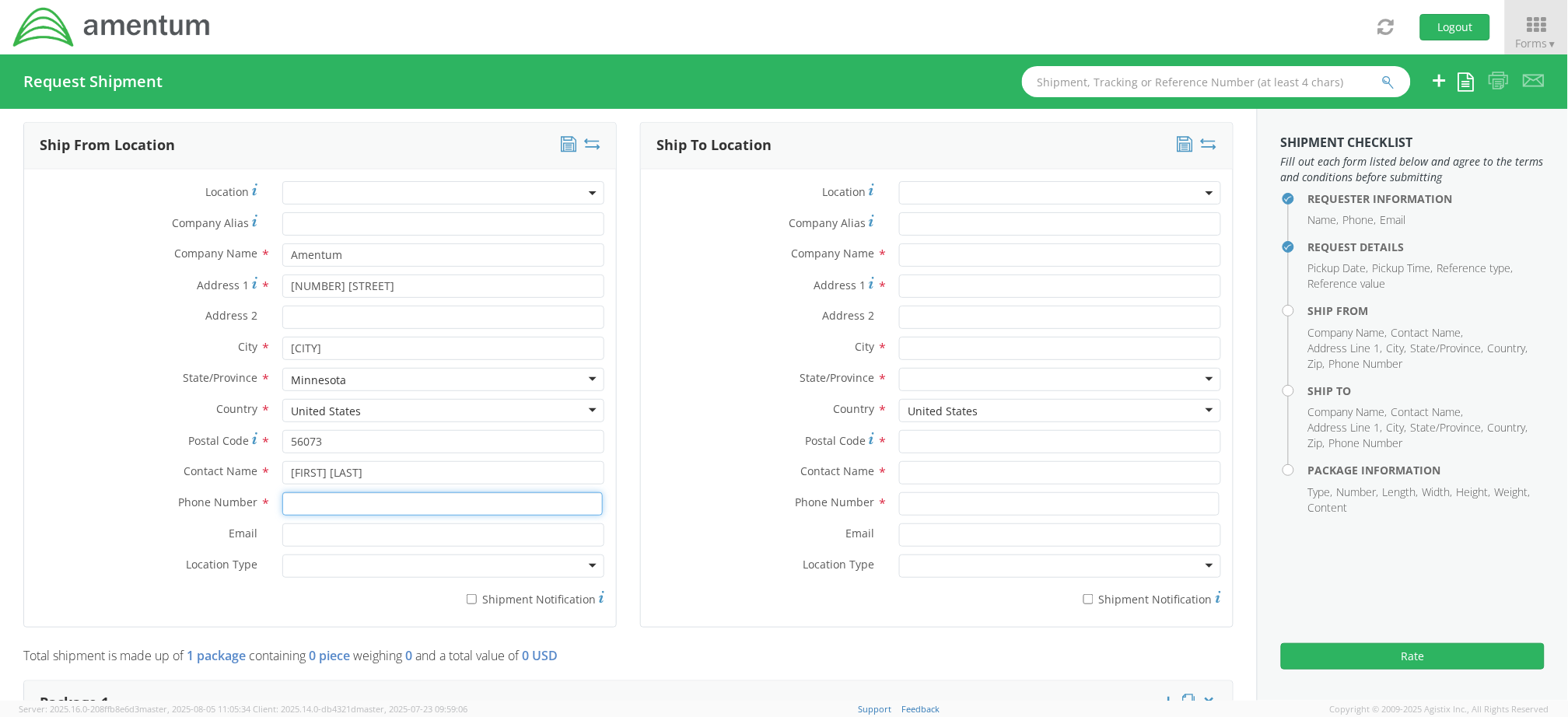 paste on "2565834400" 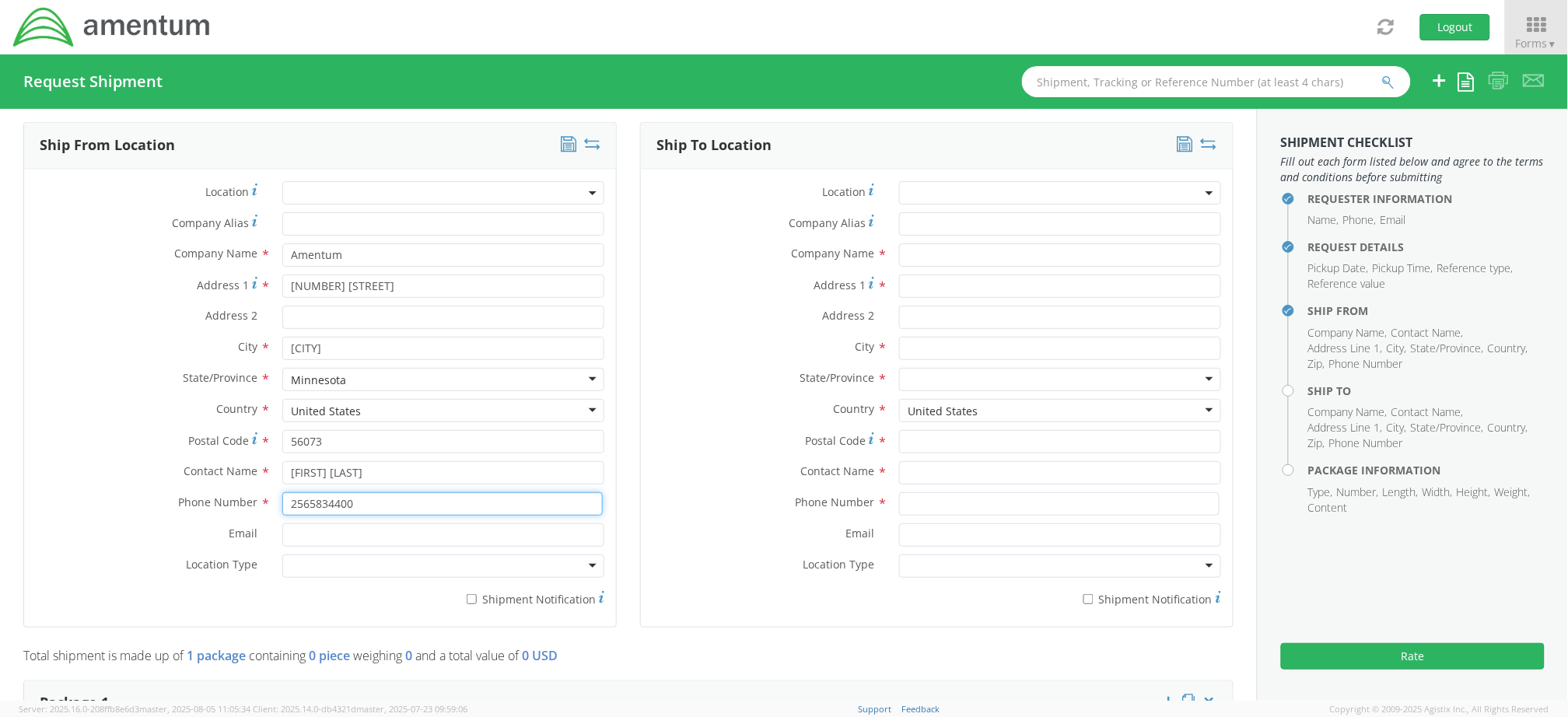 type on "2565834400" 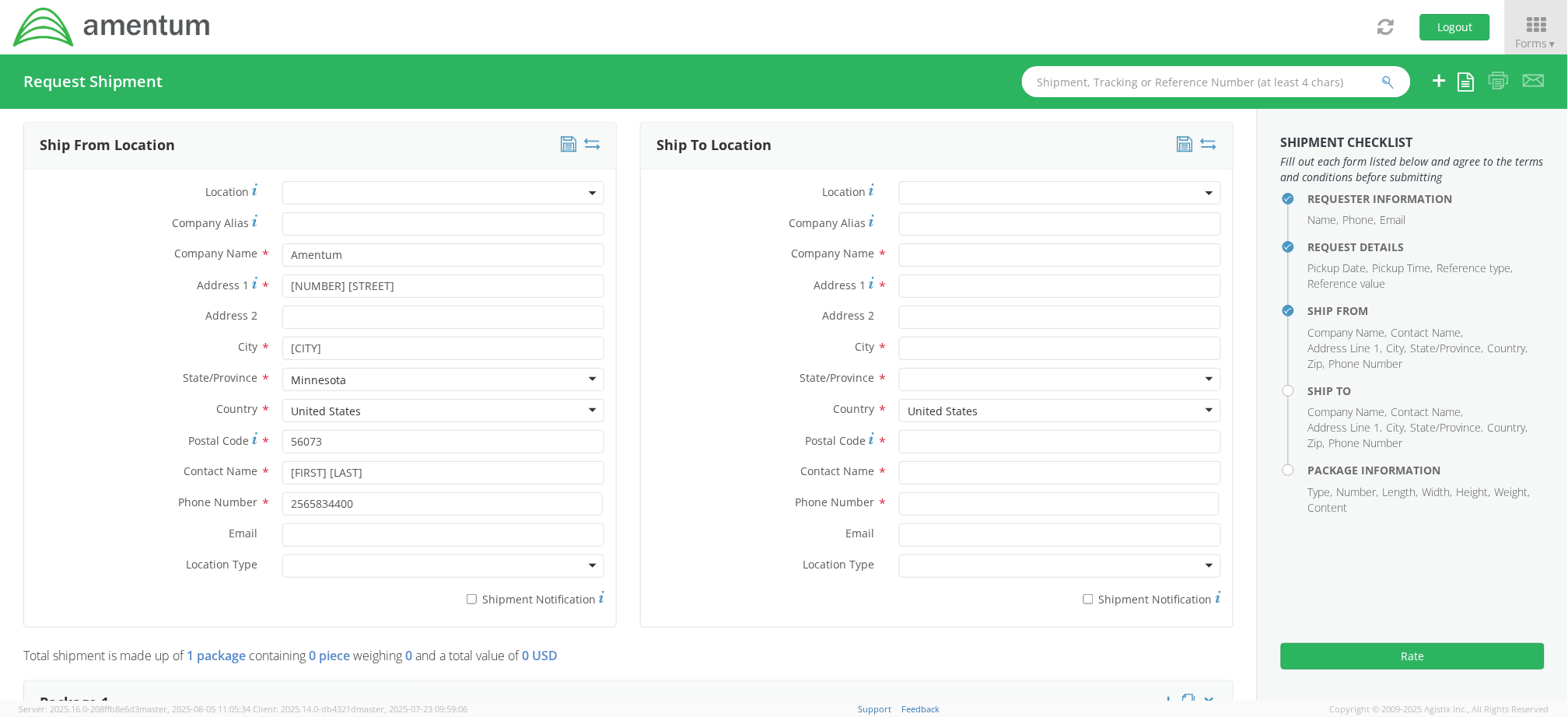 click on "Business Military Residential" at bounding box center (443, 566) 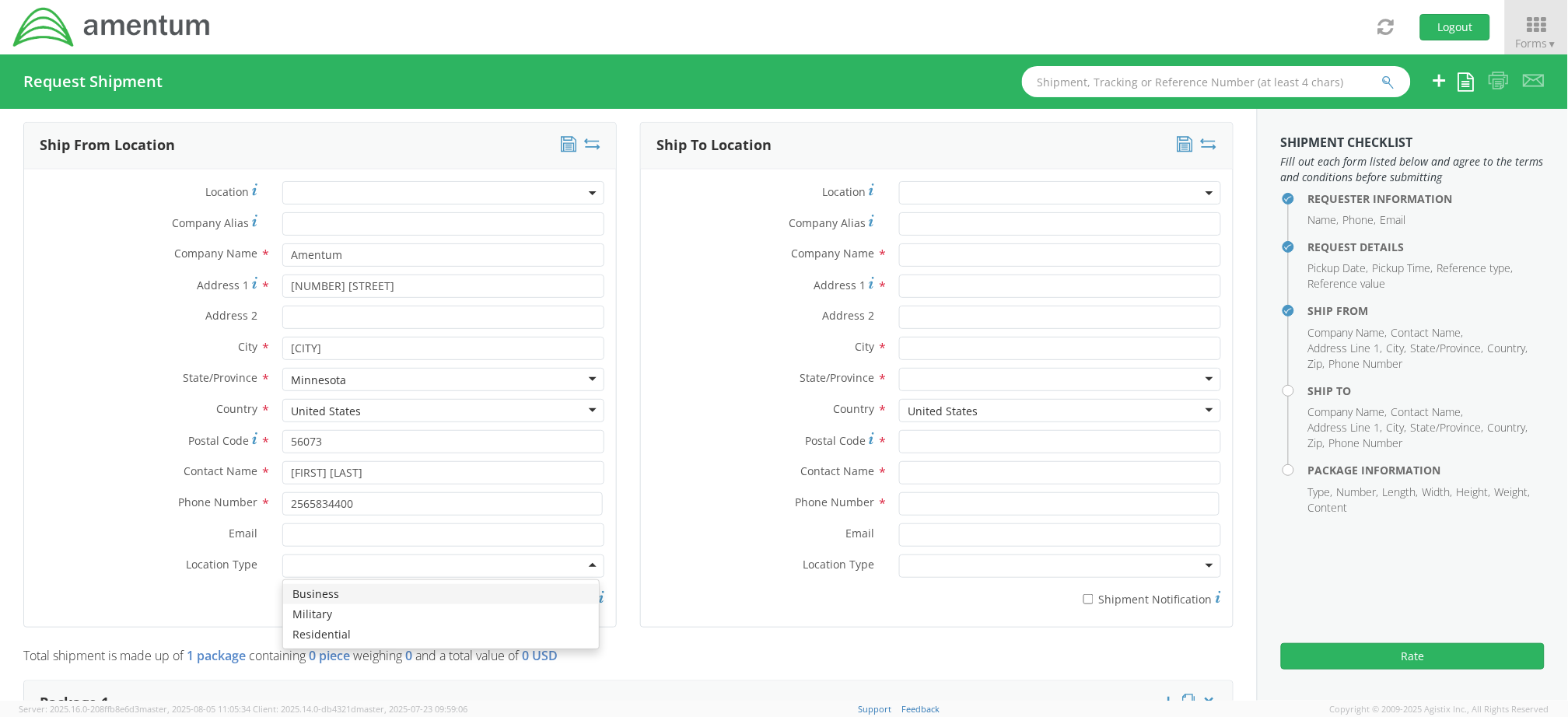 click at bounding box center (443, 566) 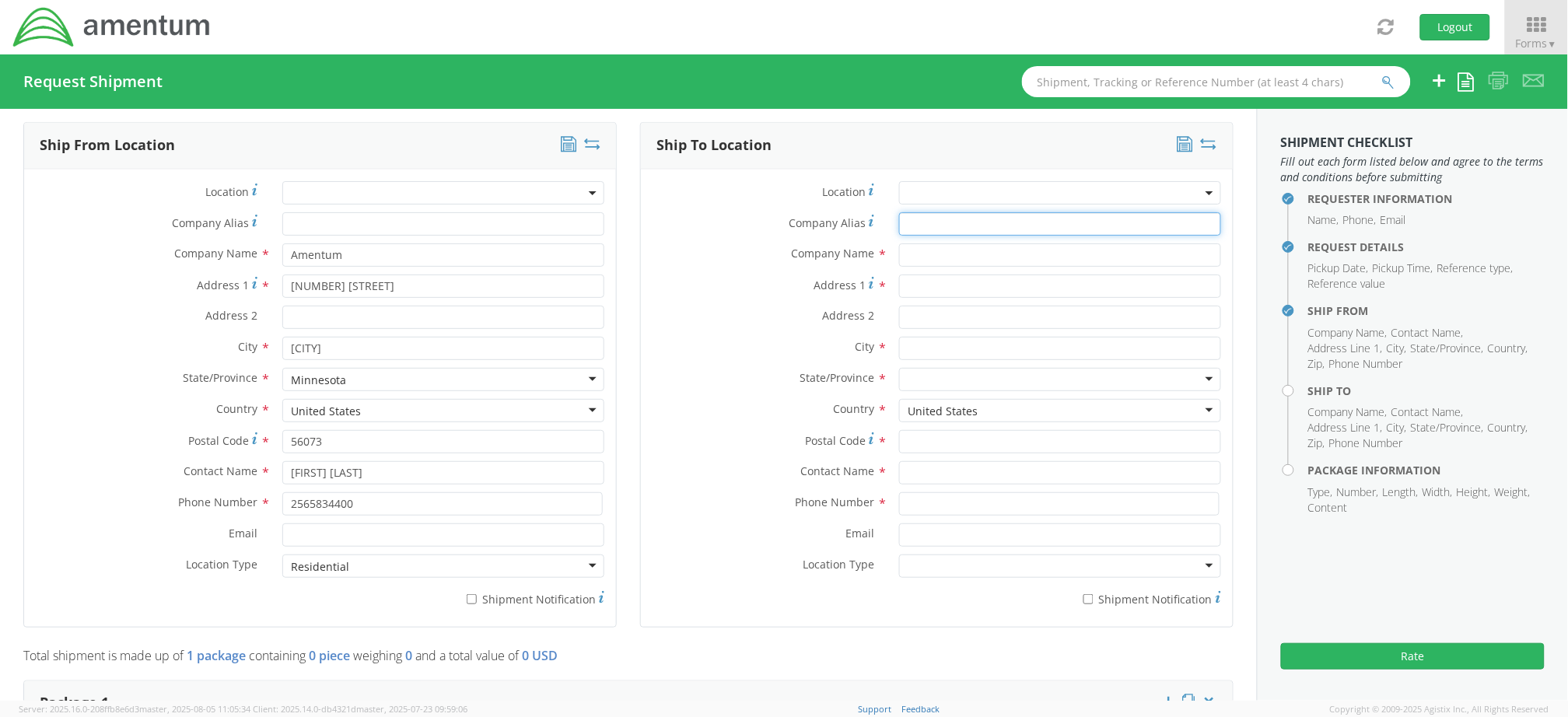 click on "Company Alias        *" at bounding box center (1060, 224) 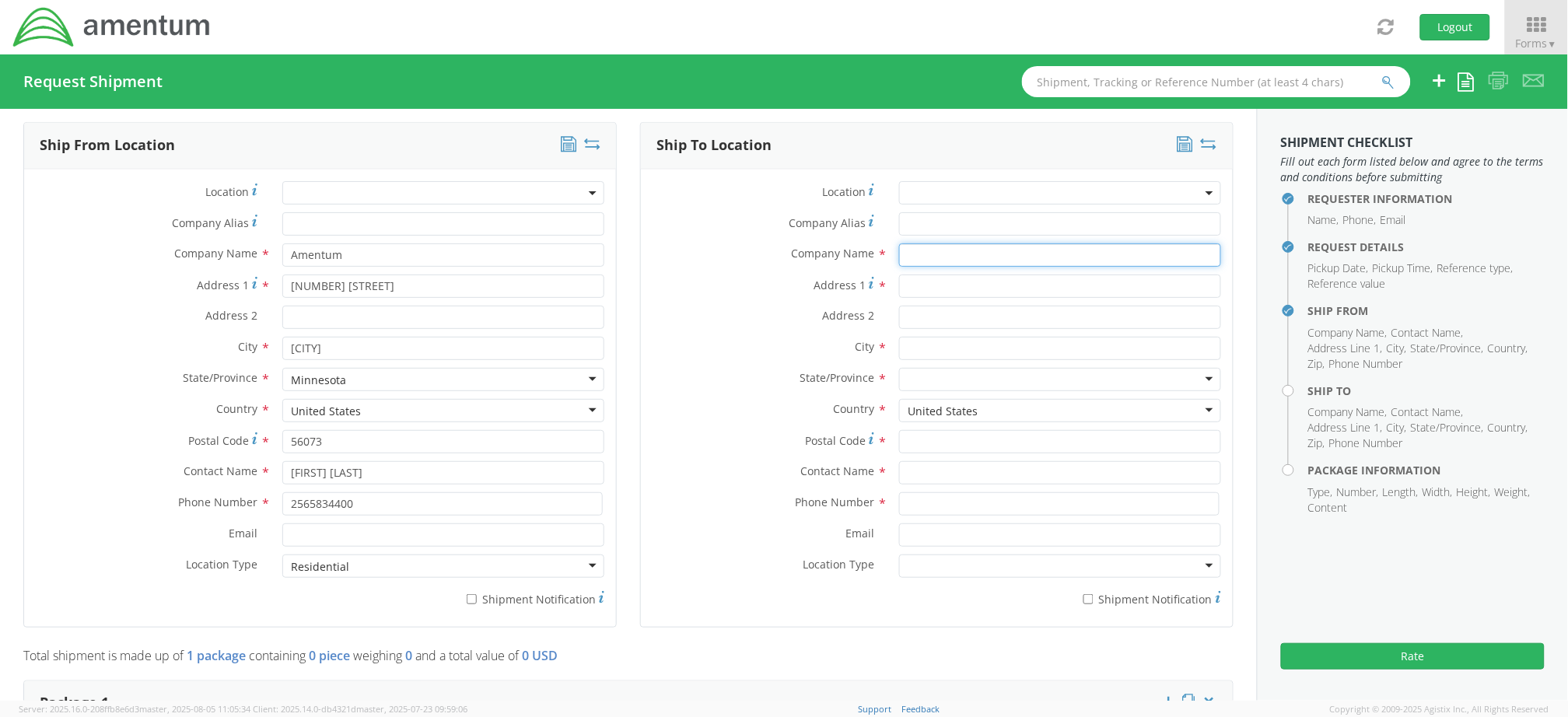 click at bounding box center (1060, 255) 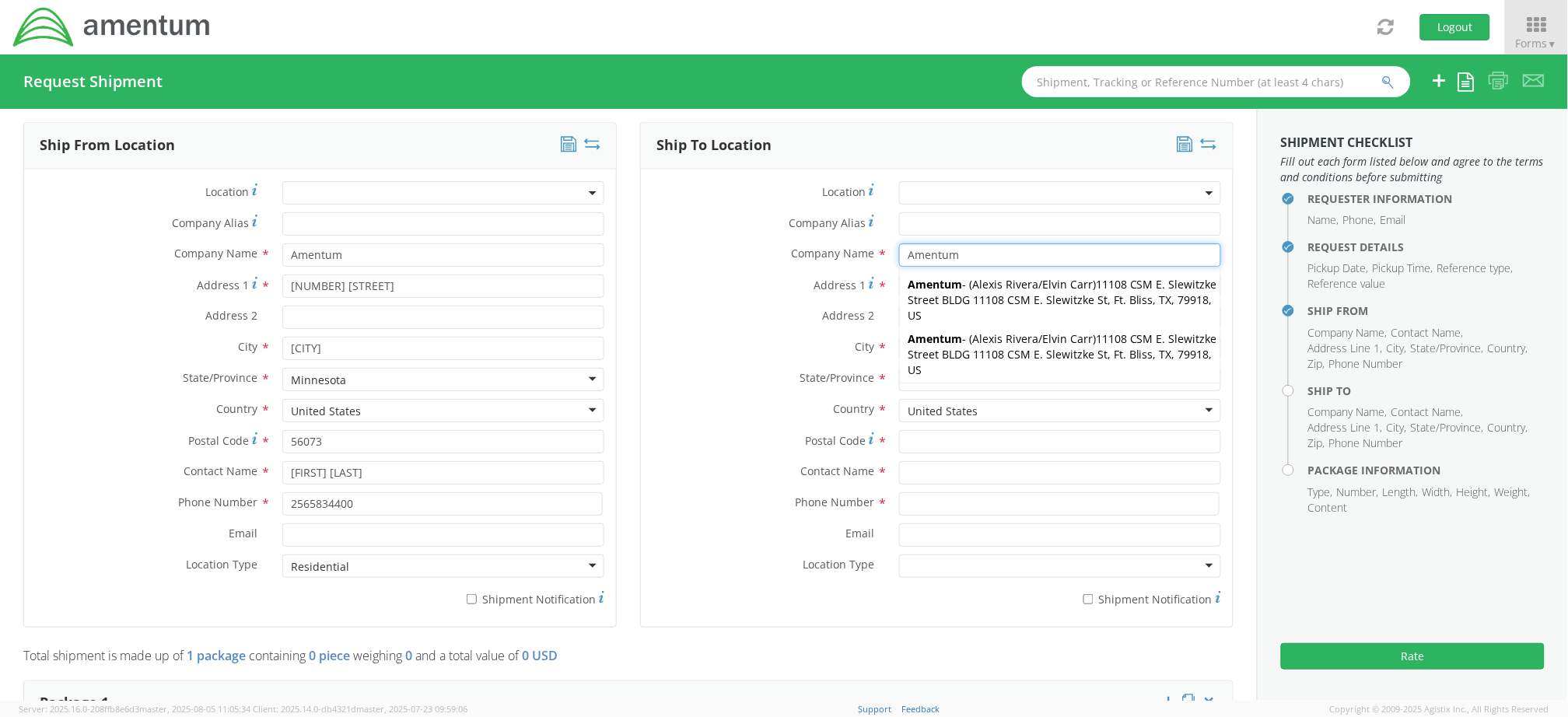 type on "Amentum" 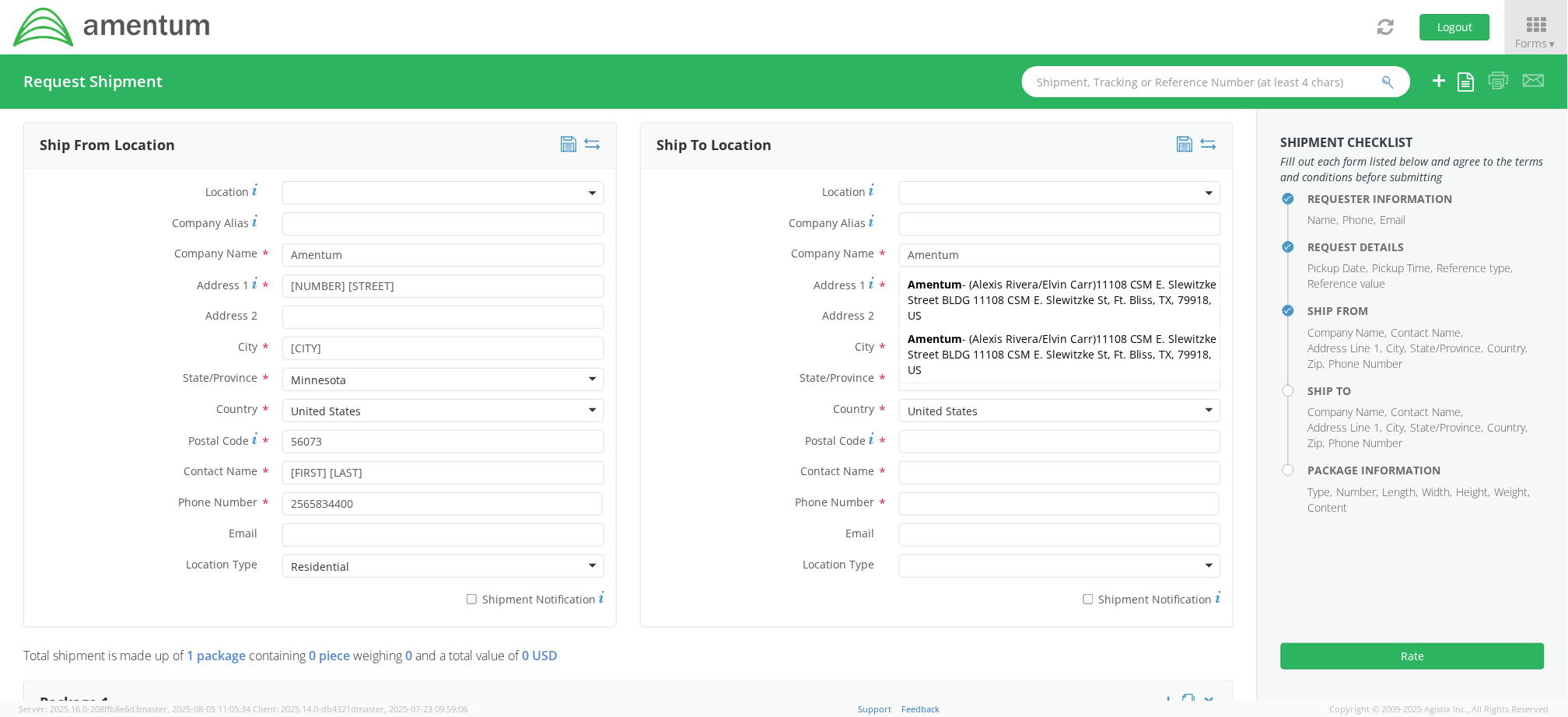 click on "State/Province        *" at bounding box center [764, 378] 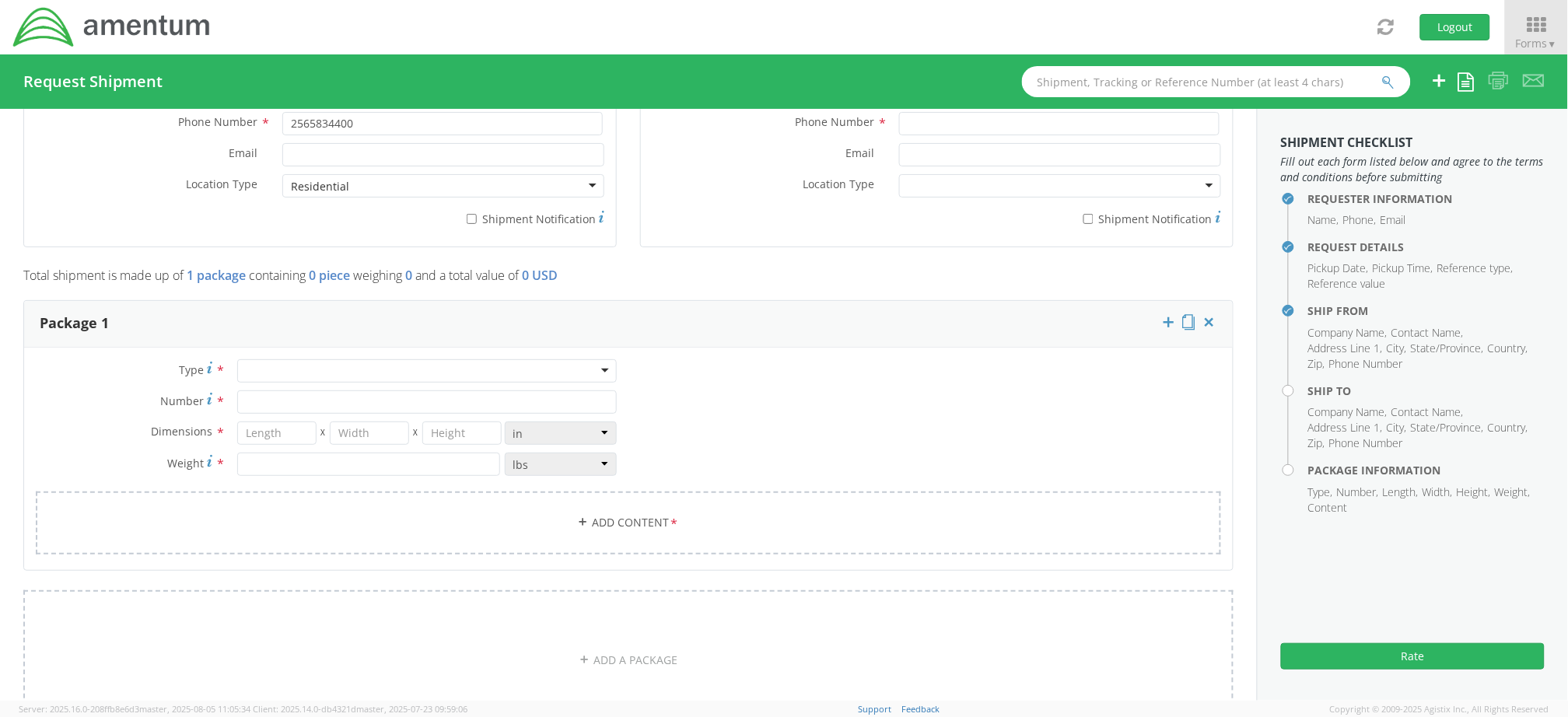 scroll, scrollTop: 1140, scrollLeft: 0, axis: vertical 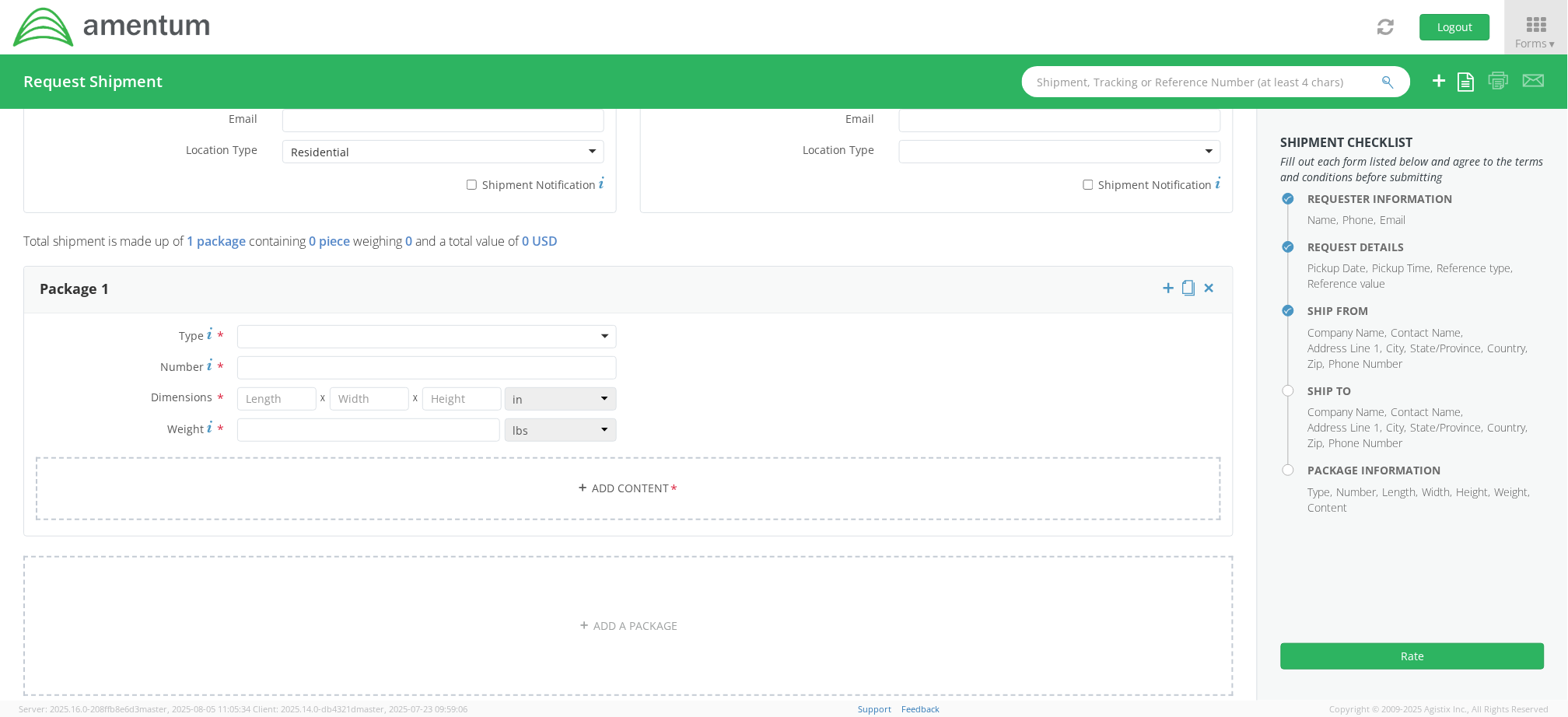 click at bounding box center [427, 337] 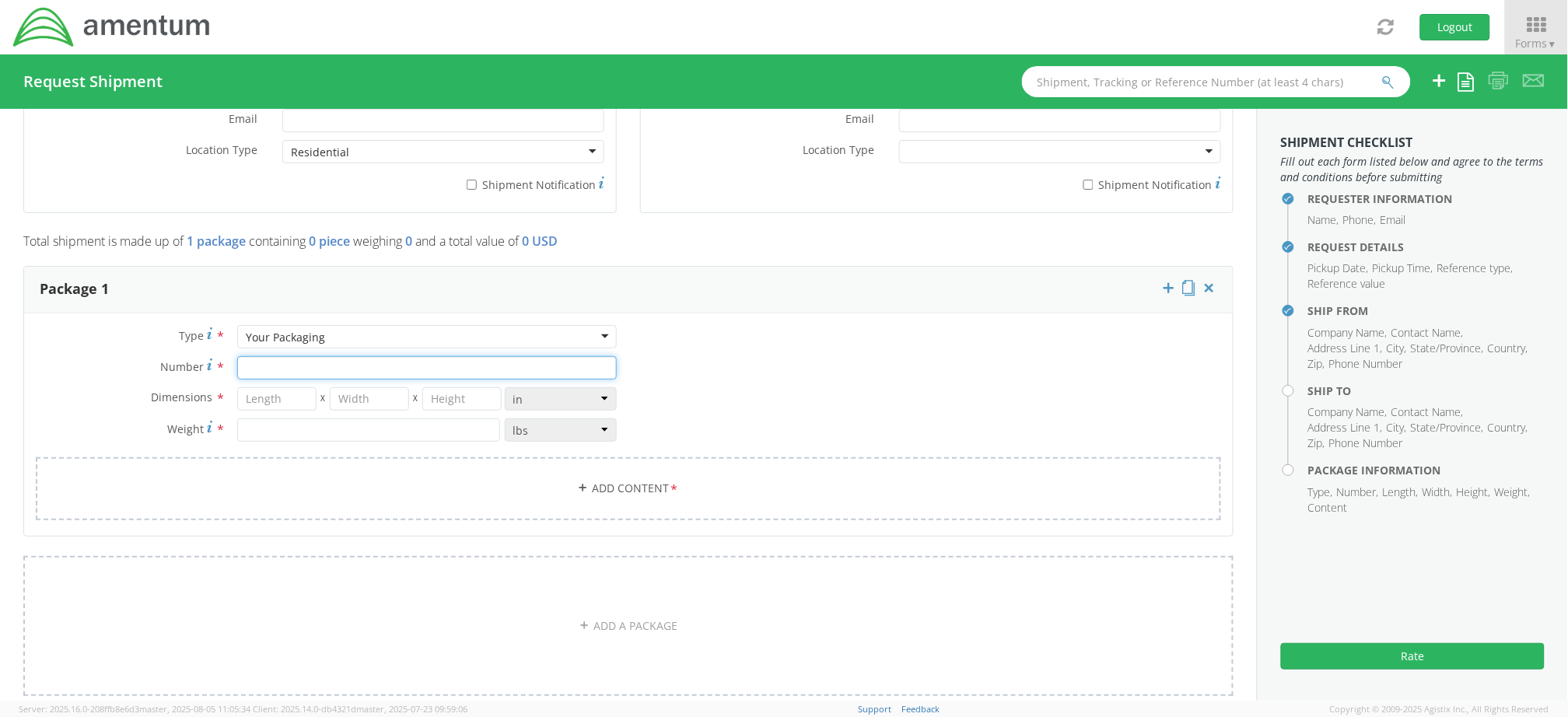click on "Number        *" at bounding box center (427, 368) 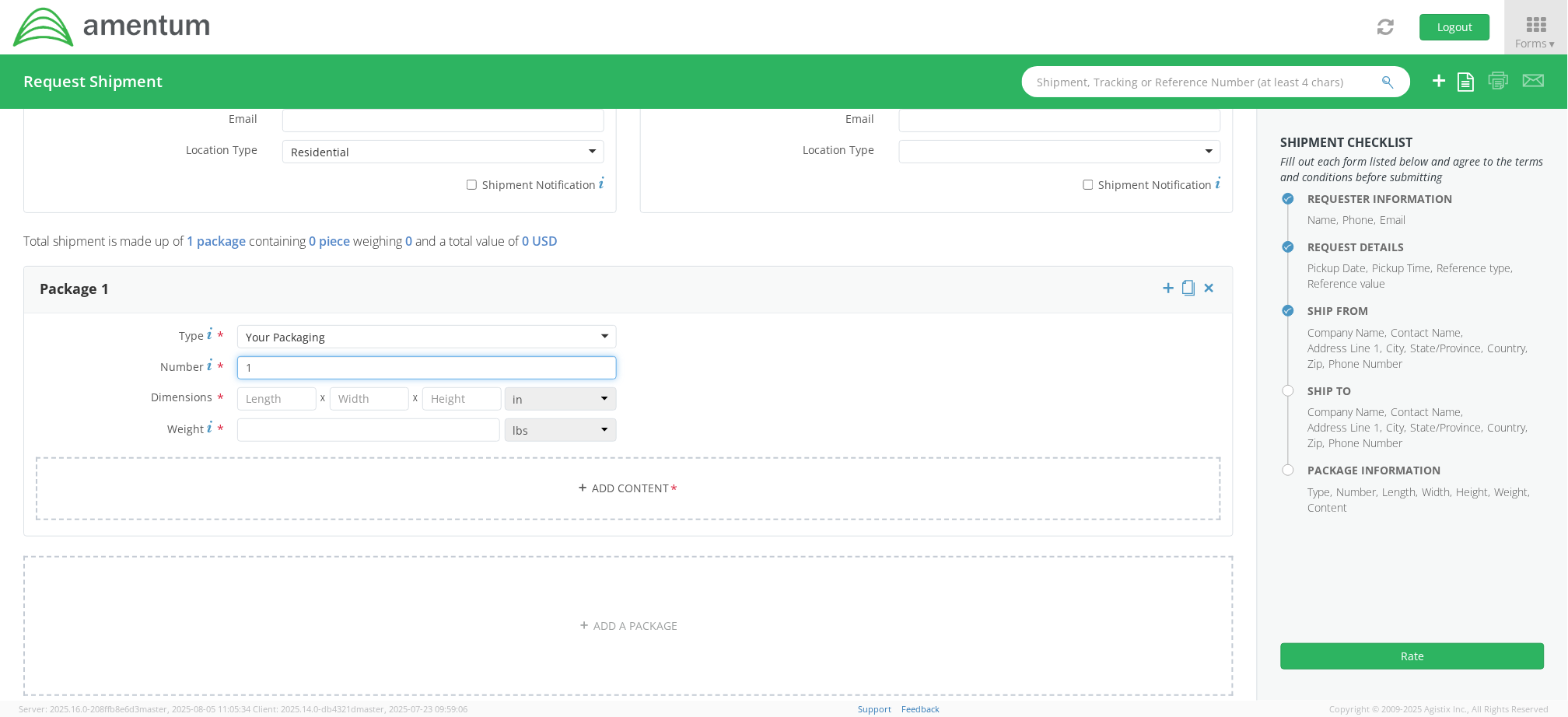 type on "1" 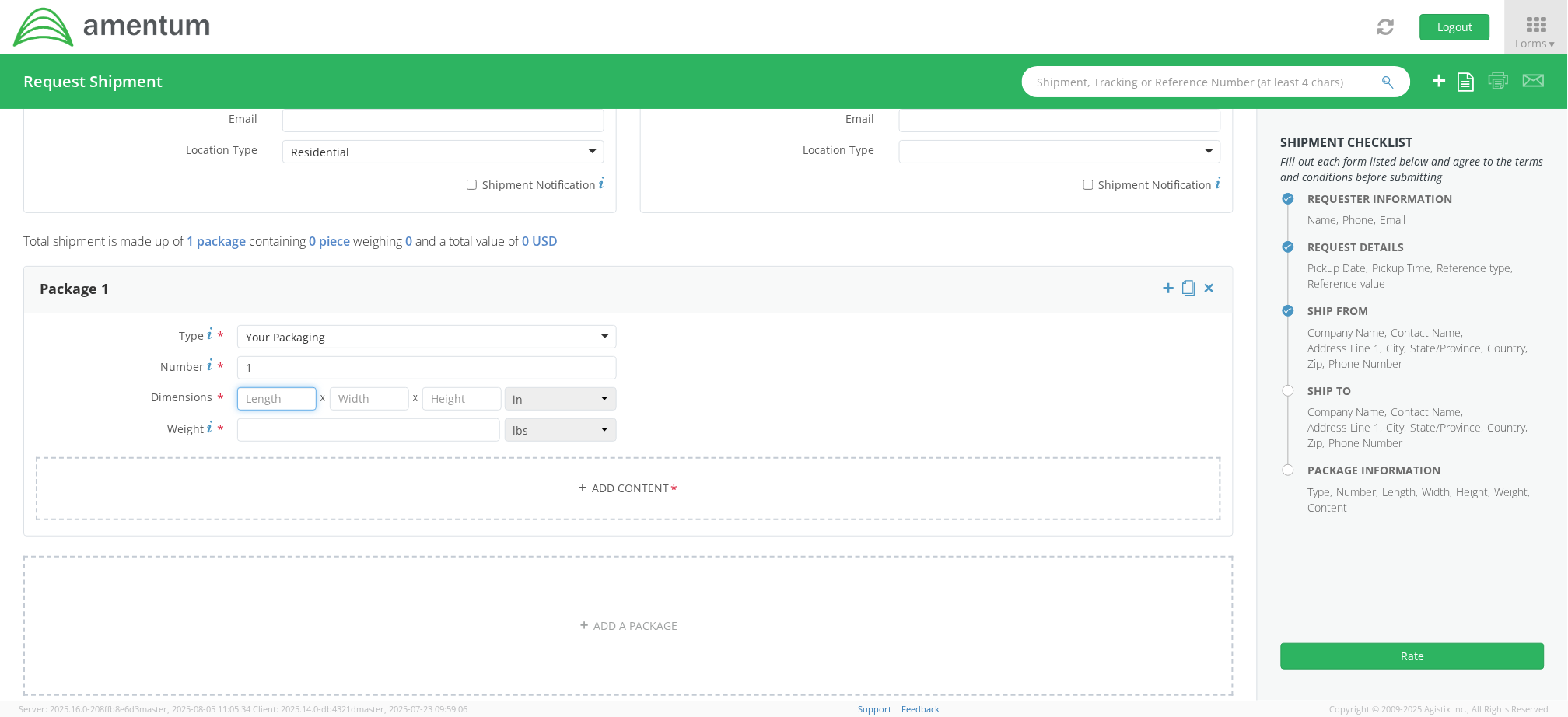 click at bounding box center (277, 399) 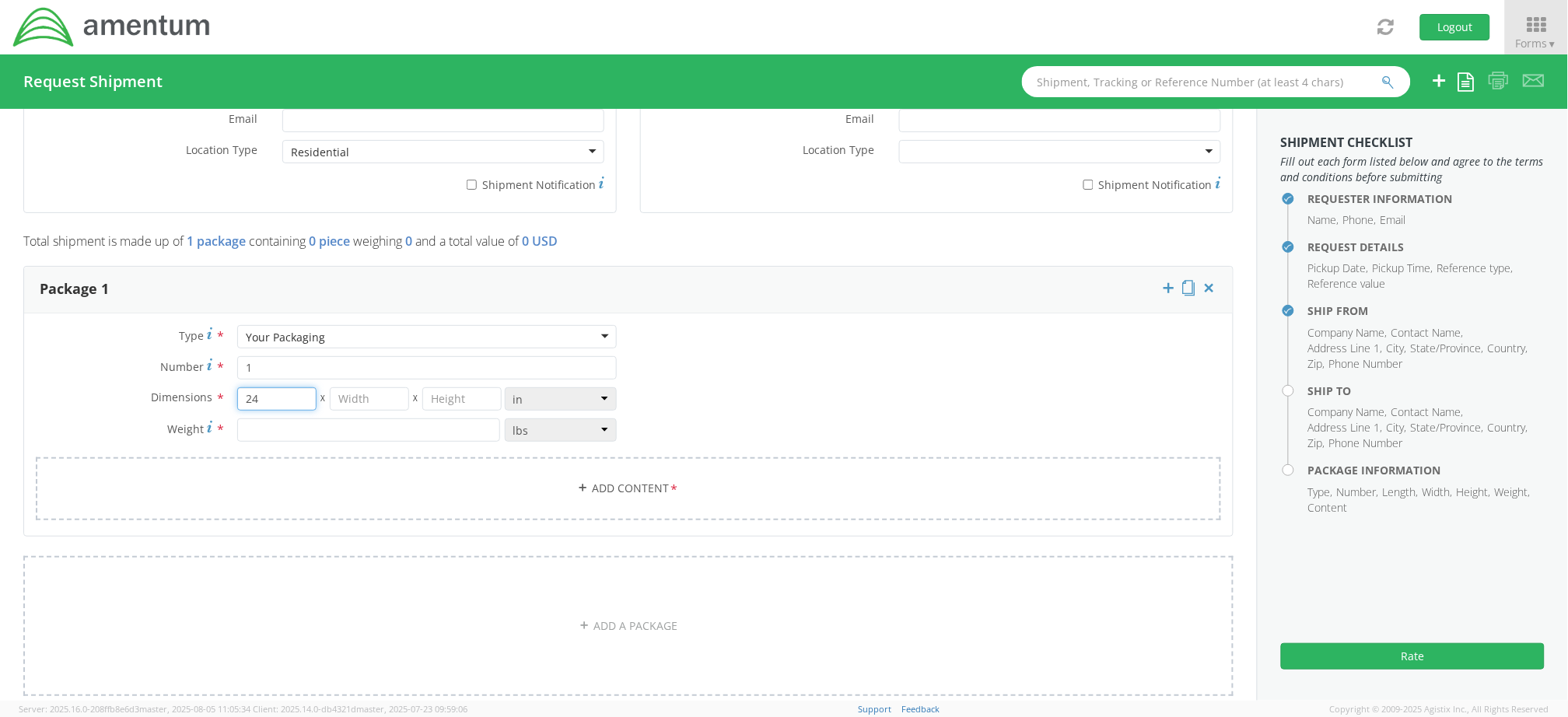 type on "24" 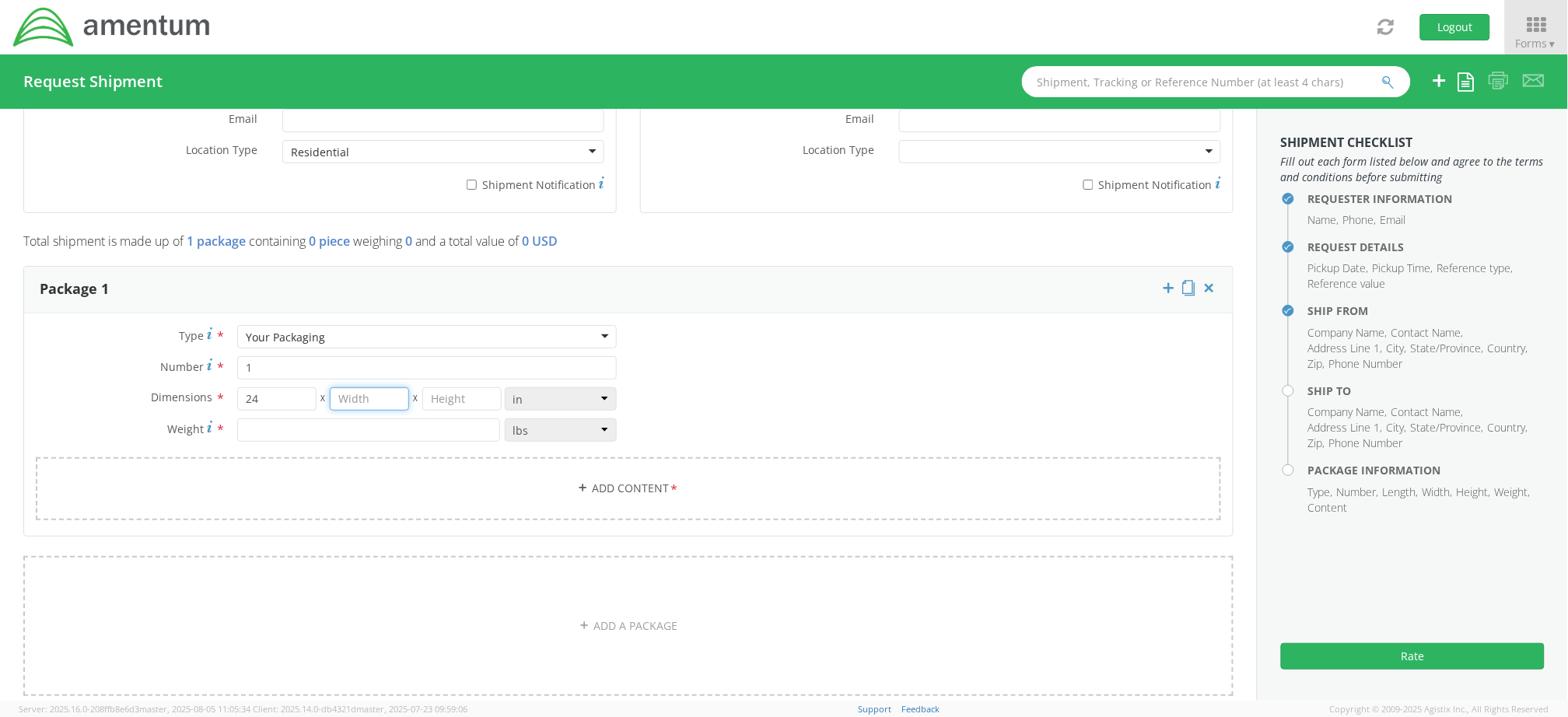click at bounding box center (369, 399) 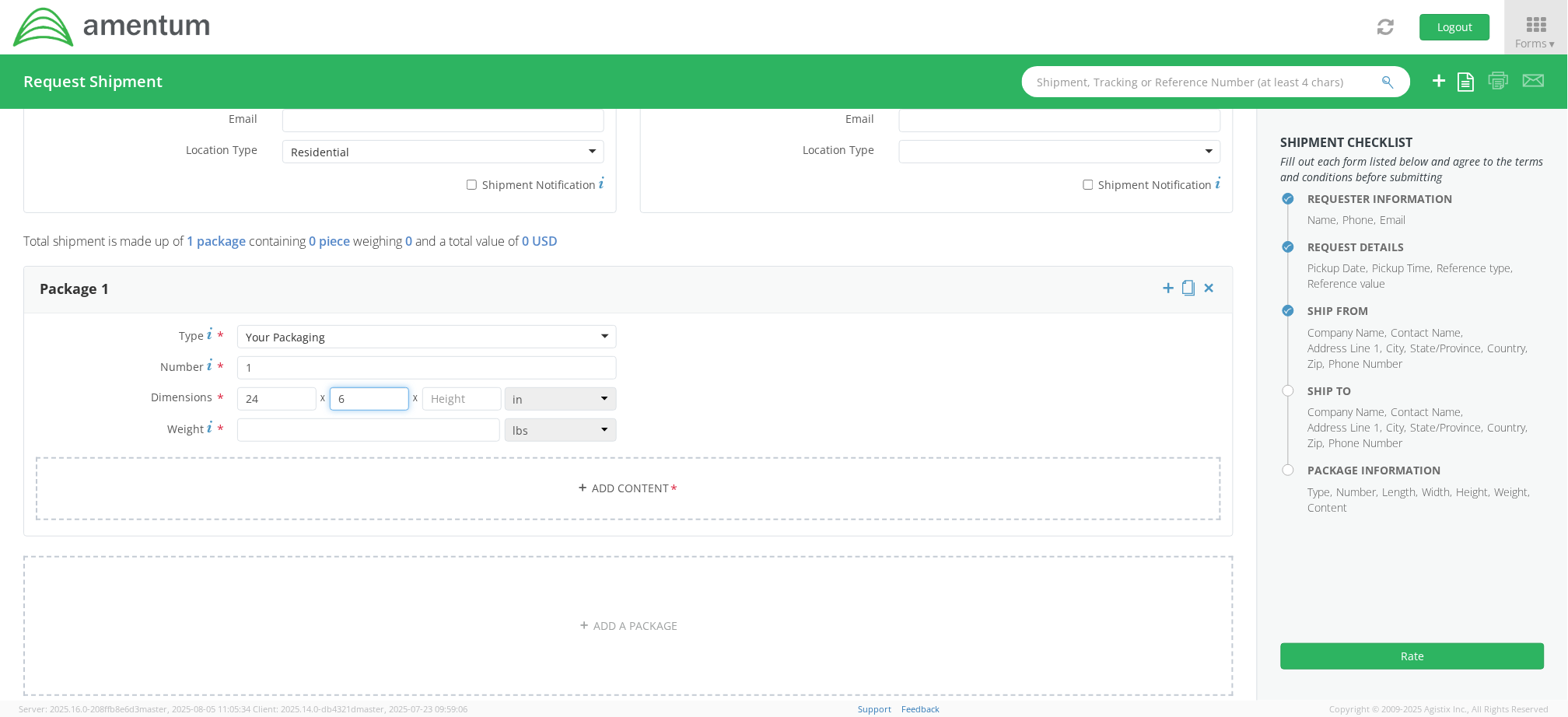 type on "6" 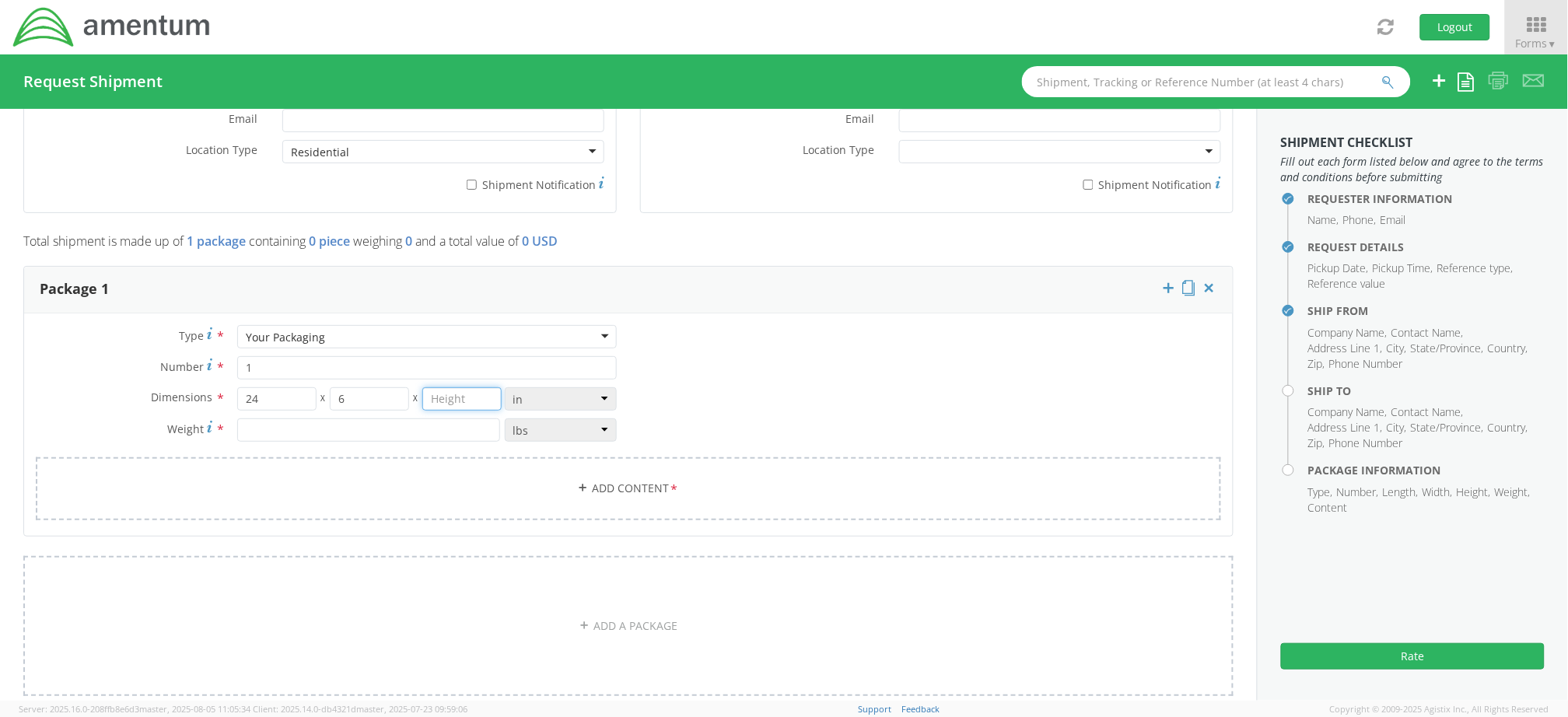 click at bounding box center (462, 399) 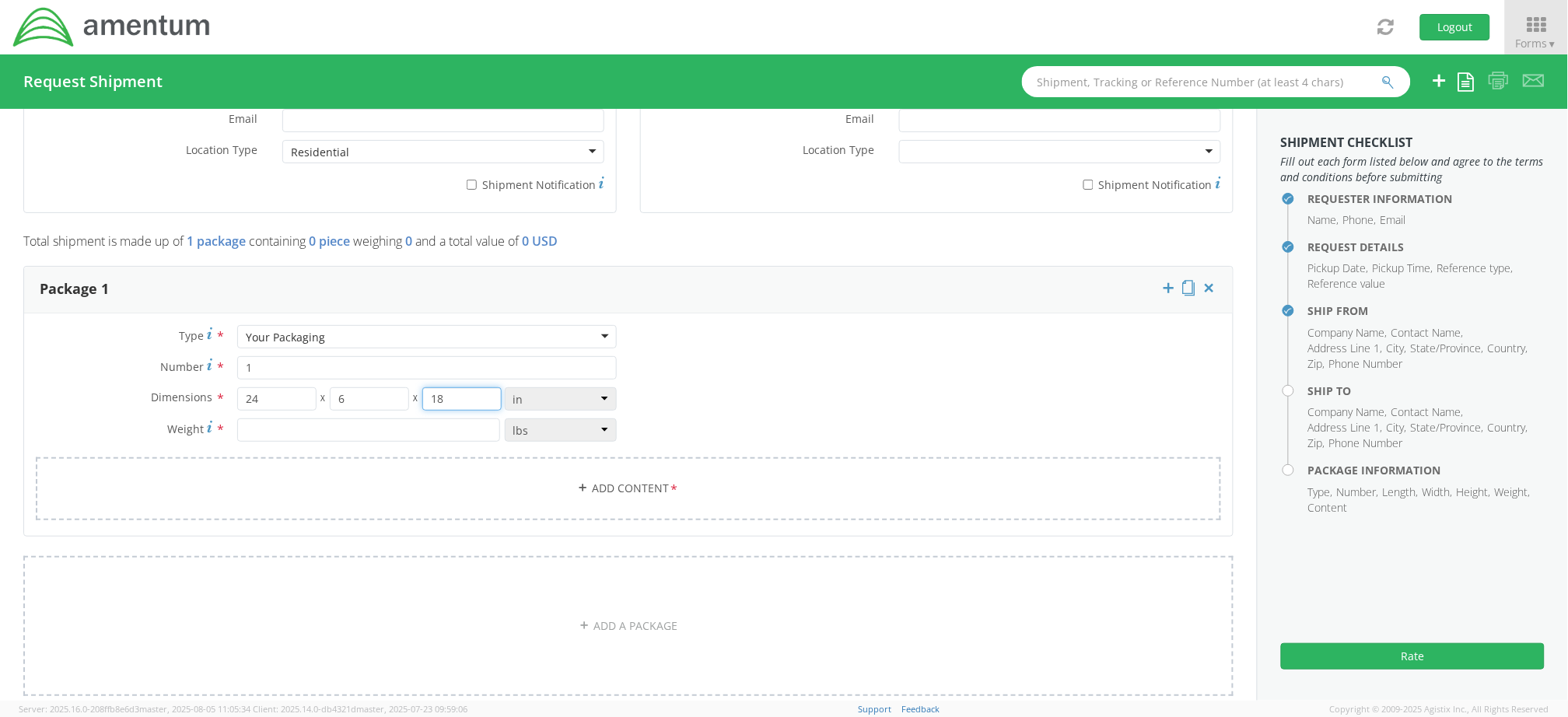 type on "18" 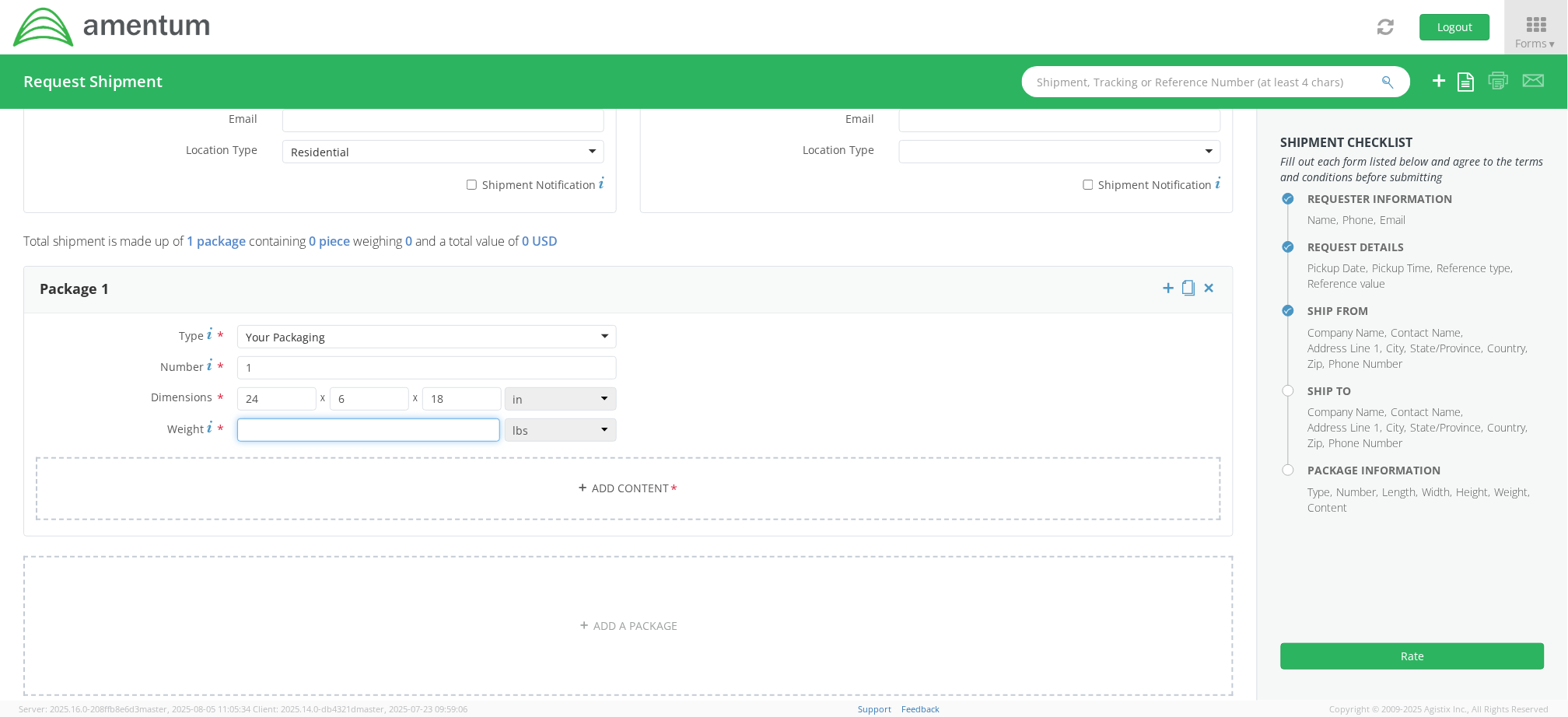 click at bounding box center [369, 430] 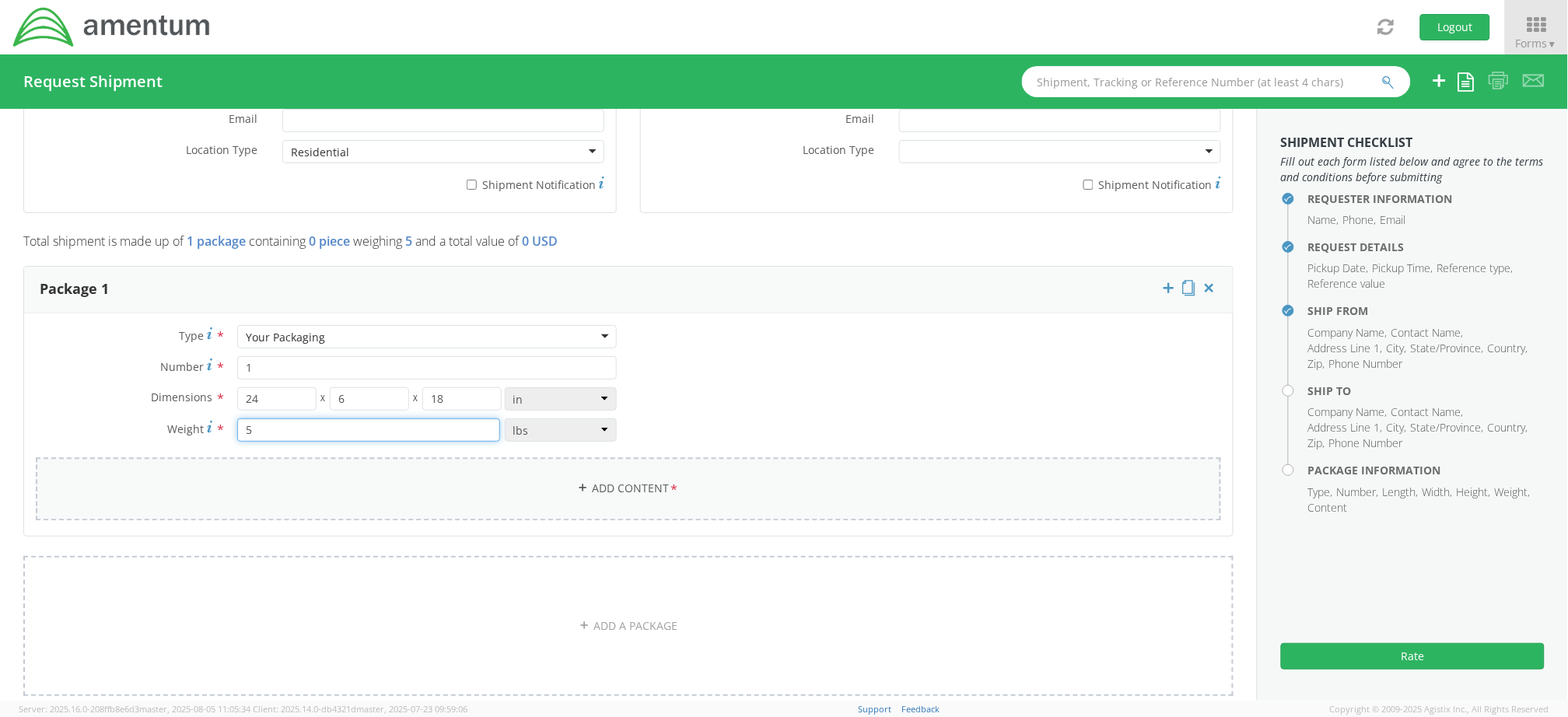 type on "5" 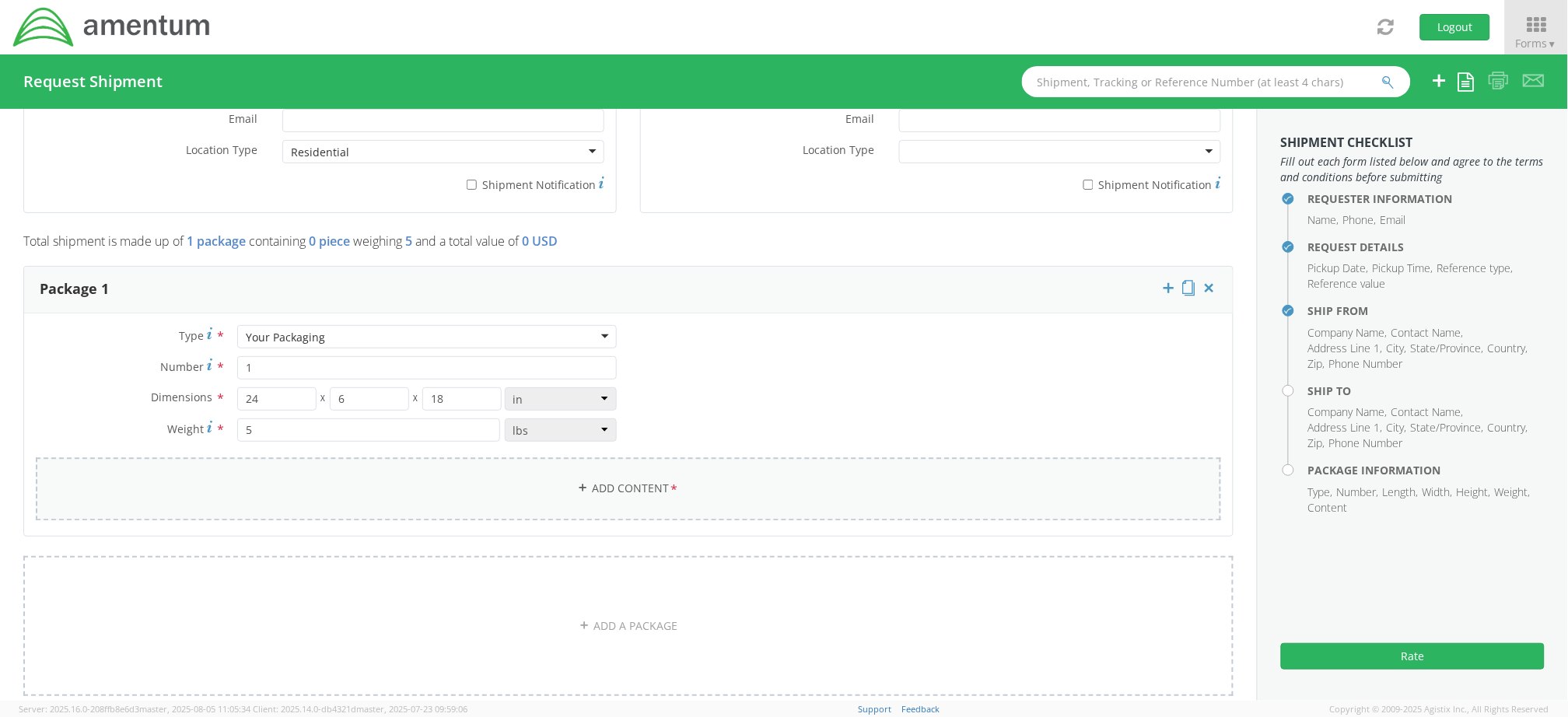 click on "Add Content  *" at bounding box center (628, 488) 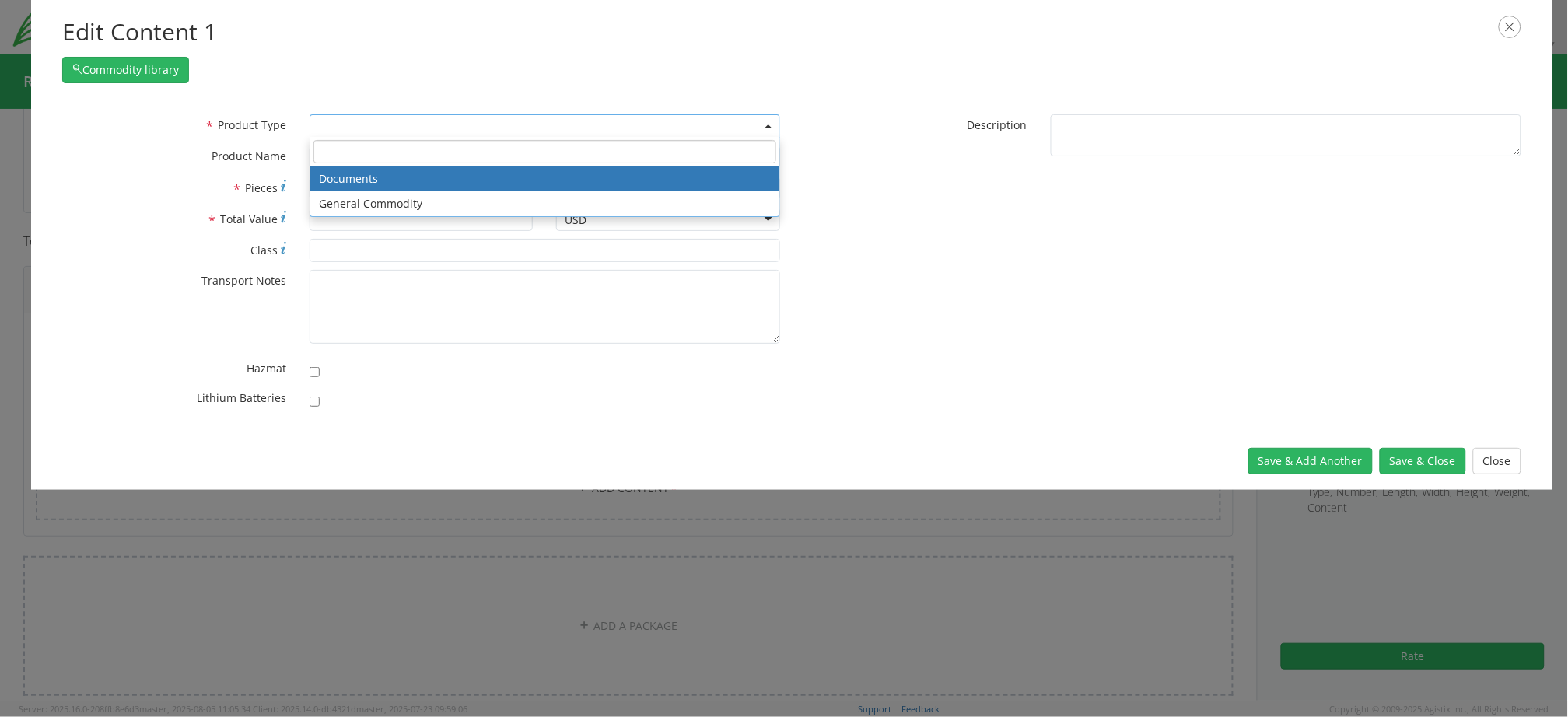 click at bounding box center [544, 126] 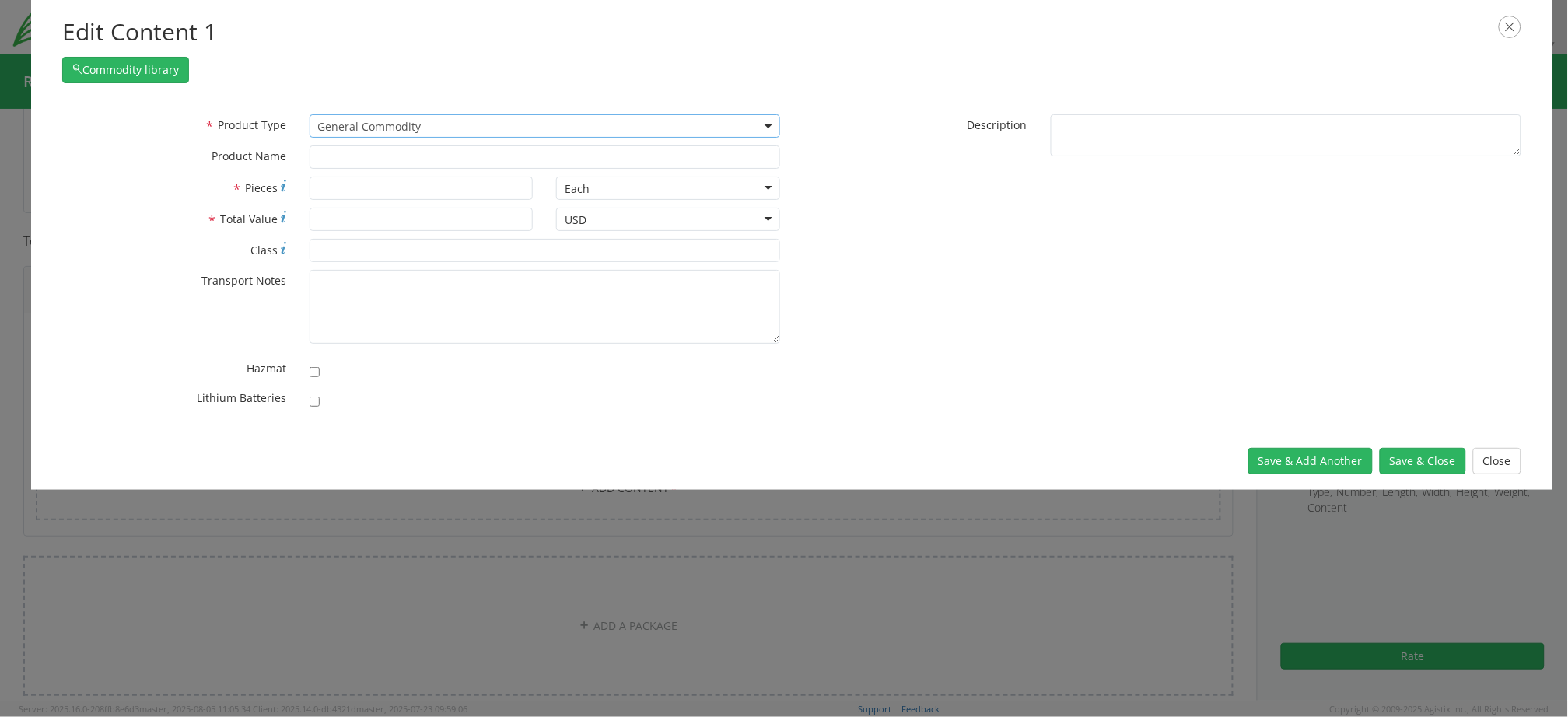 select on "COMMODITY" 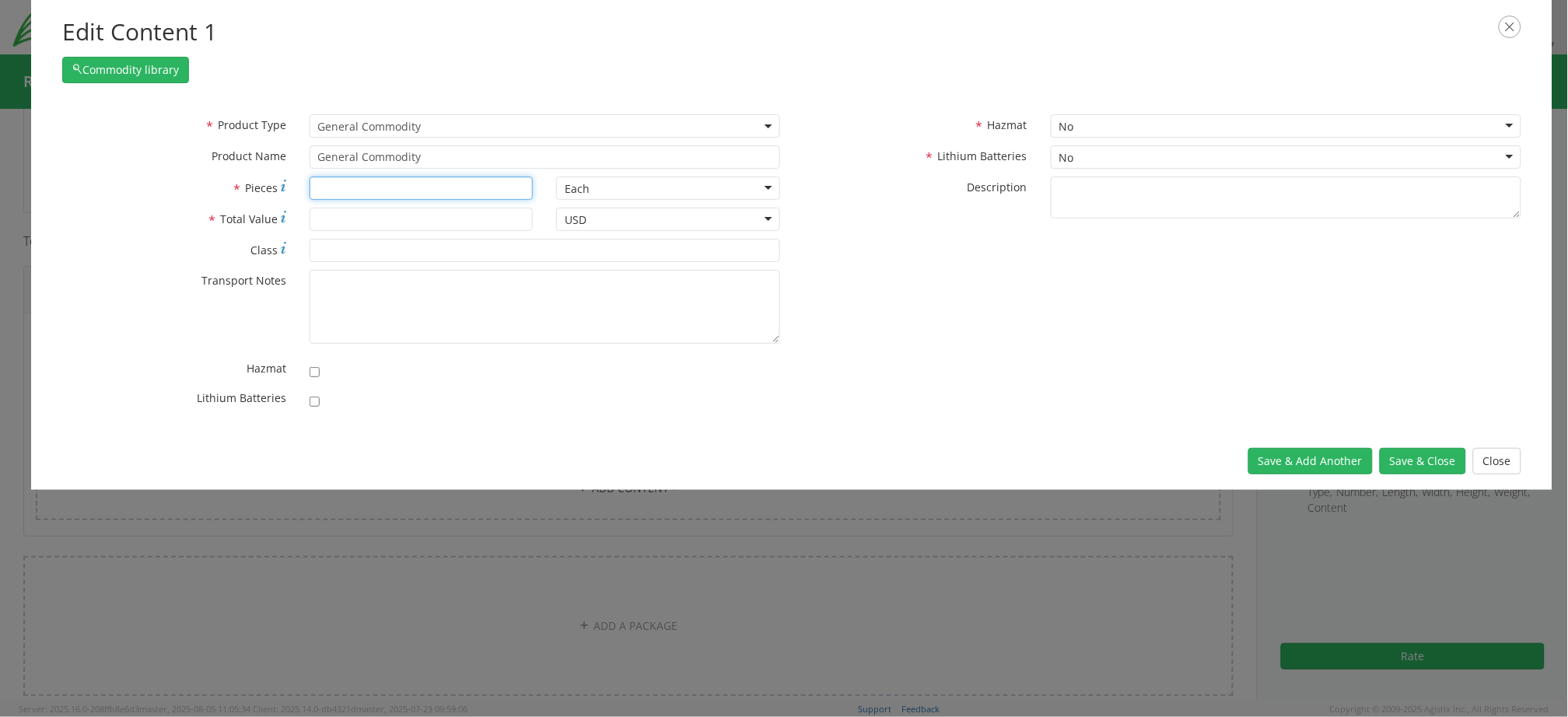 click on "*   Pieces" at bounding box center (422, 188) 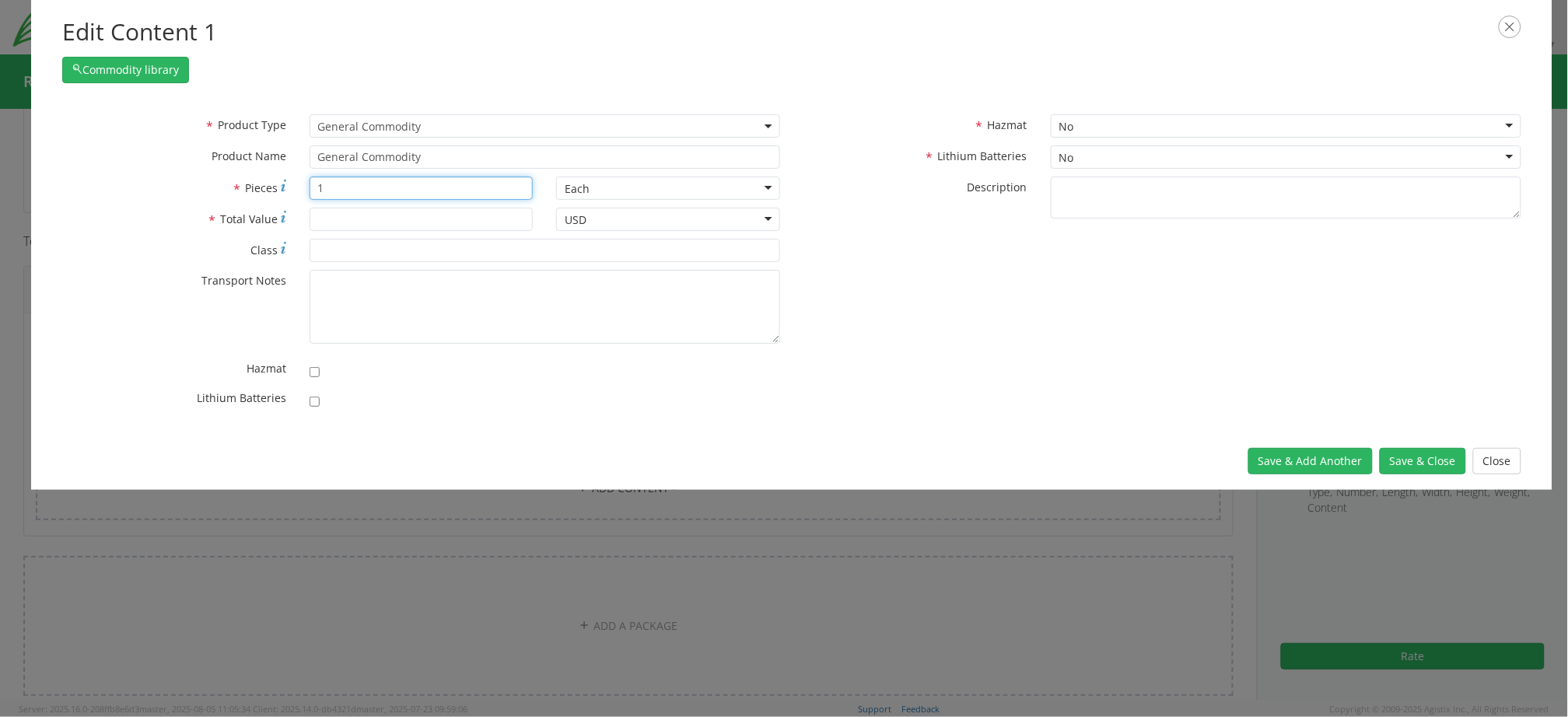 type on "1" 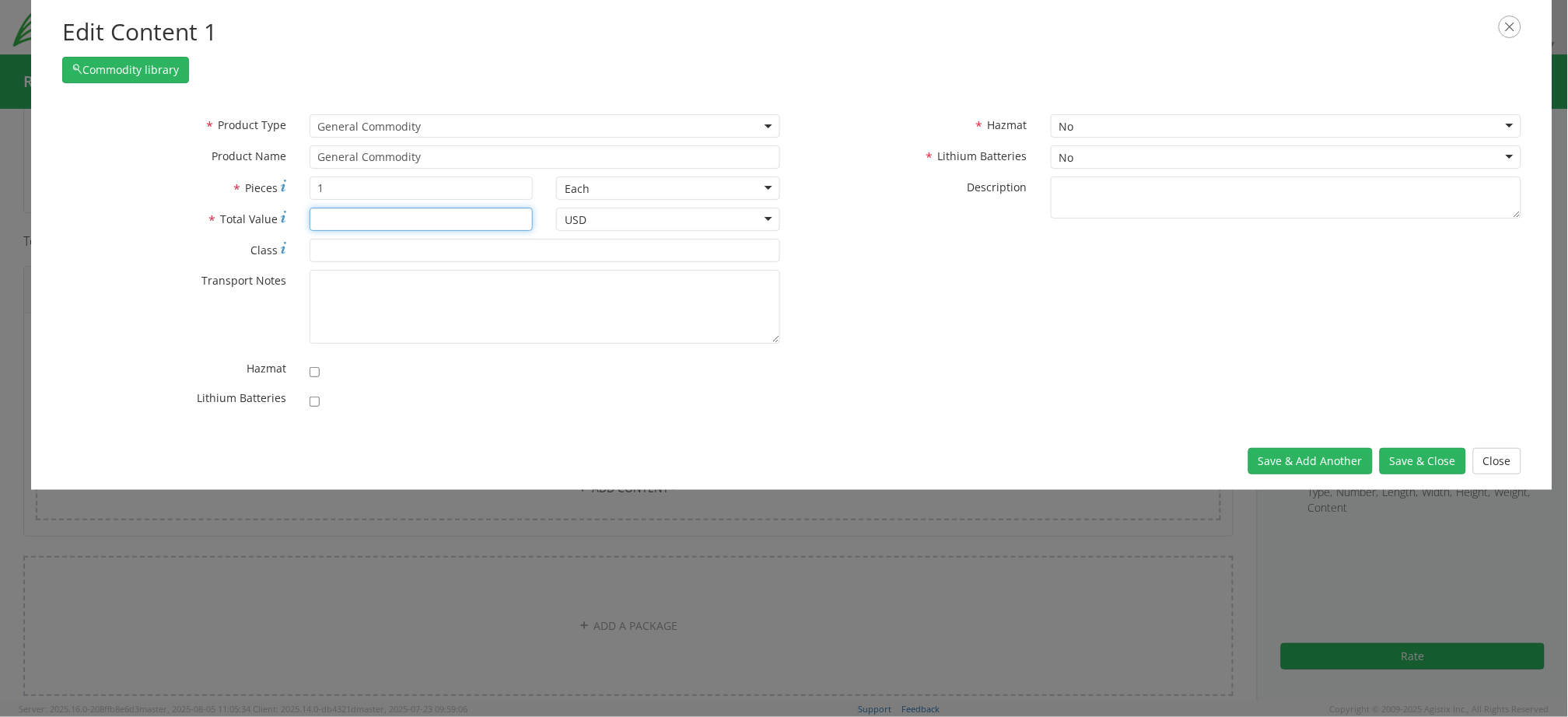 click on "*   Total Value" at bounding box center [422, 219] 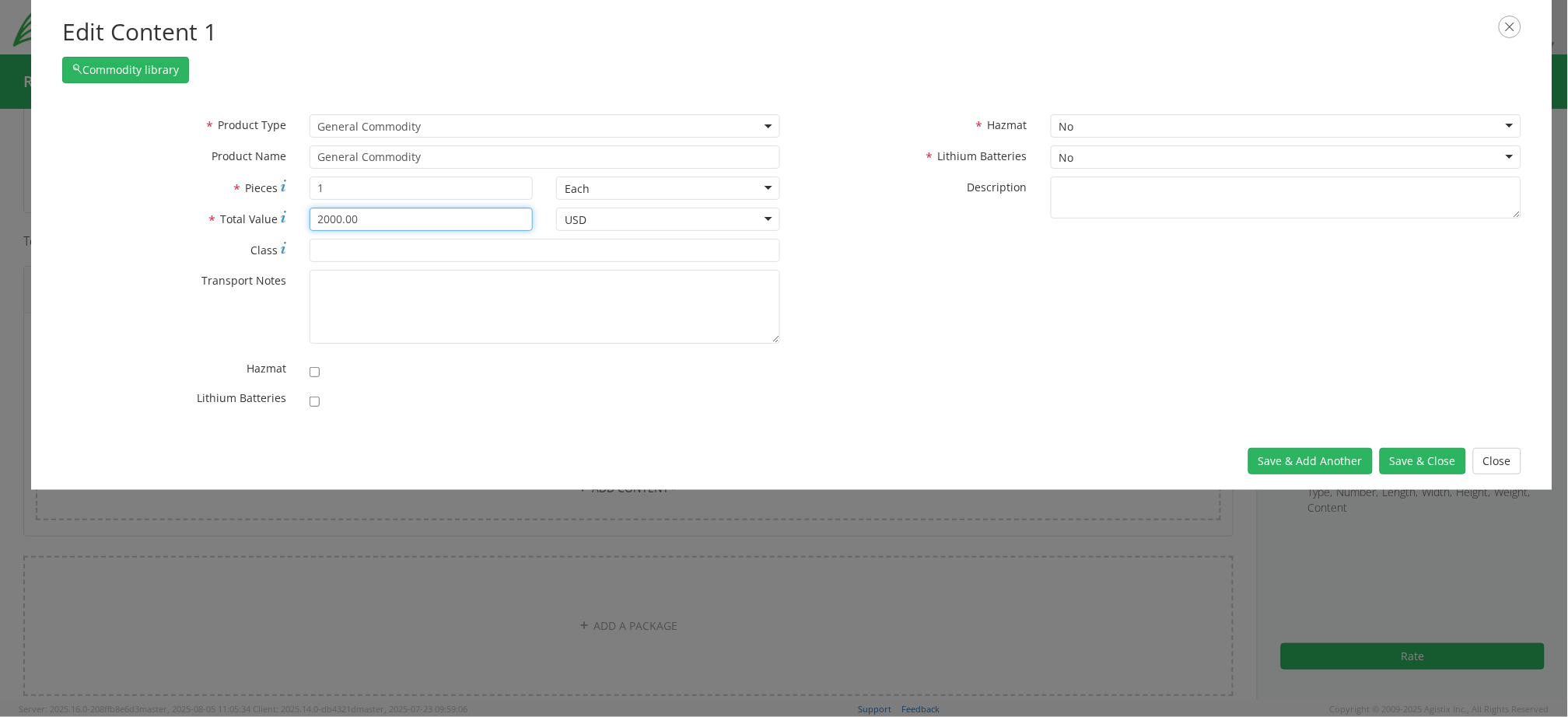 type on "2000.00" 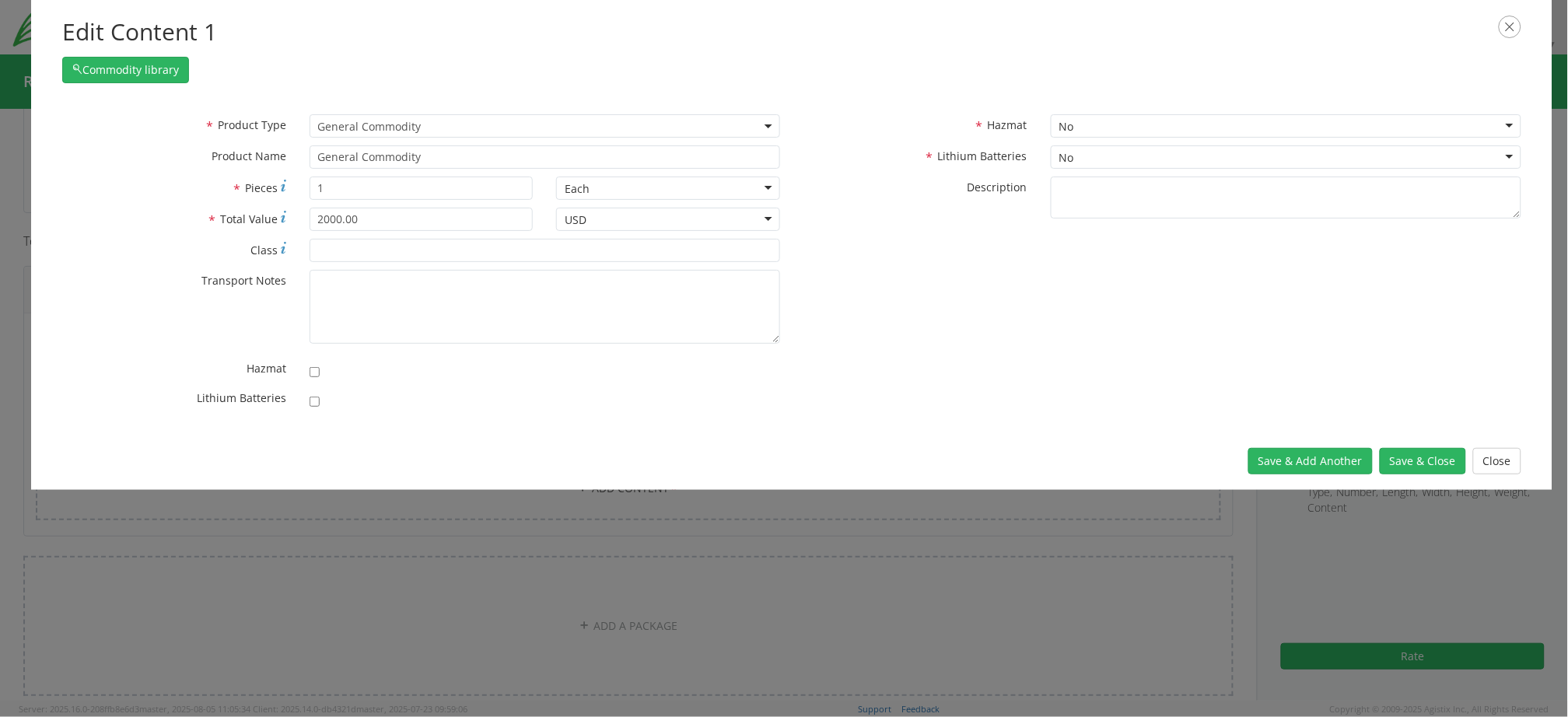 click on "*   Product Type                      Documents General Commodity General Commodity                                         *   Product Name                  General Commodity                                                   *   Pieces              1                                                           Each Each Bag Blister Pack Bottle Capsule Carton Centimeter Cubic centimeter Cubic foot Cubic meter Cubic yard Curies Dozen Drum Each Fluid Ounce US Foot Gallons Gram Hour Inches Kilogram Kilometer Liter Meter Milligram Milliliter Ounce Pack Pound Quart, US liquid Roll Square foot Square inch Square meter Tablet Tonne US ton Vials                                               *   Total Value              2000.00                                                           USD USD USD                                             *   Class                                                                *   Transport Notes" at bounding box center [792, 265] 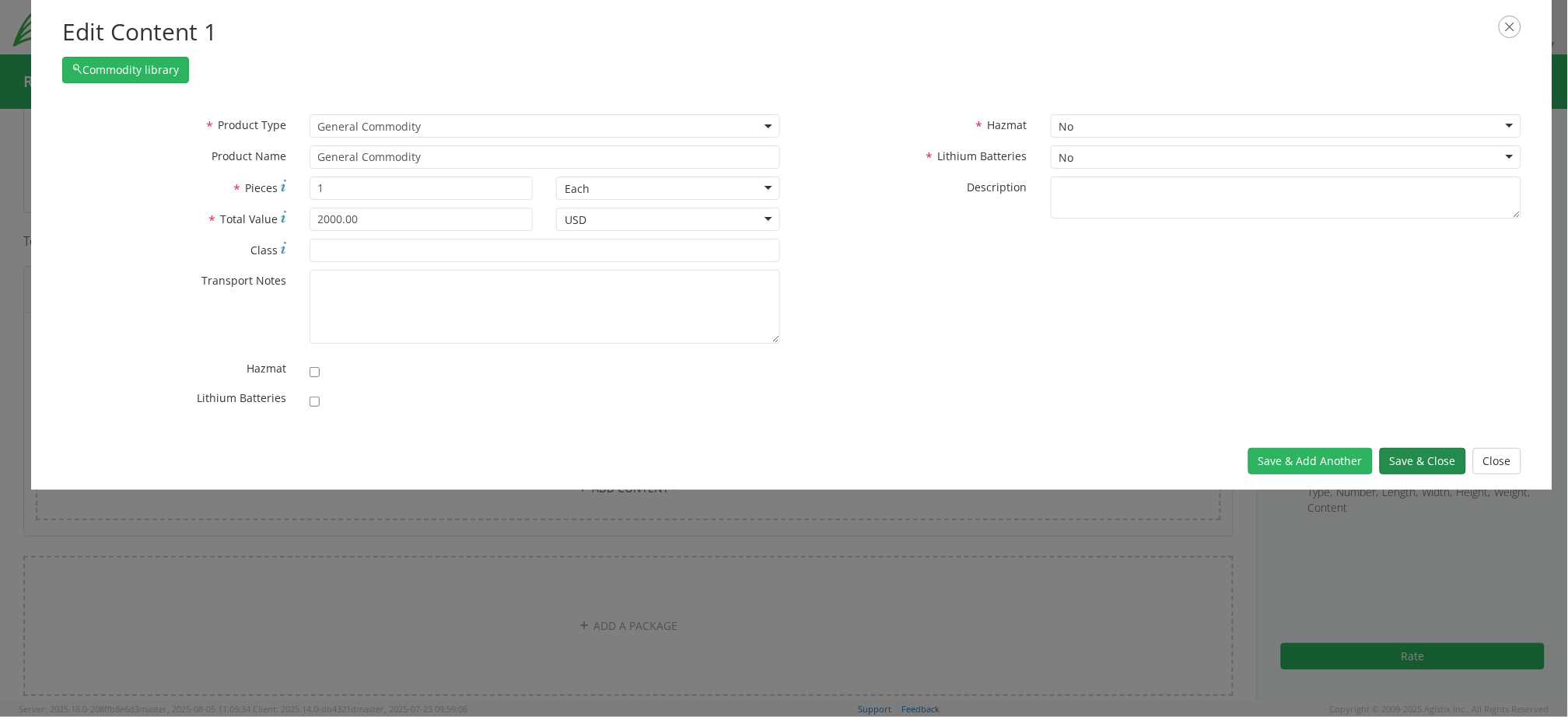 click on "Save & Close" at bounding box center (1423, 461) 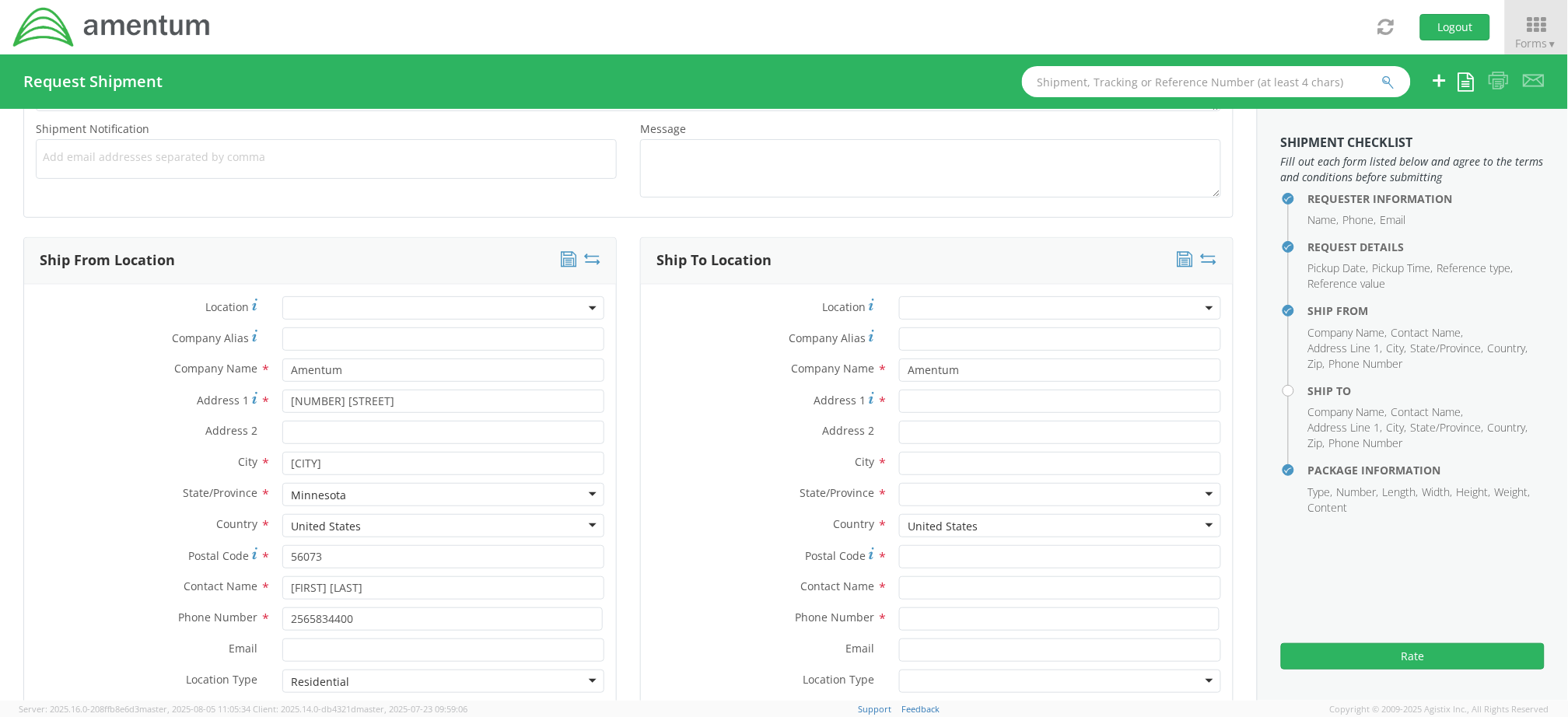 scroll, scrollTop: 622, scrollLeft: 0, axis: vertical 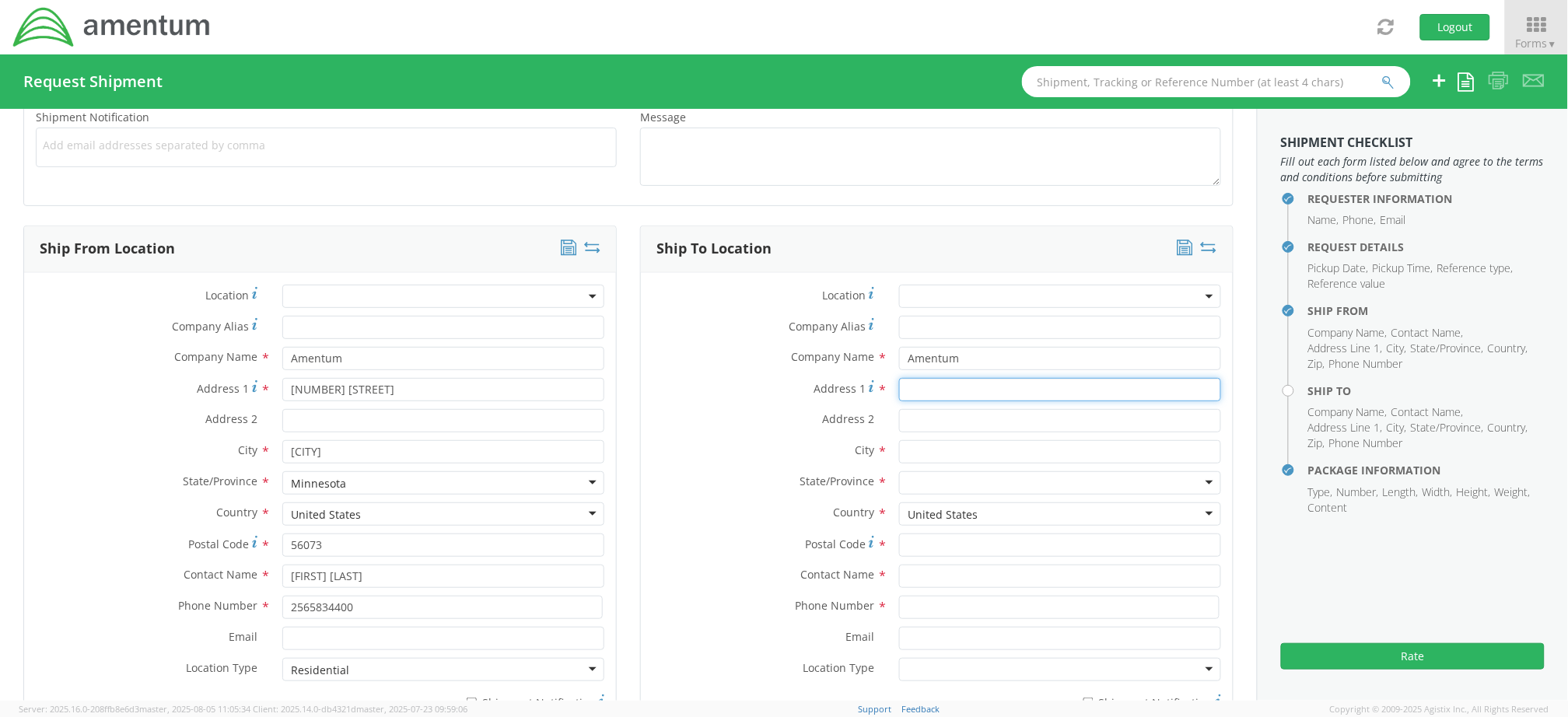 click on "Address 1        *" at bounding box center [1060, 390] 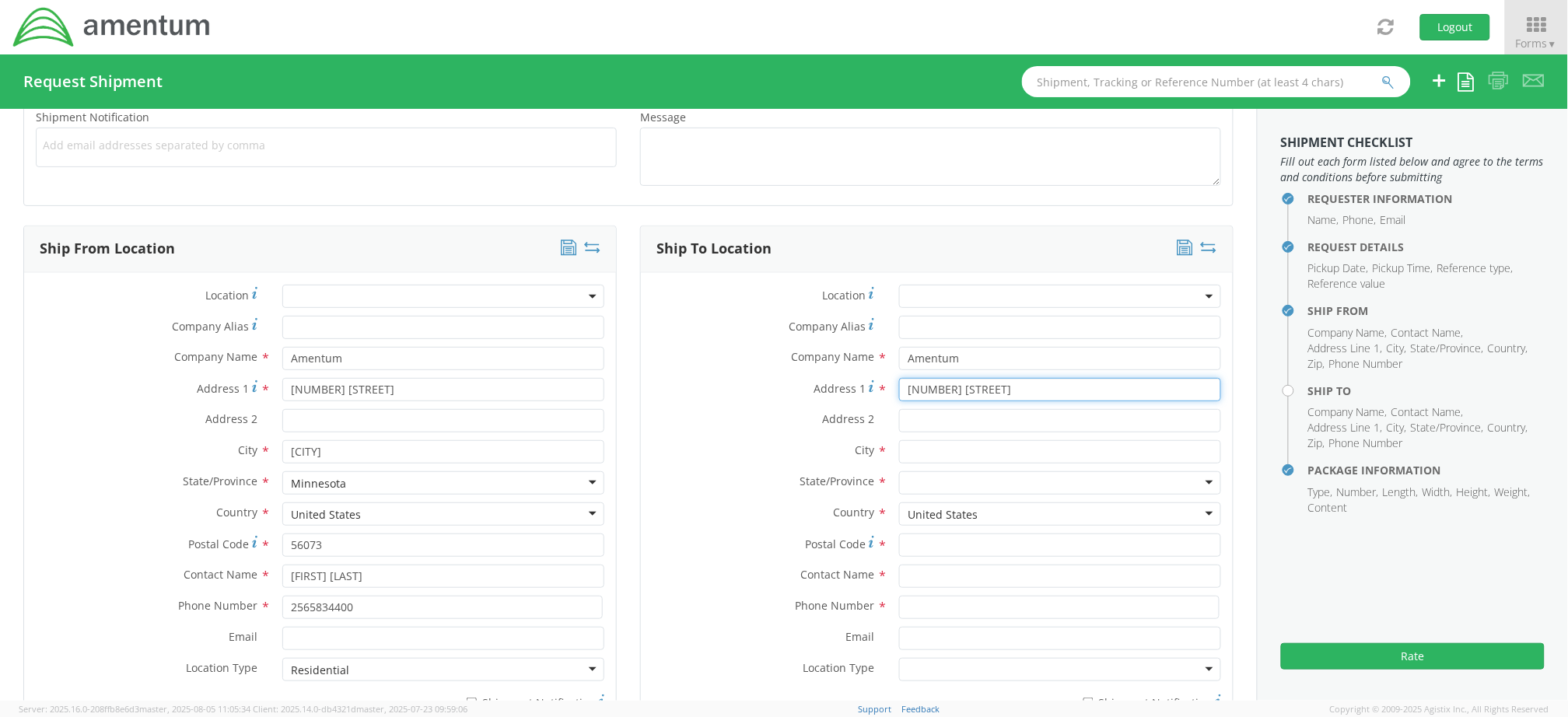 type on "7155 Blacksheep Run" 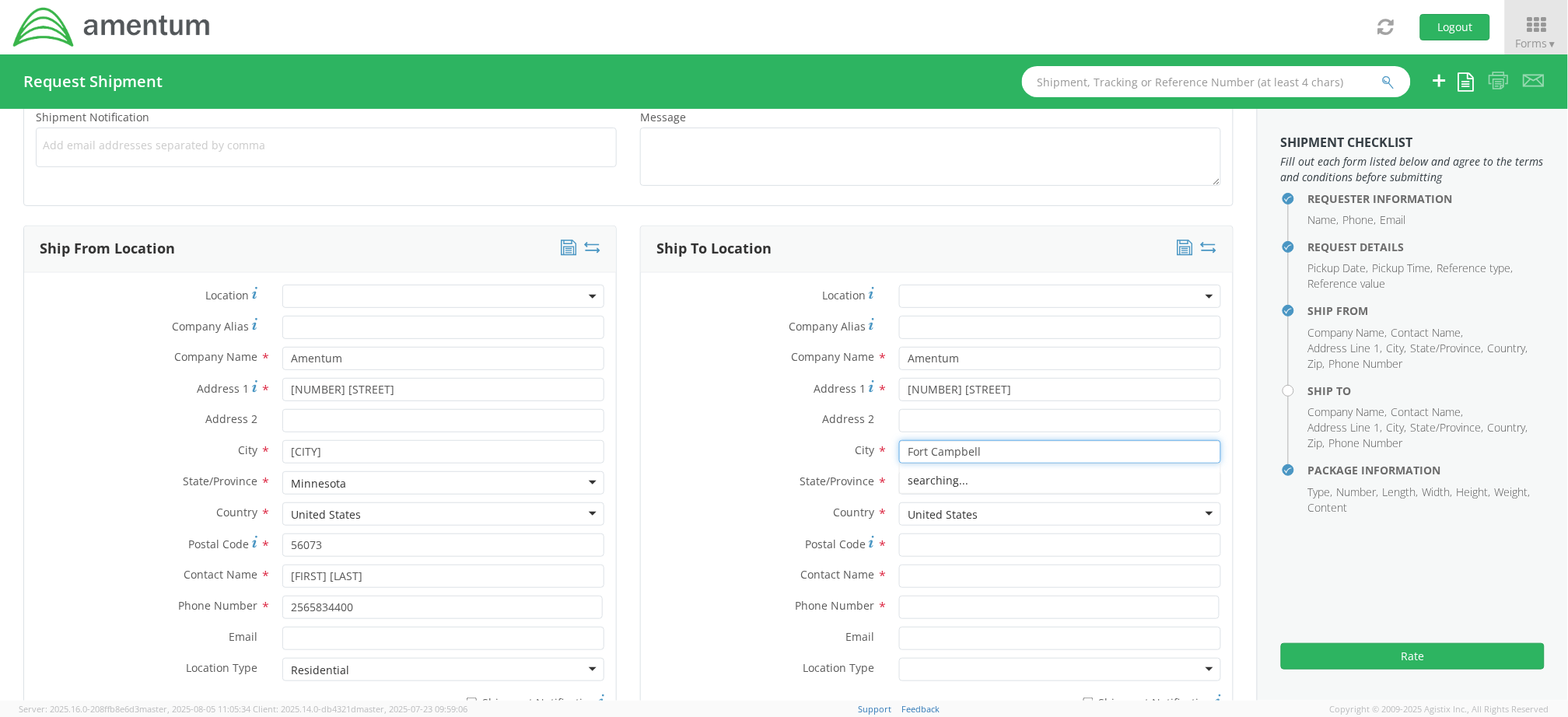 type on "Fort Campbell" 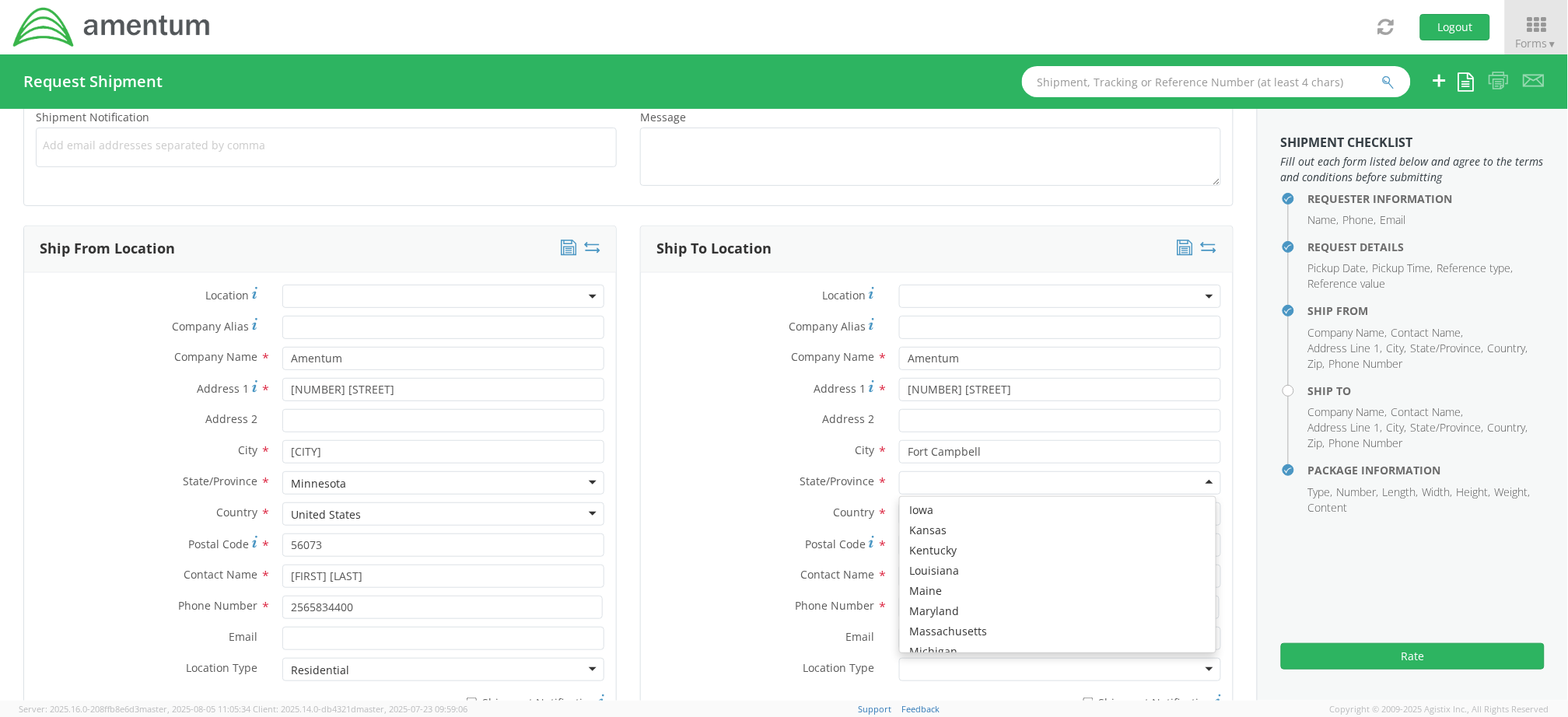 scroll, scrollTop: 311, scrollLeft: 0, axis: vertical 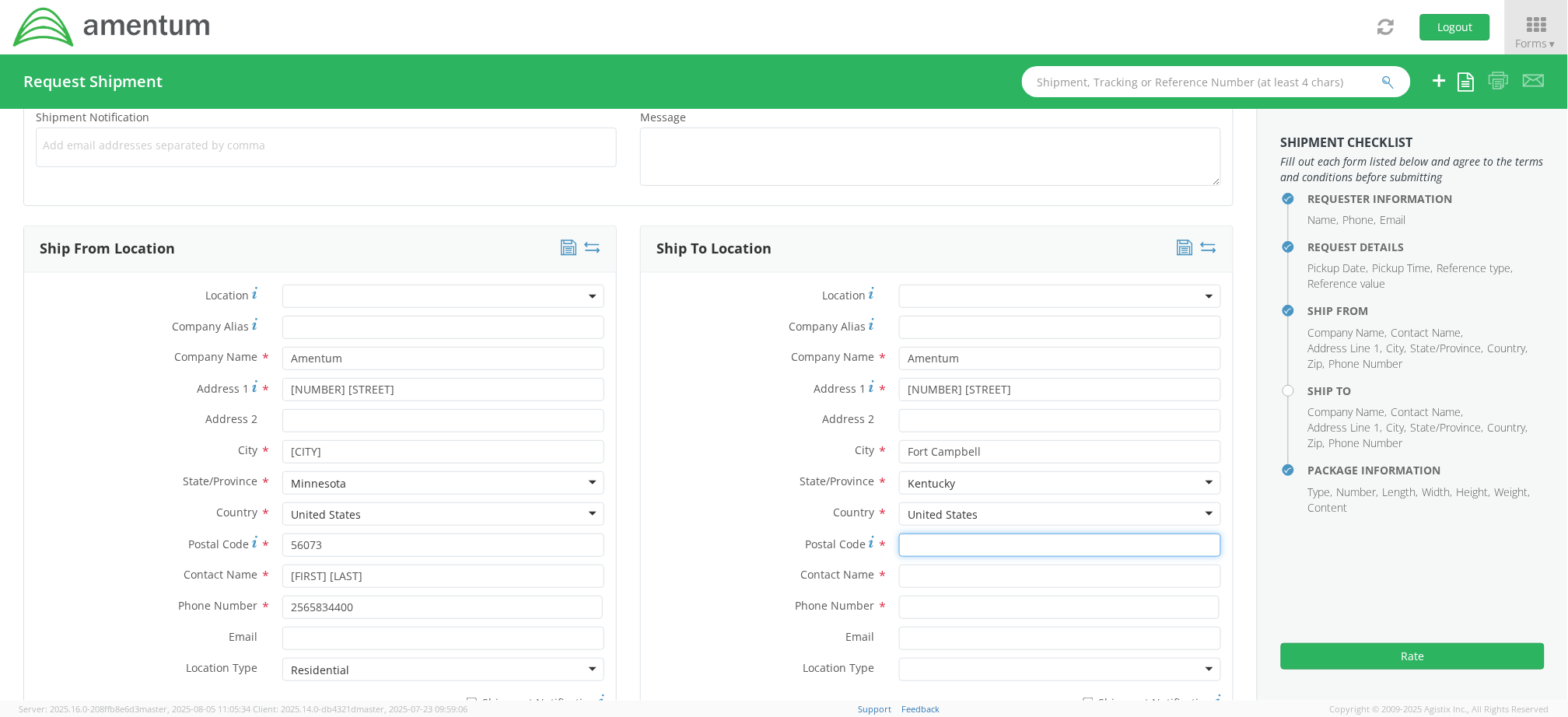 click on "Postal Code        *" at bounding box center (1060, 545) 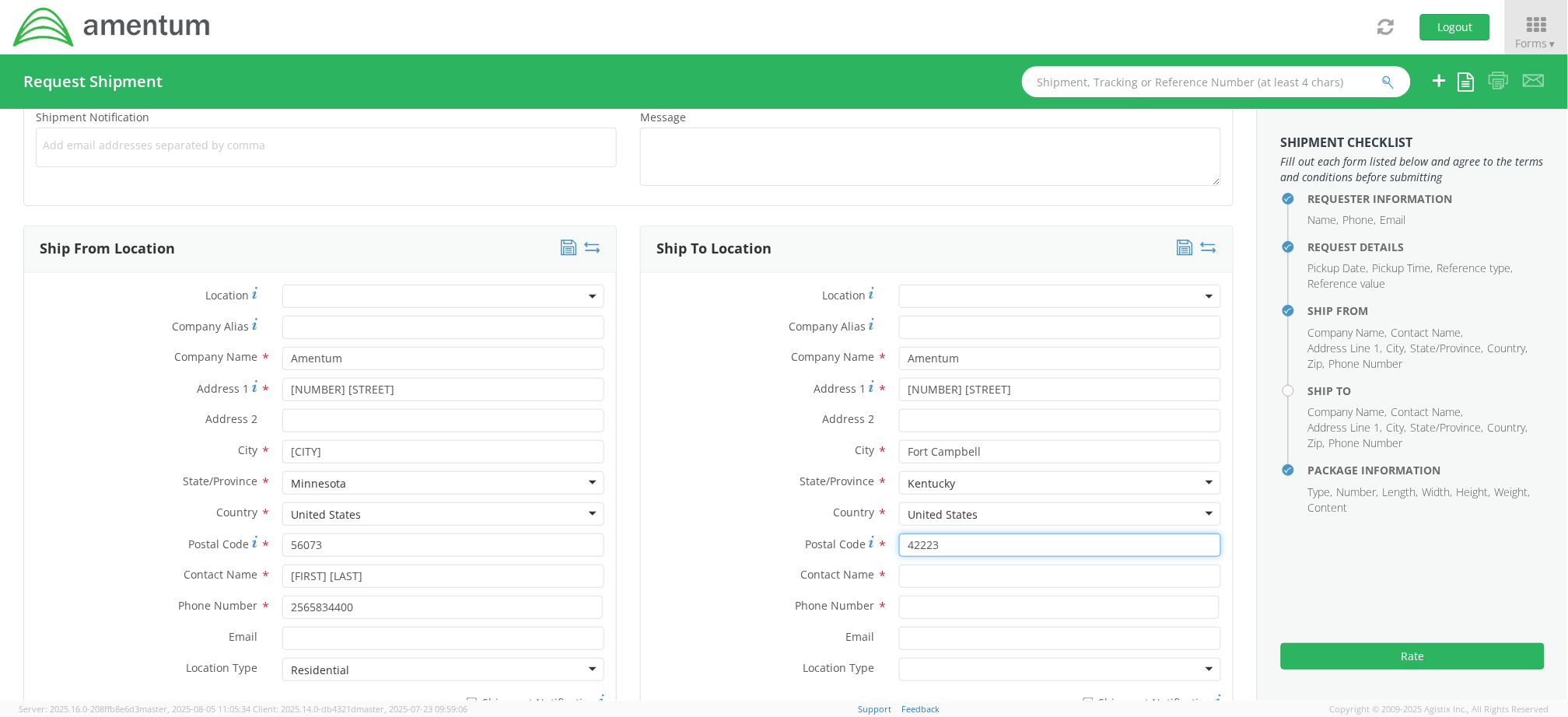 type on "42223" 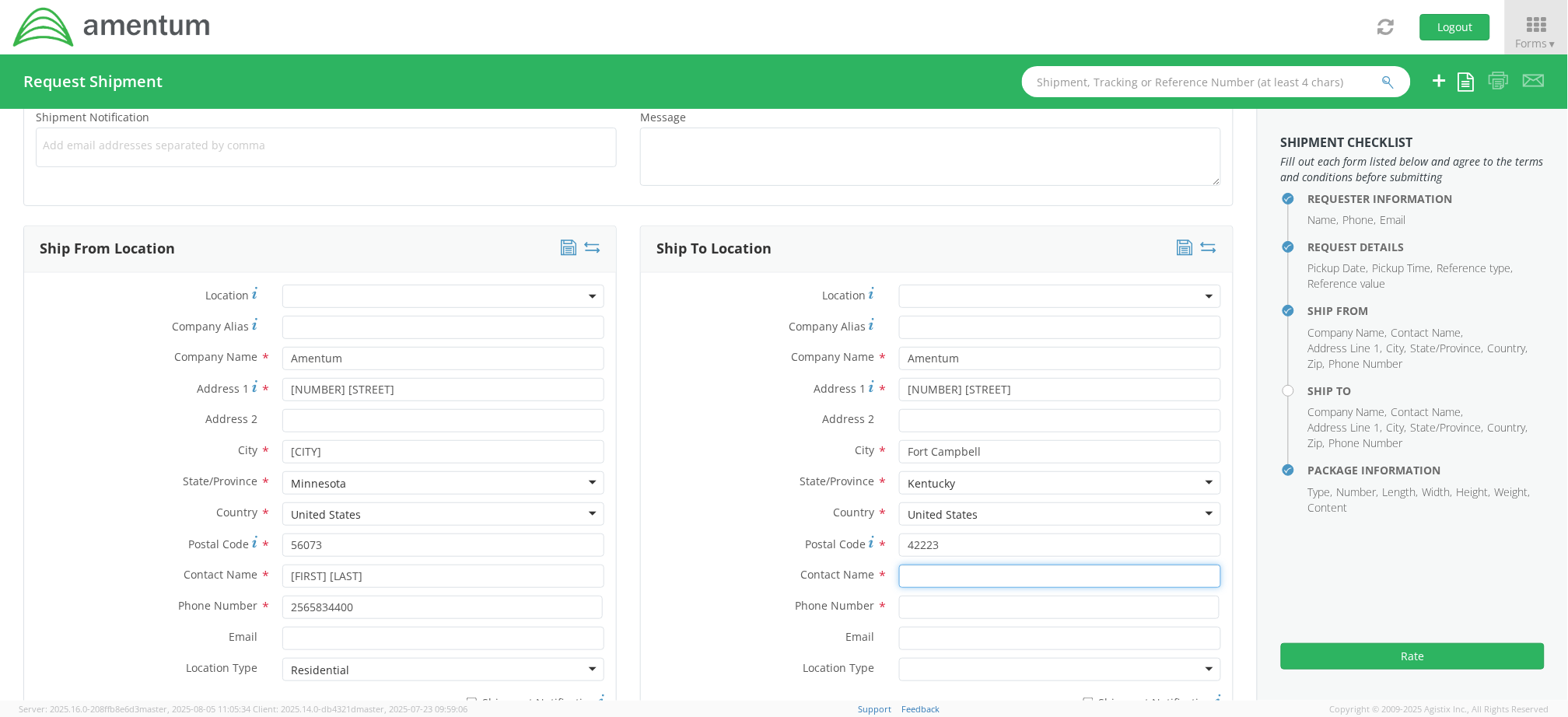 click at bounding box center (1060, 576) 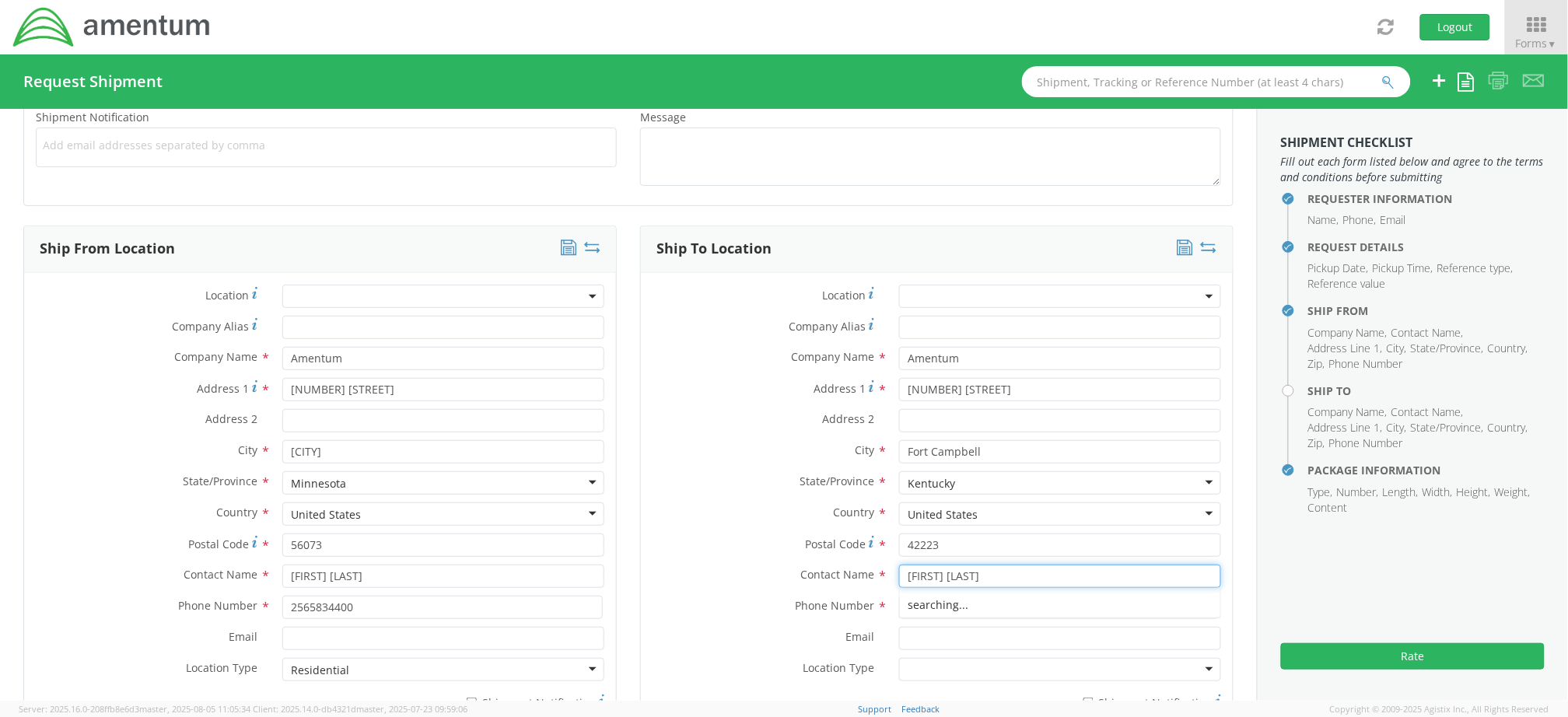 type on "[FIRST] [LAST]" 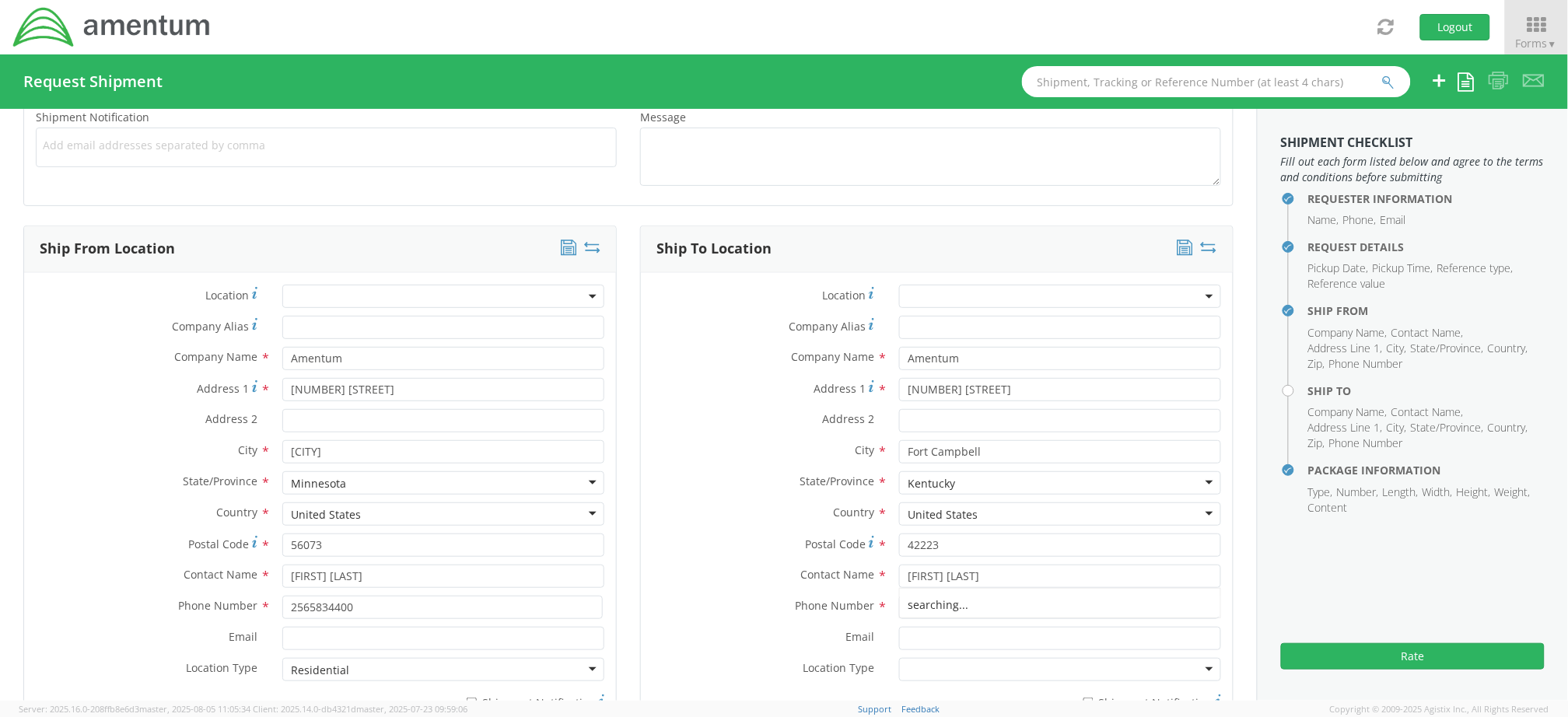 click on "Postal Code        *" at bounding box center (764, 544) 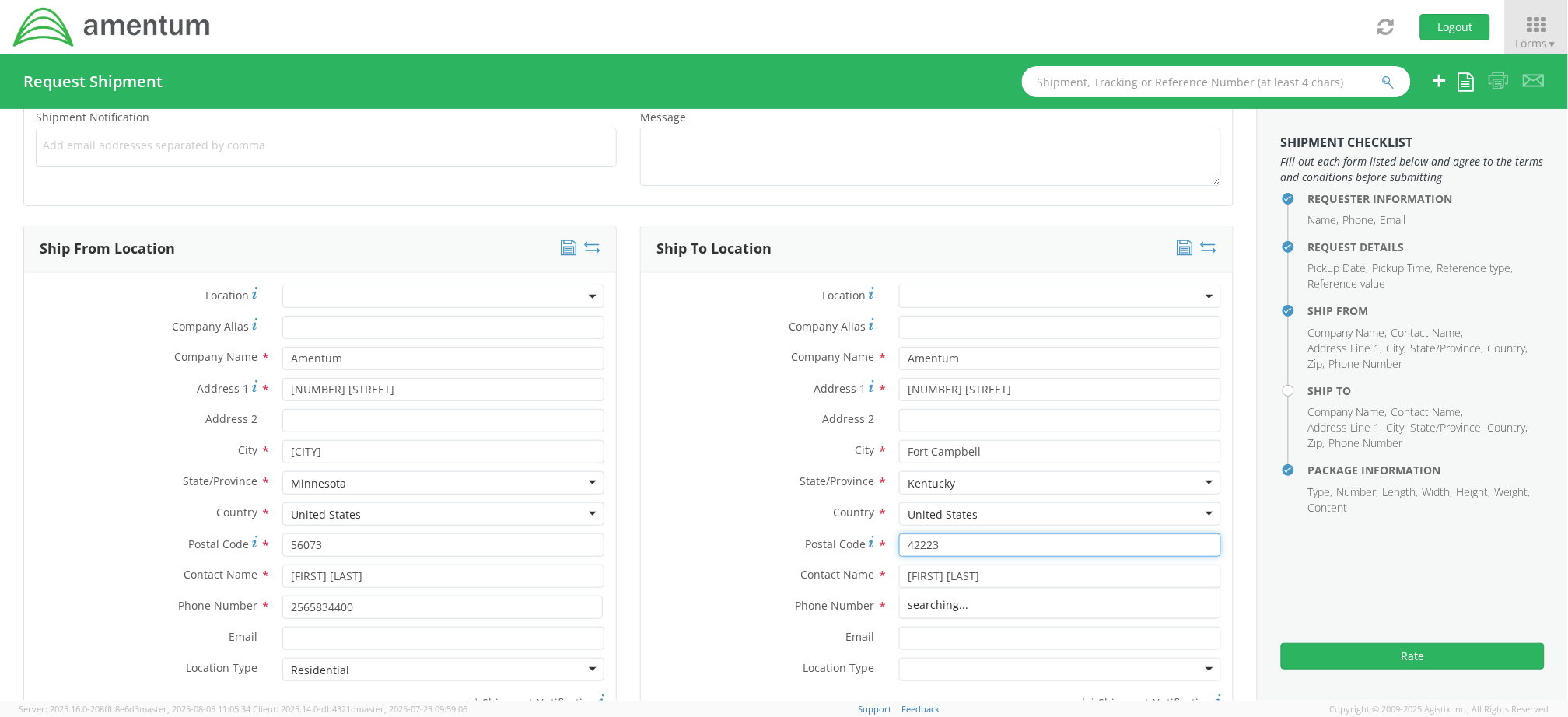 click on "42223" at bounding box center [1060, 545] 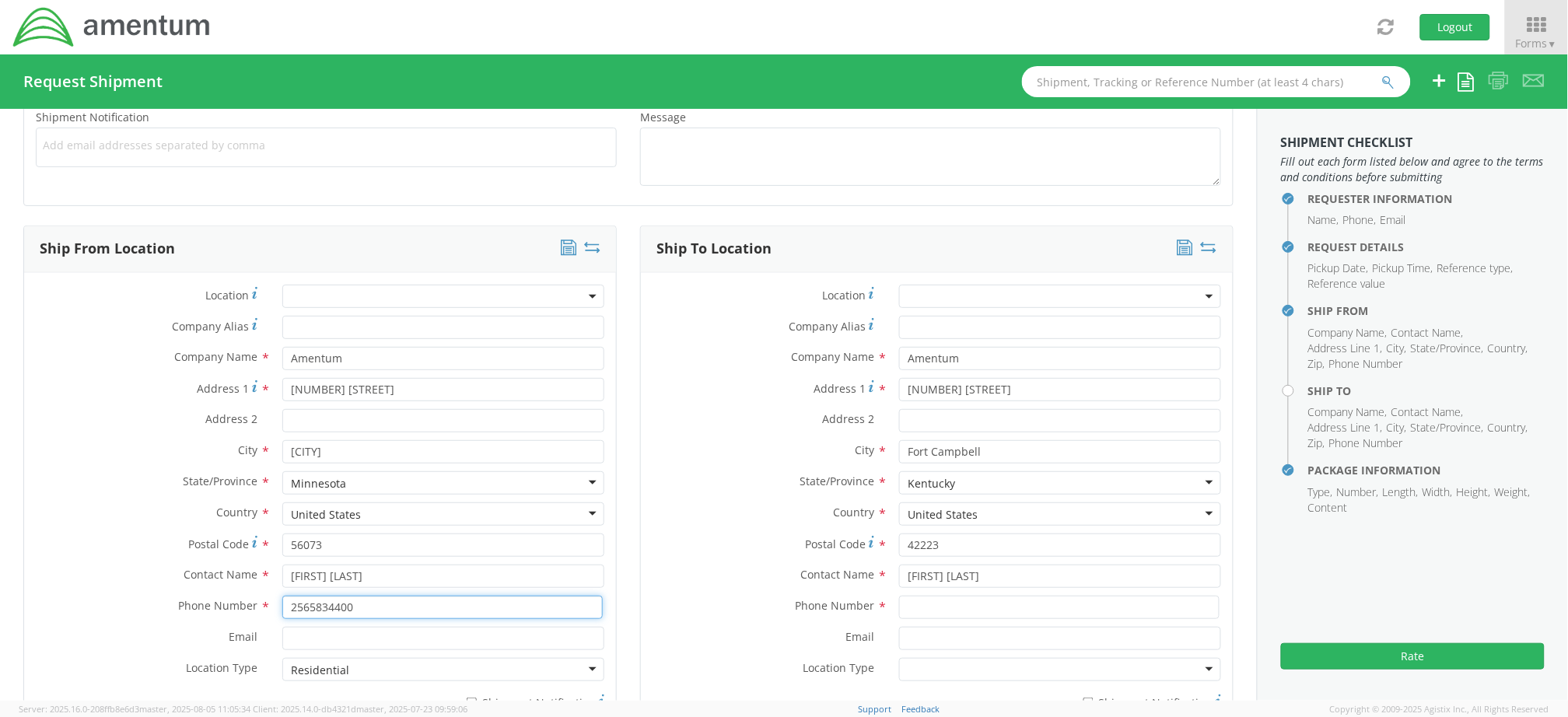 click on "2565834400" at bounding box center [443, 607] 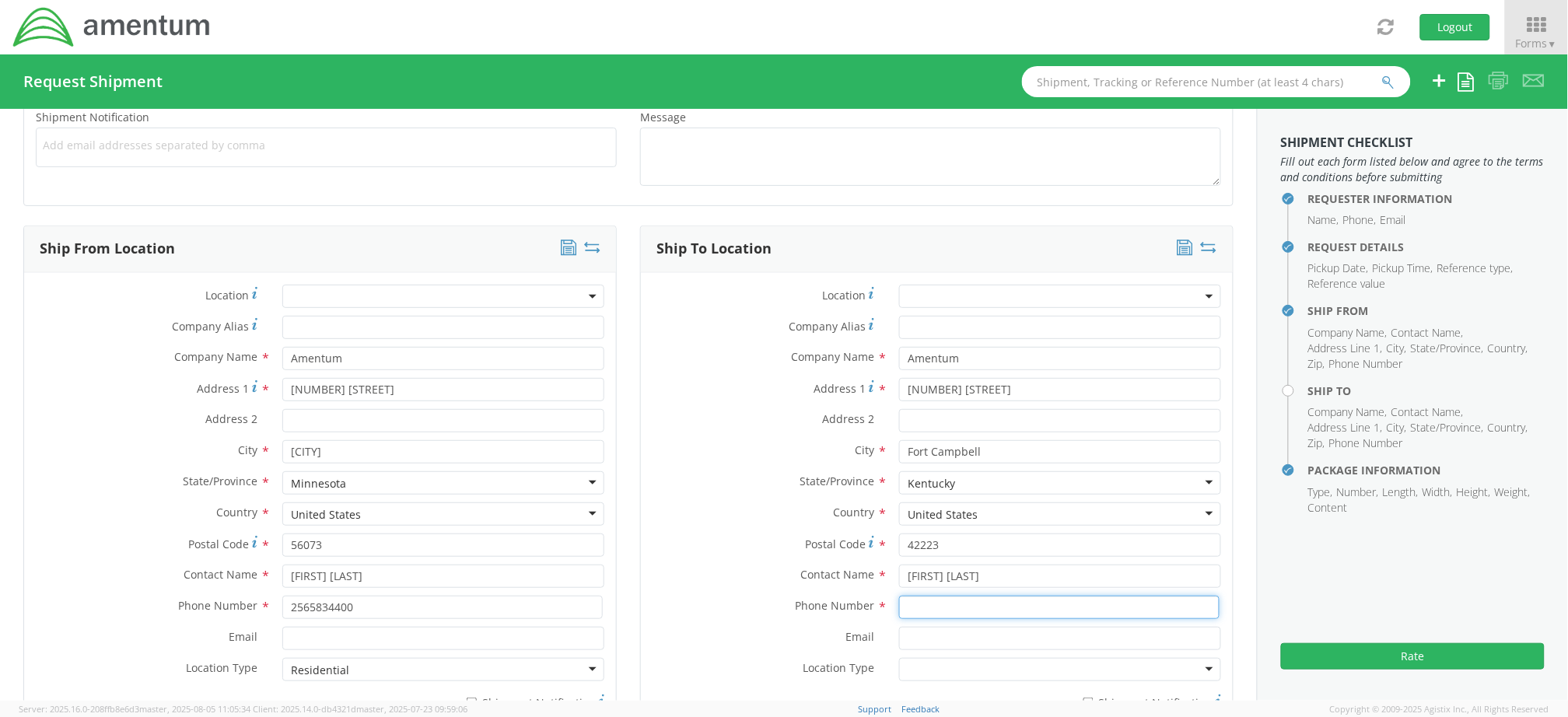 click at bounding box center (1059, 607) 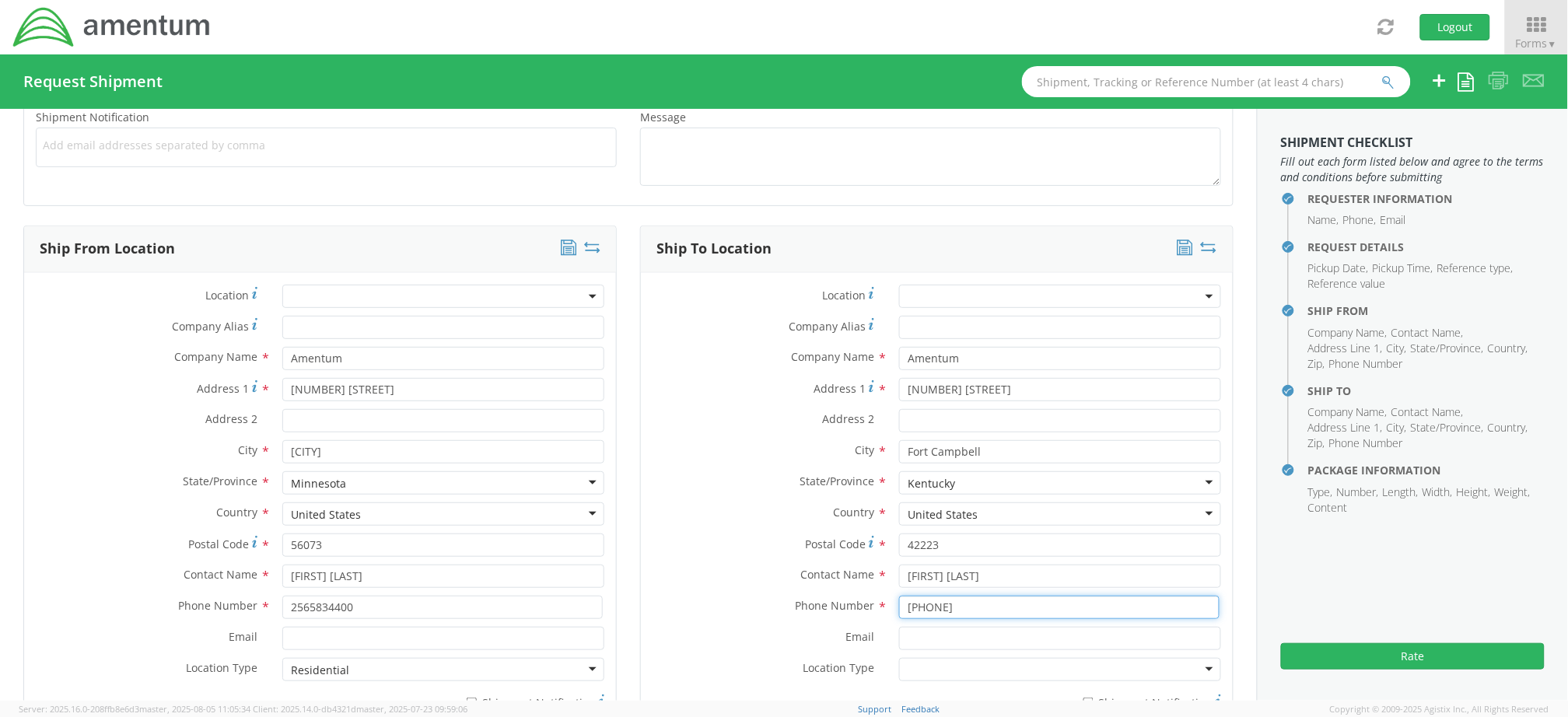 type on "[PHONE]" 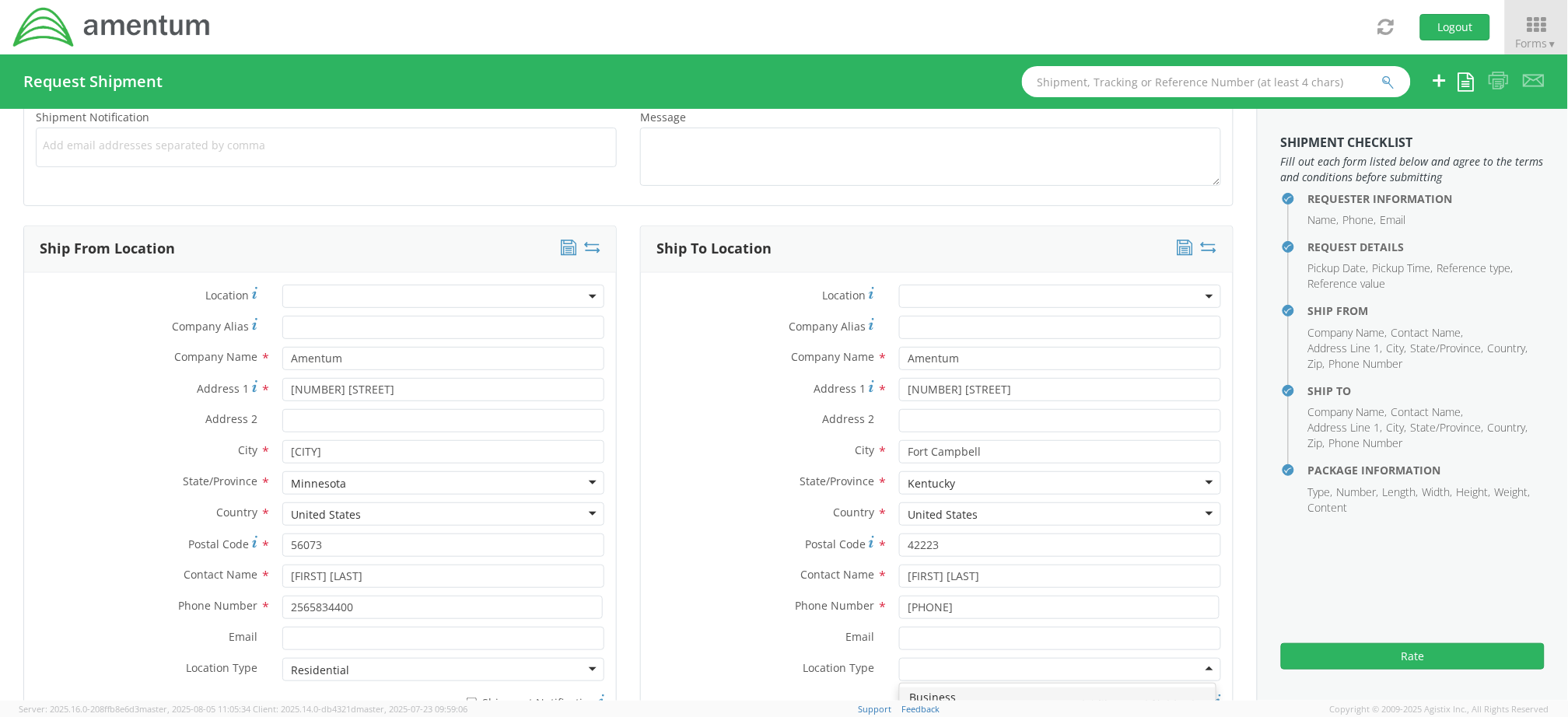 click at bounding box center [1060, 670] 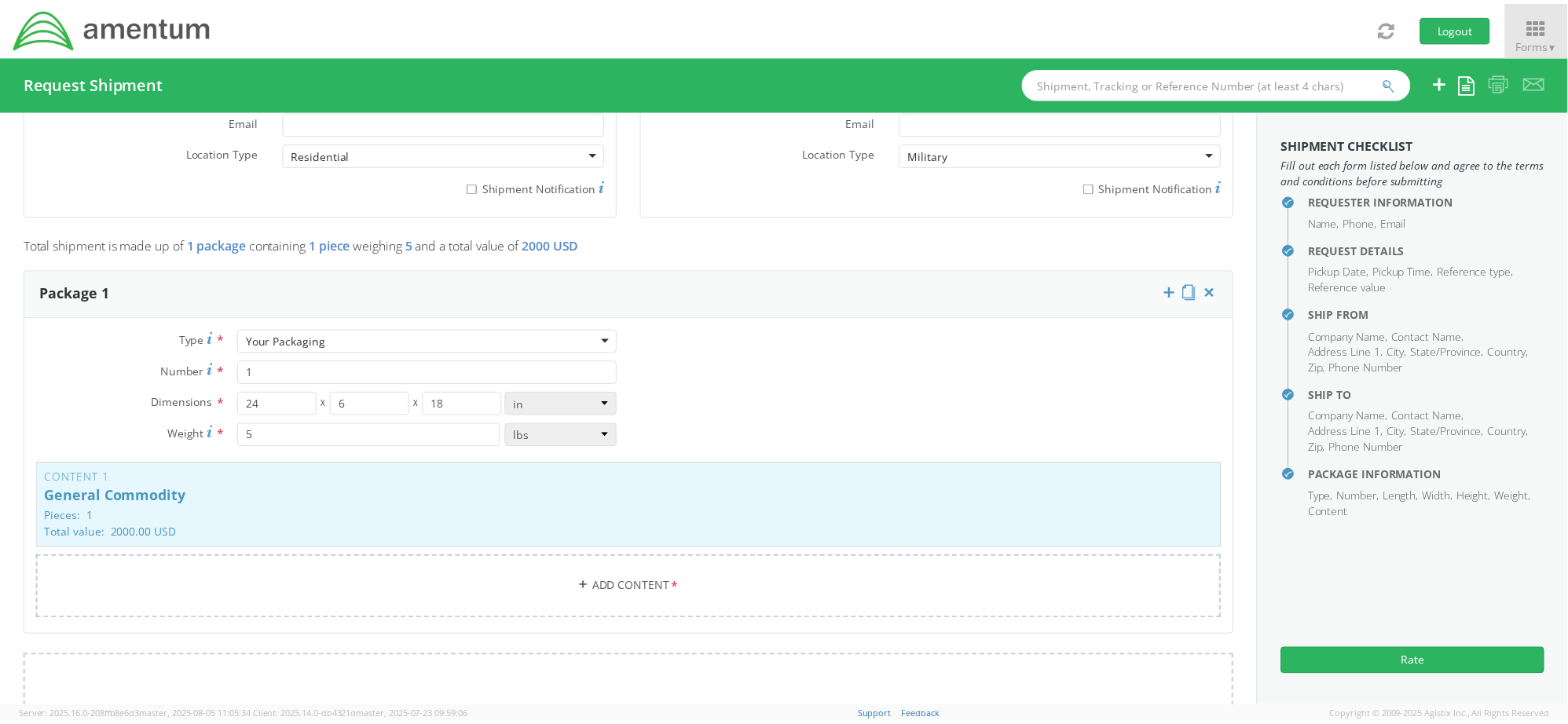 scroll, scrollTop: 1151, scrollLeft: 0, axis: vertical 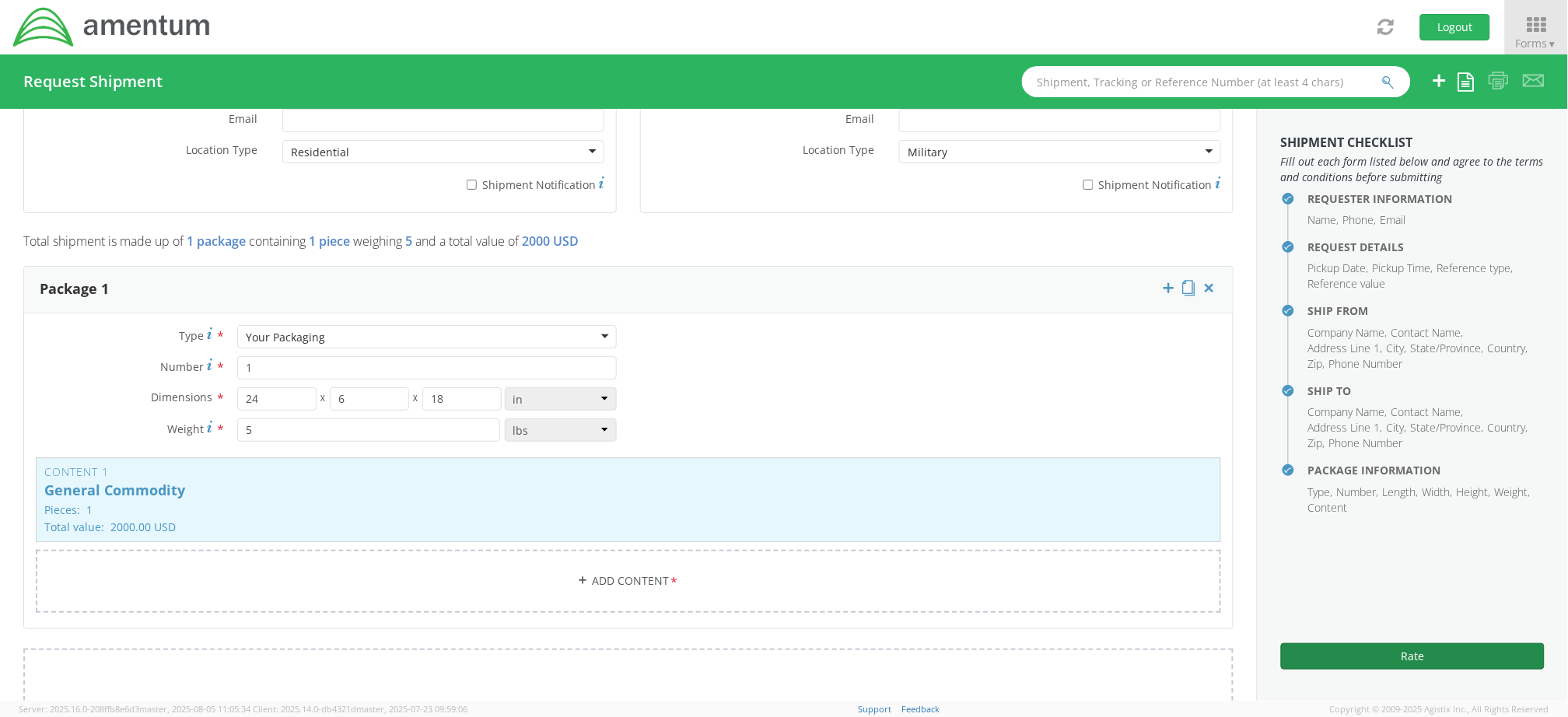 click on "Rate" at bounding box center (1412, 656) 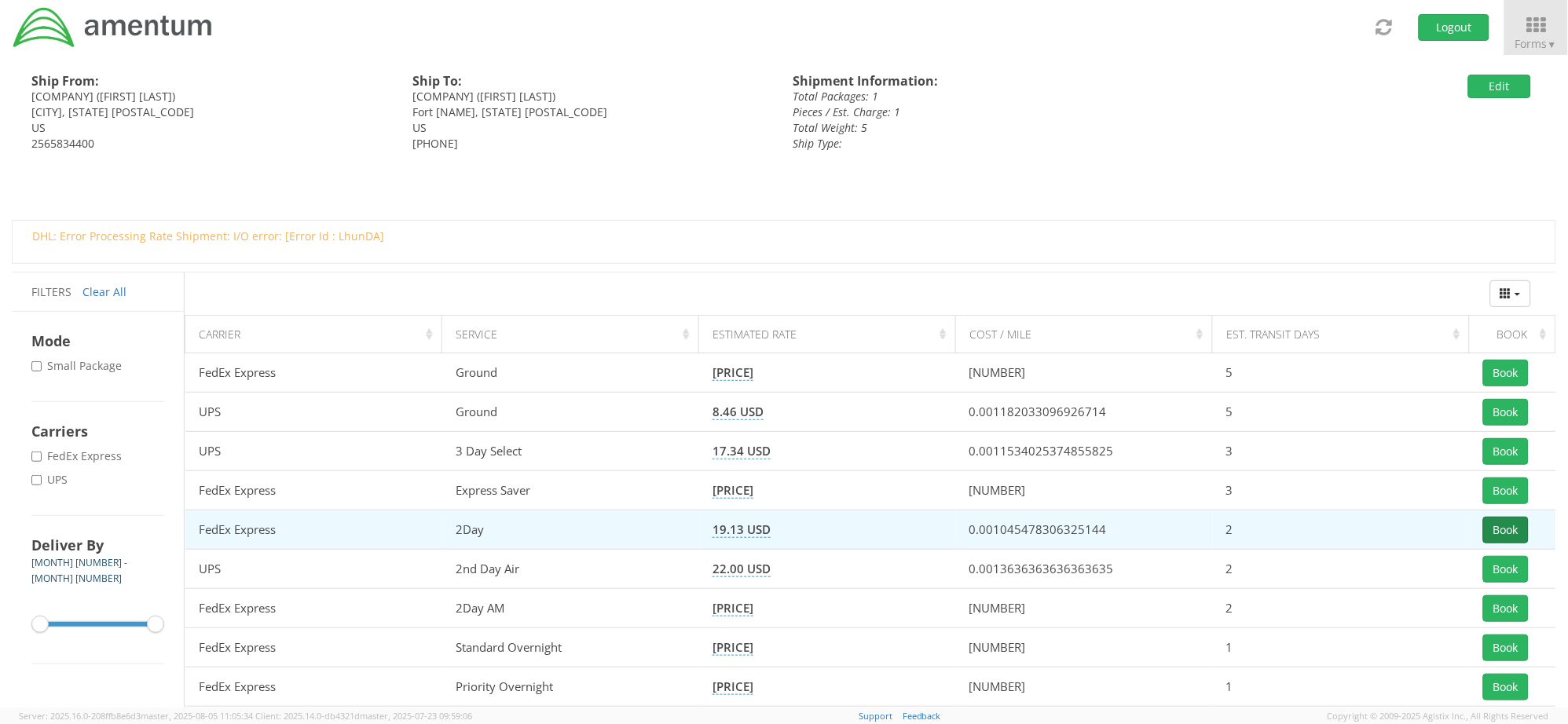 click on "Book" at bounding box center (1506, 530) 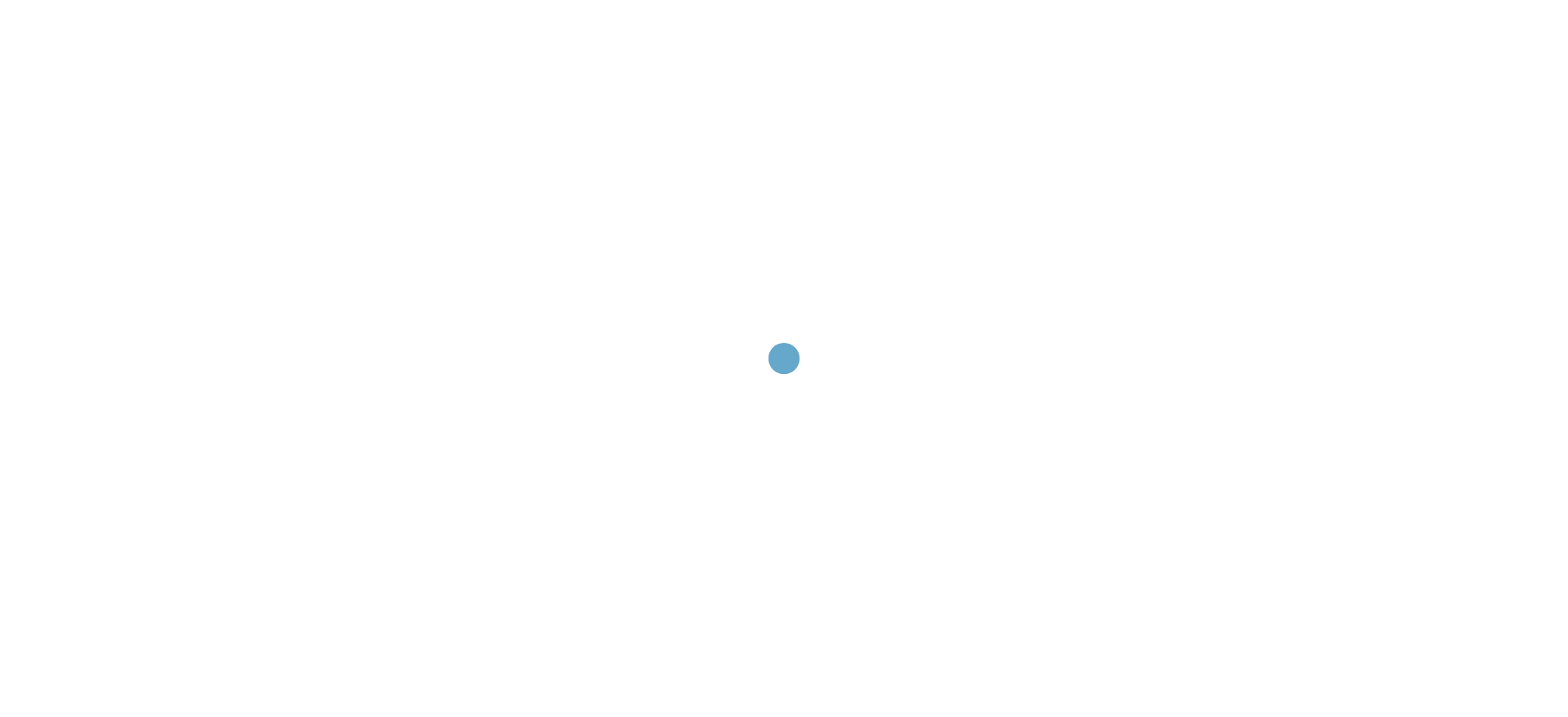 scroll, scrollTop: 0, scrollLeft: 0, axis: both 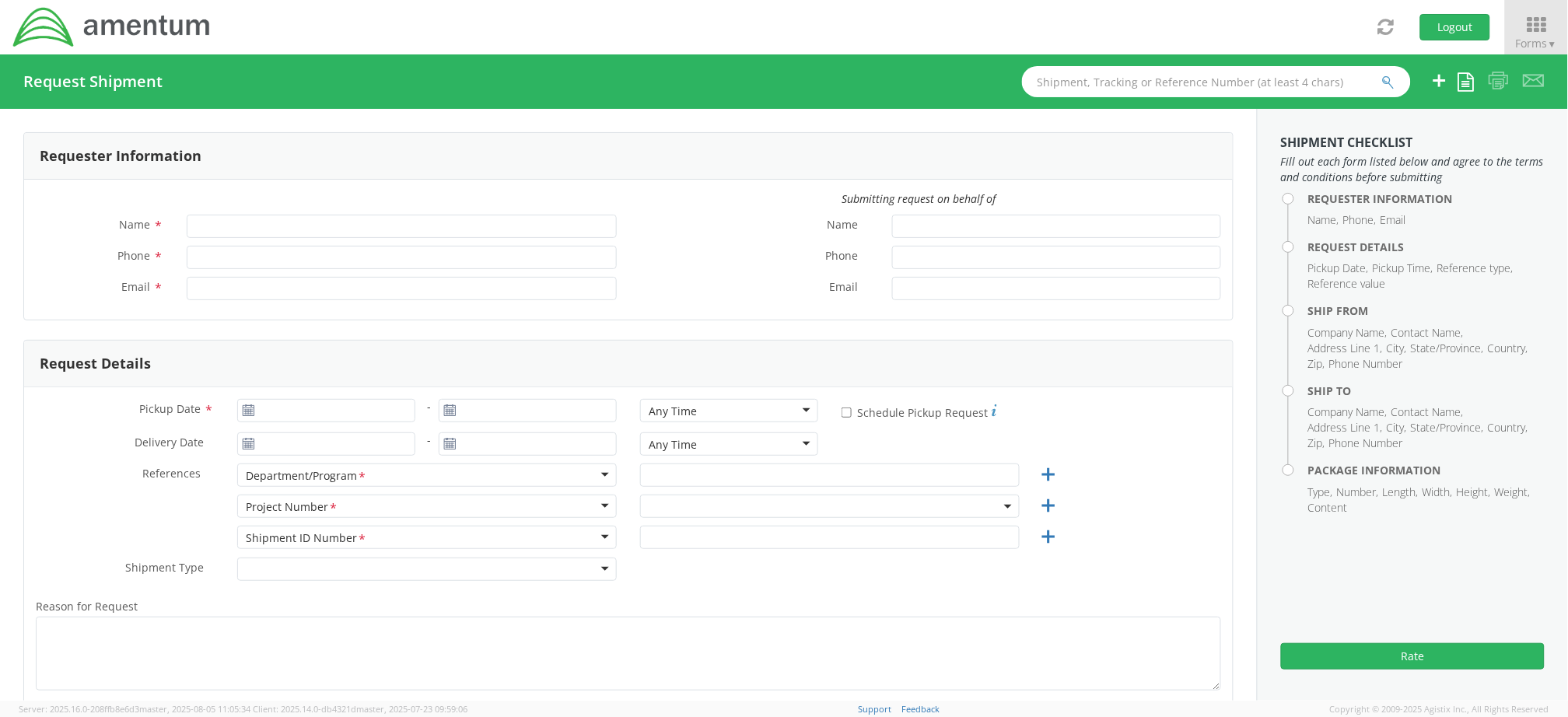 type on "[FIRST] [LAST]" 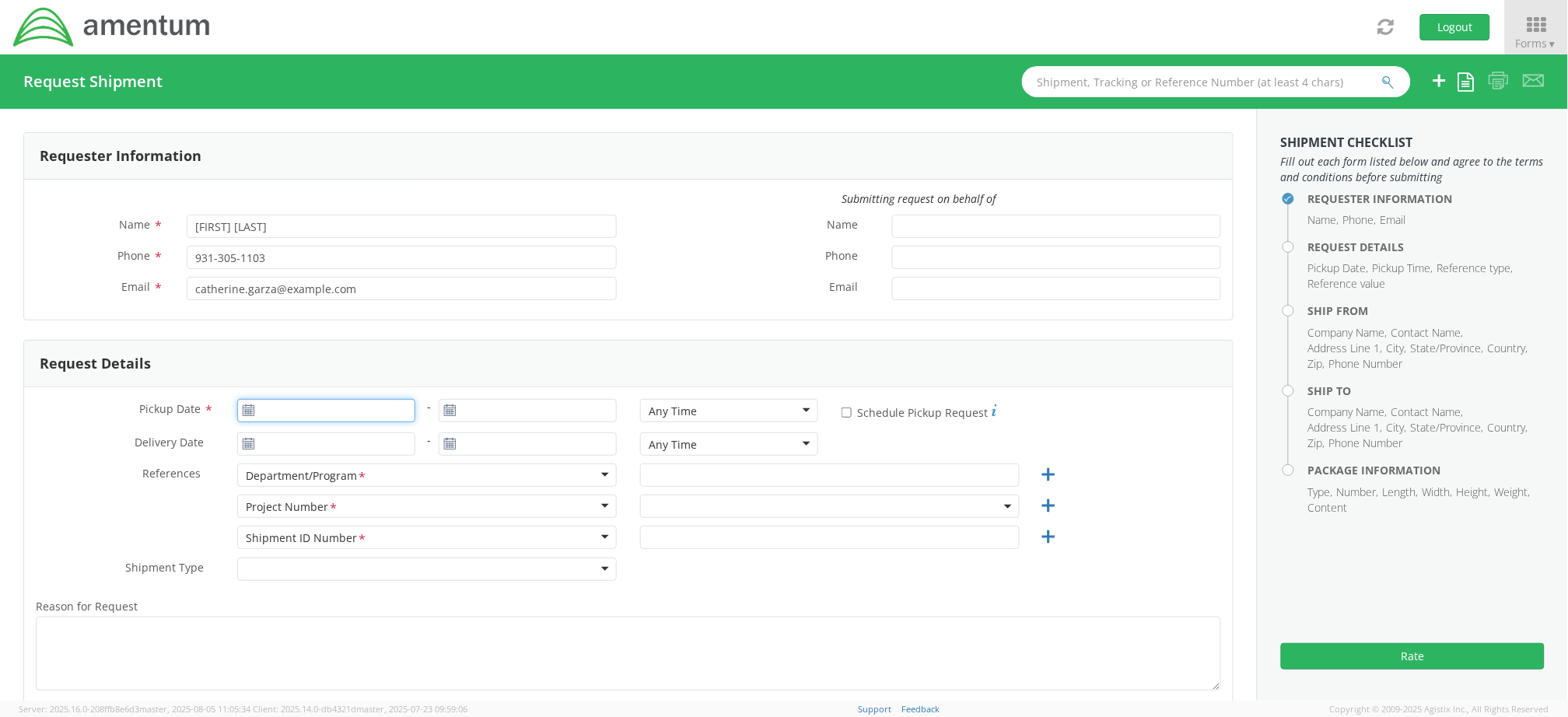 click on "Pickup Date        *" at bounding box center [326, 411] 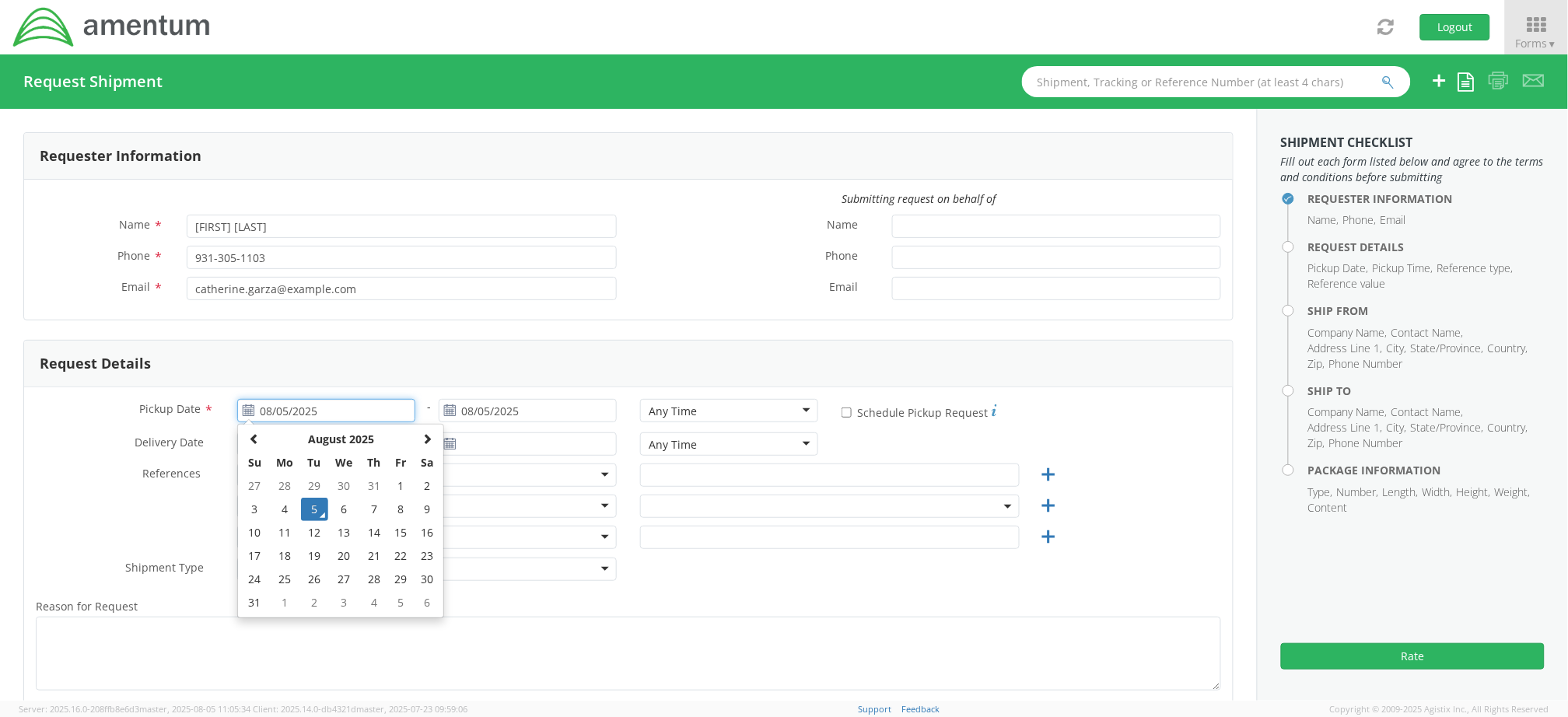 click on "5" at bounding box center [314, 509] 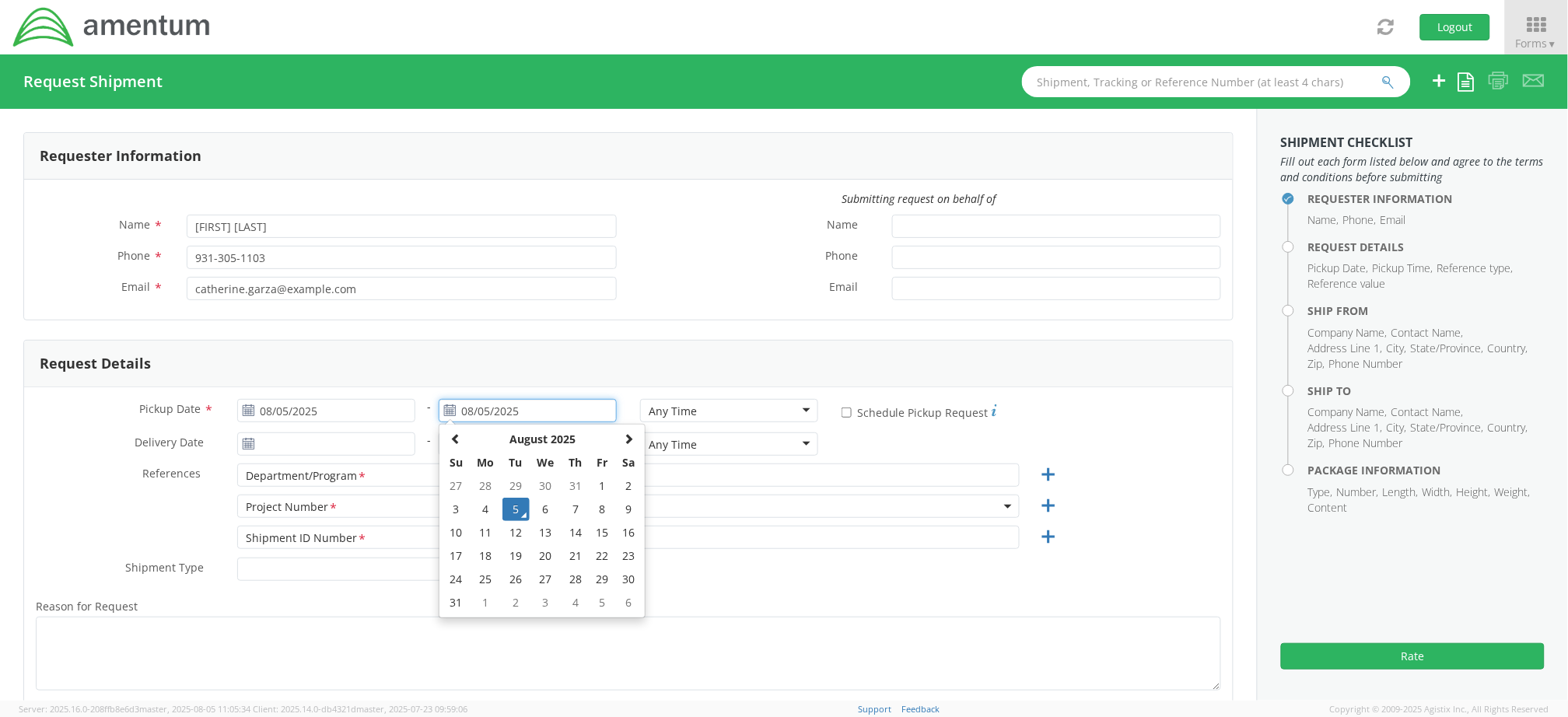 click on "08/05/2025" at bounding box center [527, 411] 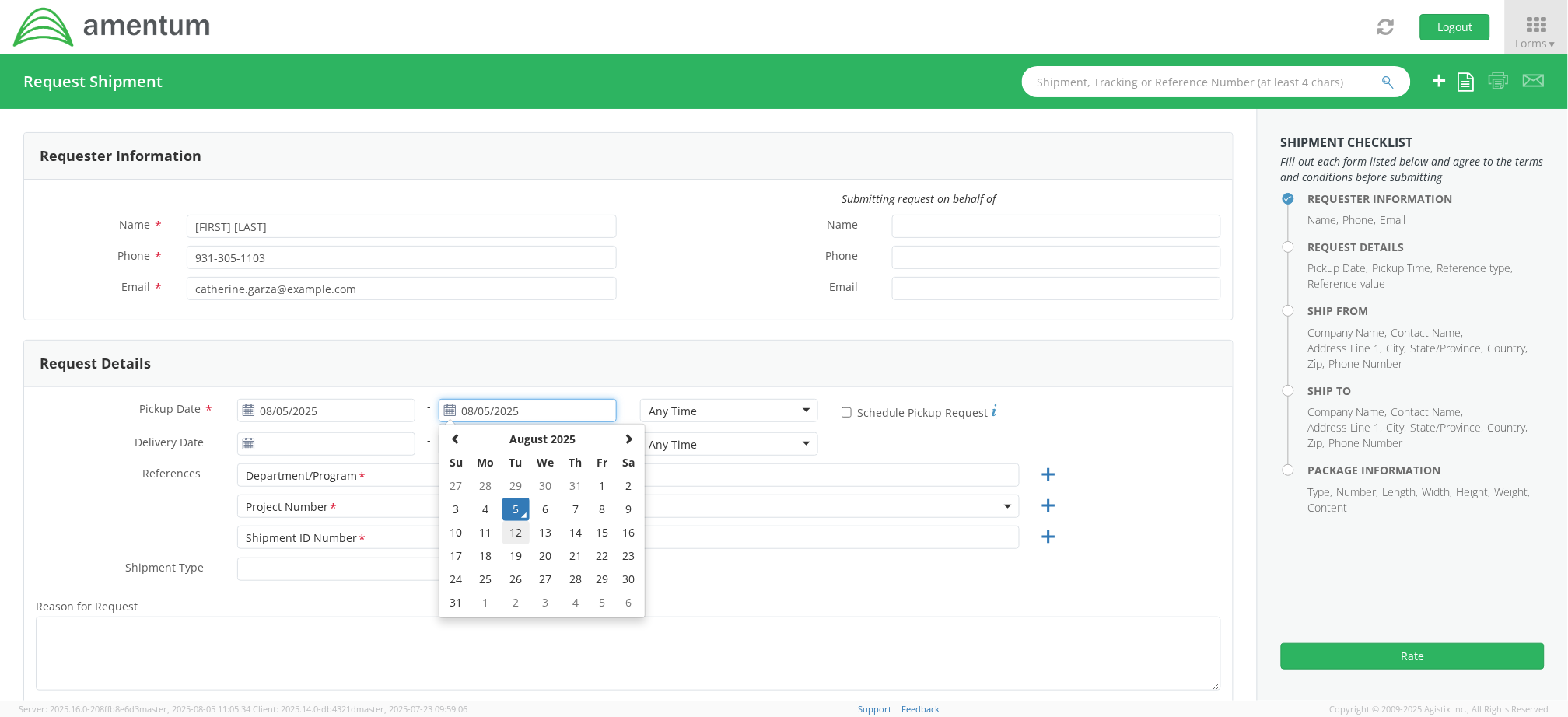 drag, startPoint x: 506, startPoint y: 530, endPoint x: 569, endPoint y: 501, distance: 69.35416 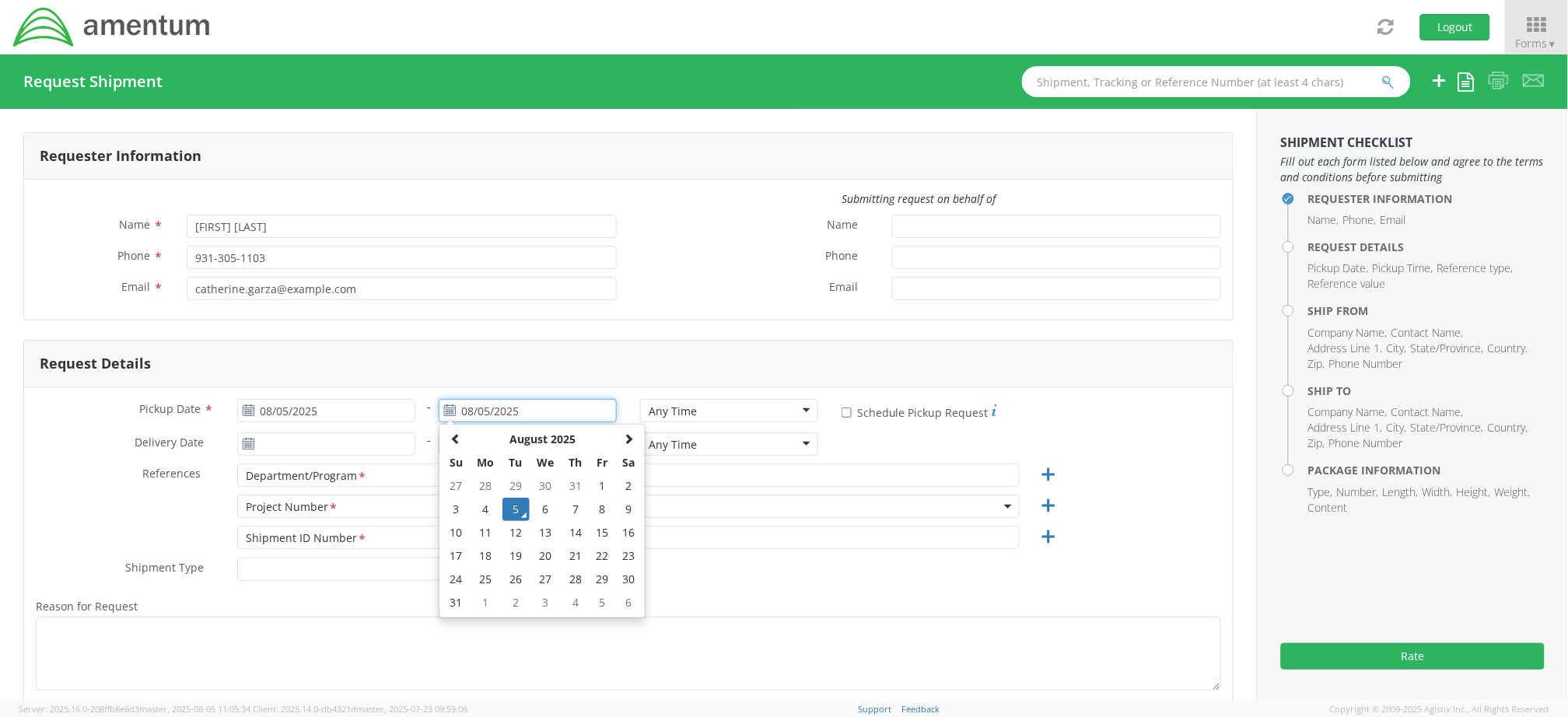 click on "12" at bounding box center (516, 533) 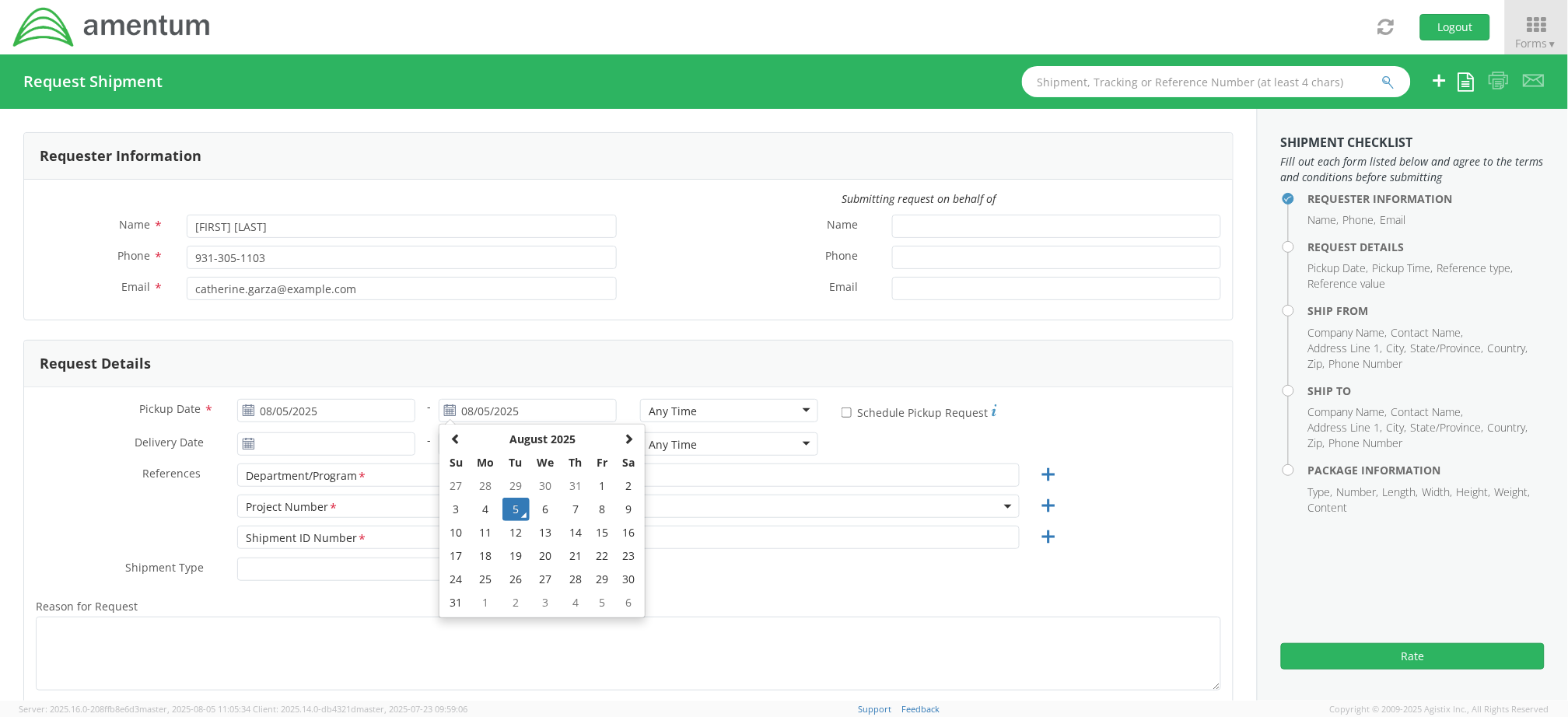 type on "08/12/2025" 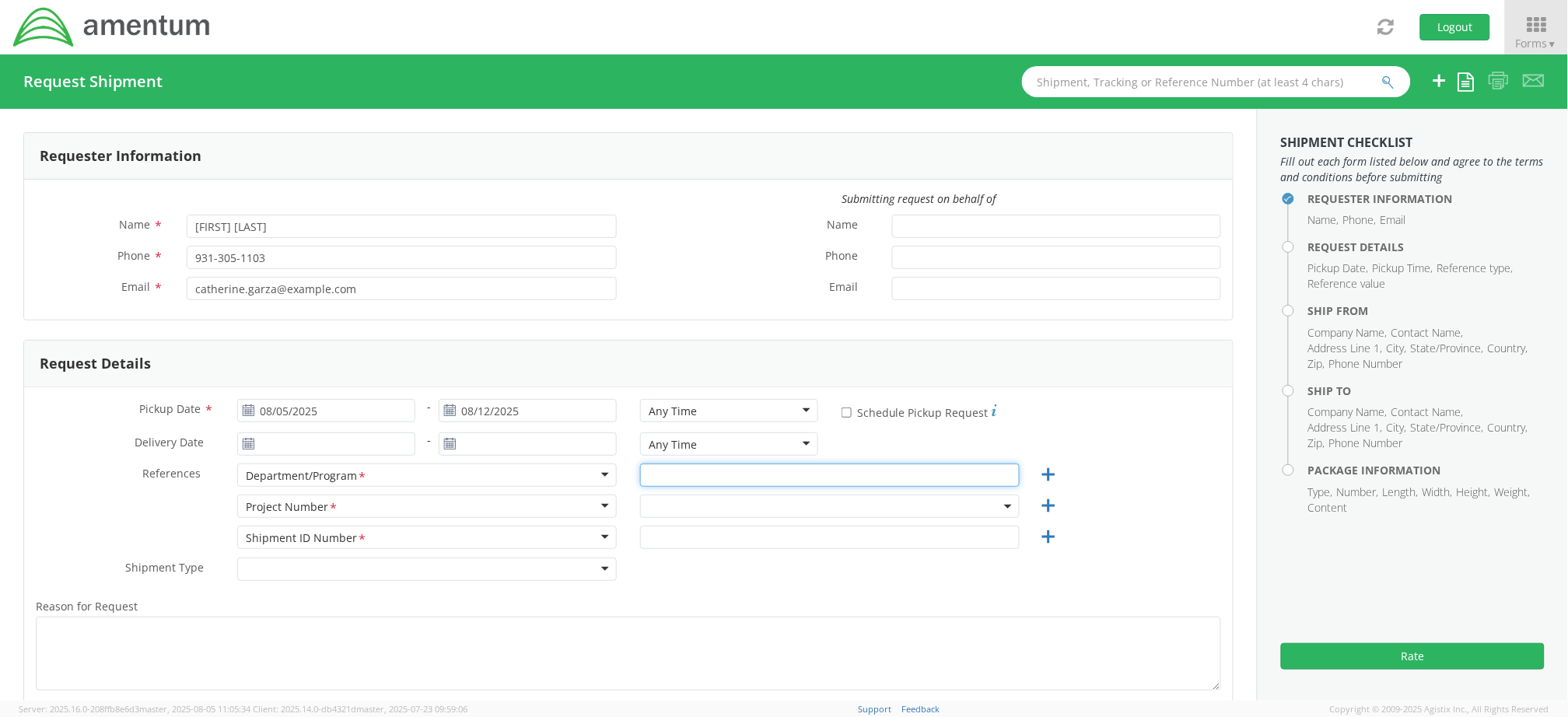 drag, startPoint x: 645, startPoint y: 480, endPoint x: 653, endPoint y: 479, distance: 8.062258 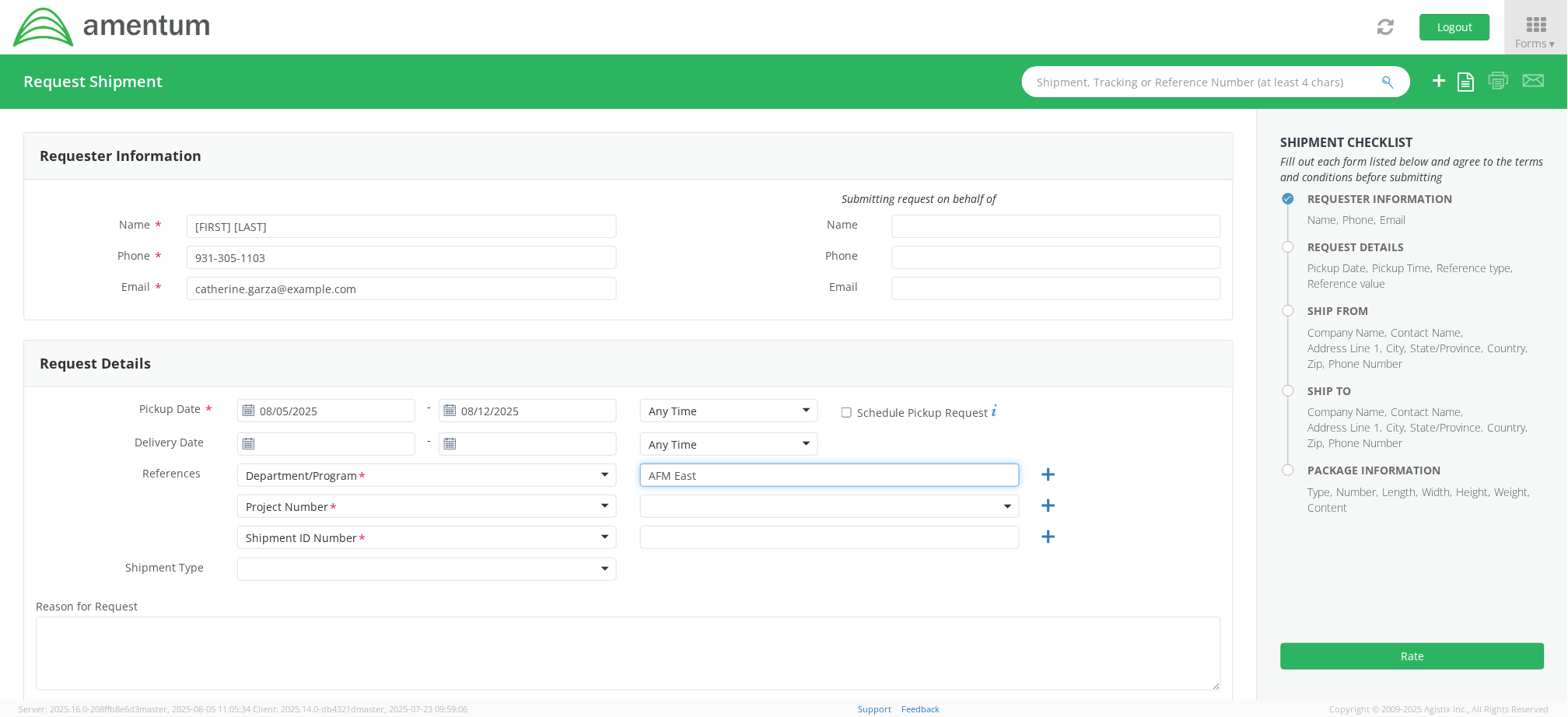 type on "AFM East" 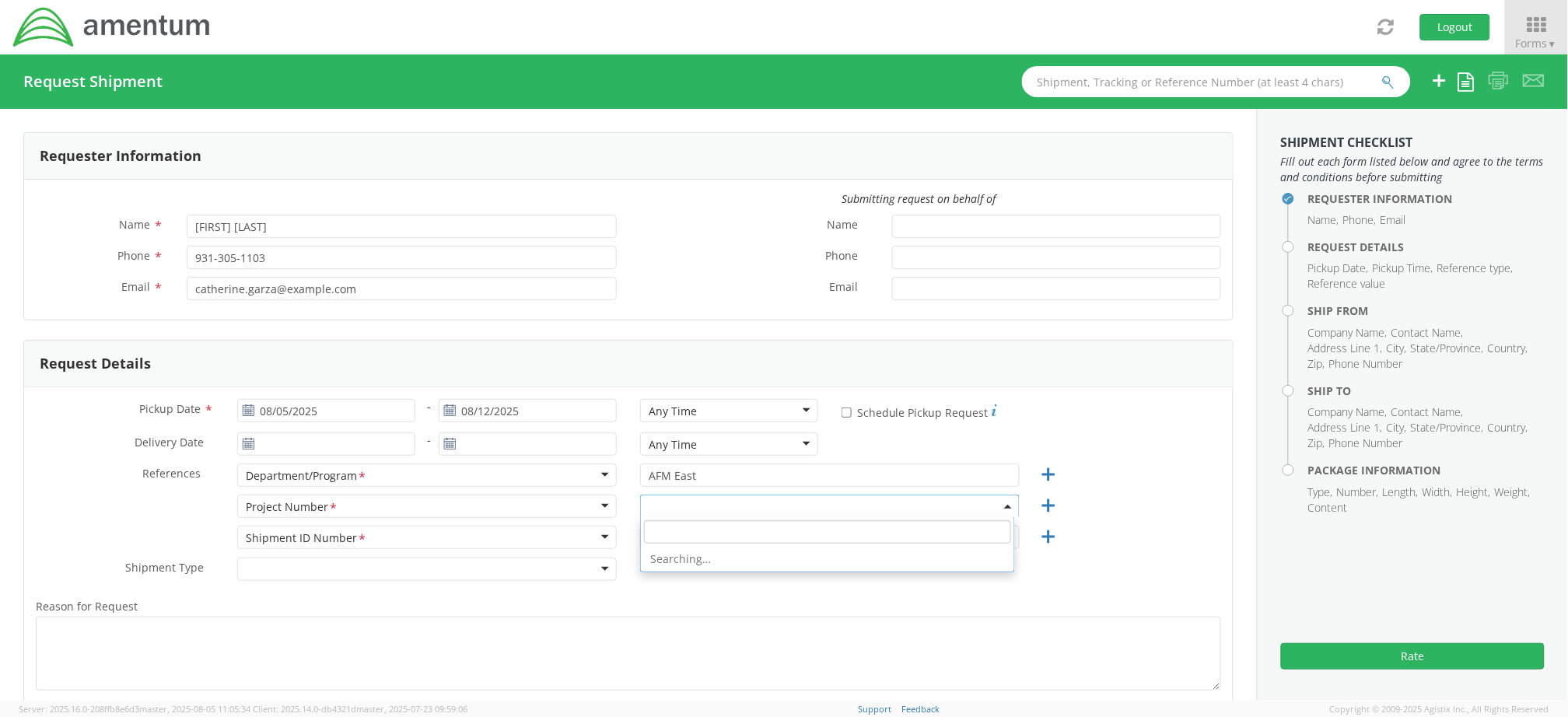 click at bounding box center (830, 506) 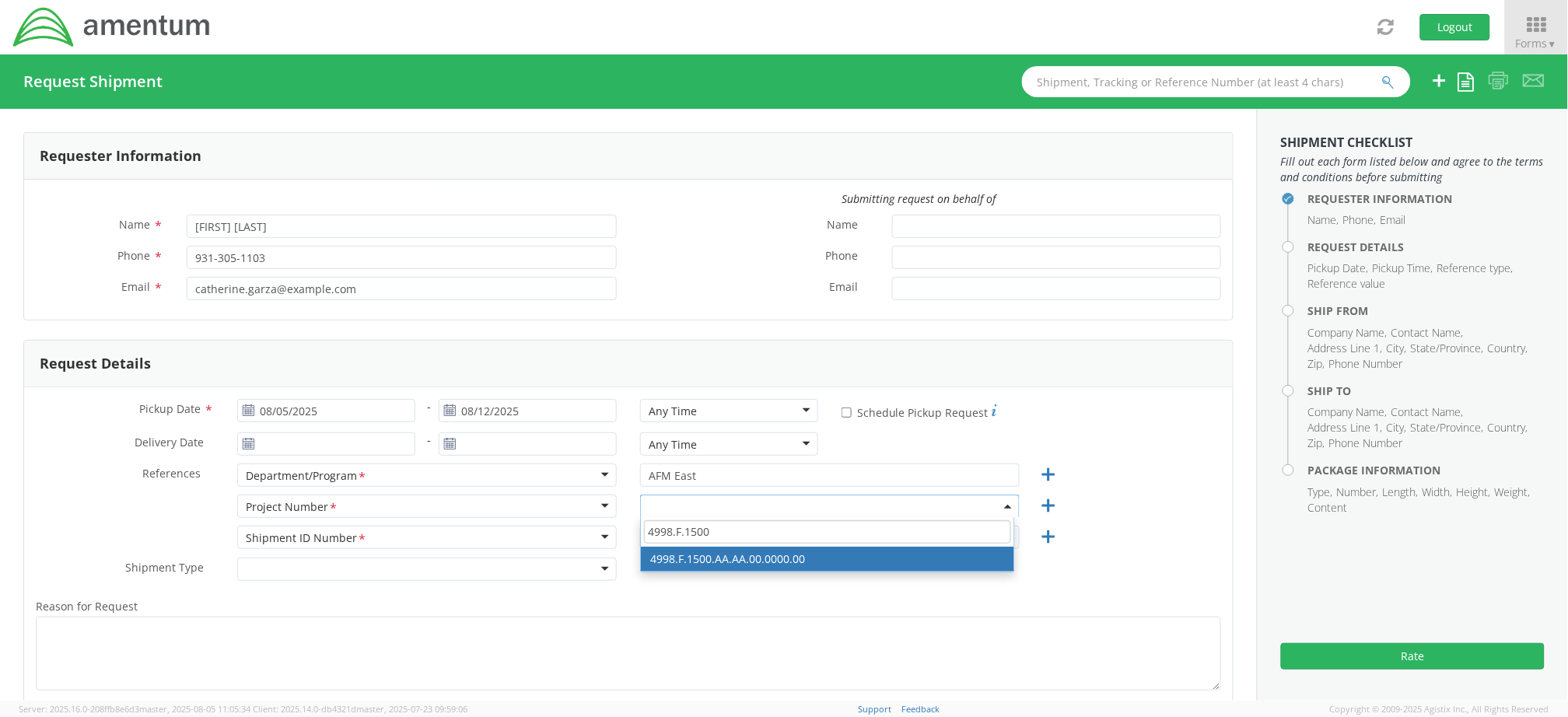 type on "4998.F.1500" 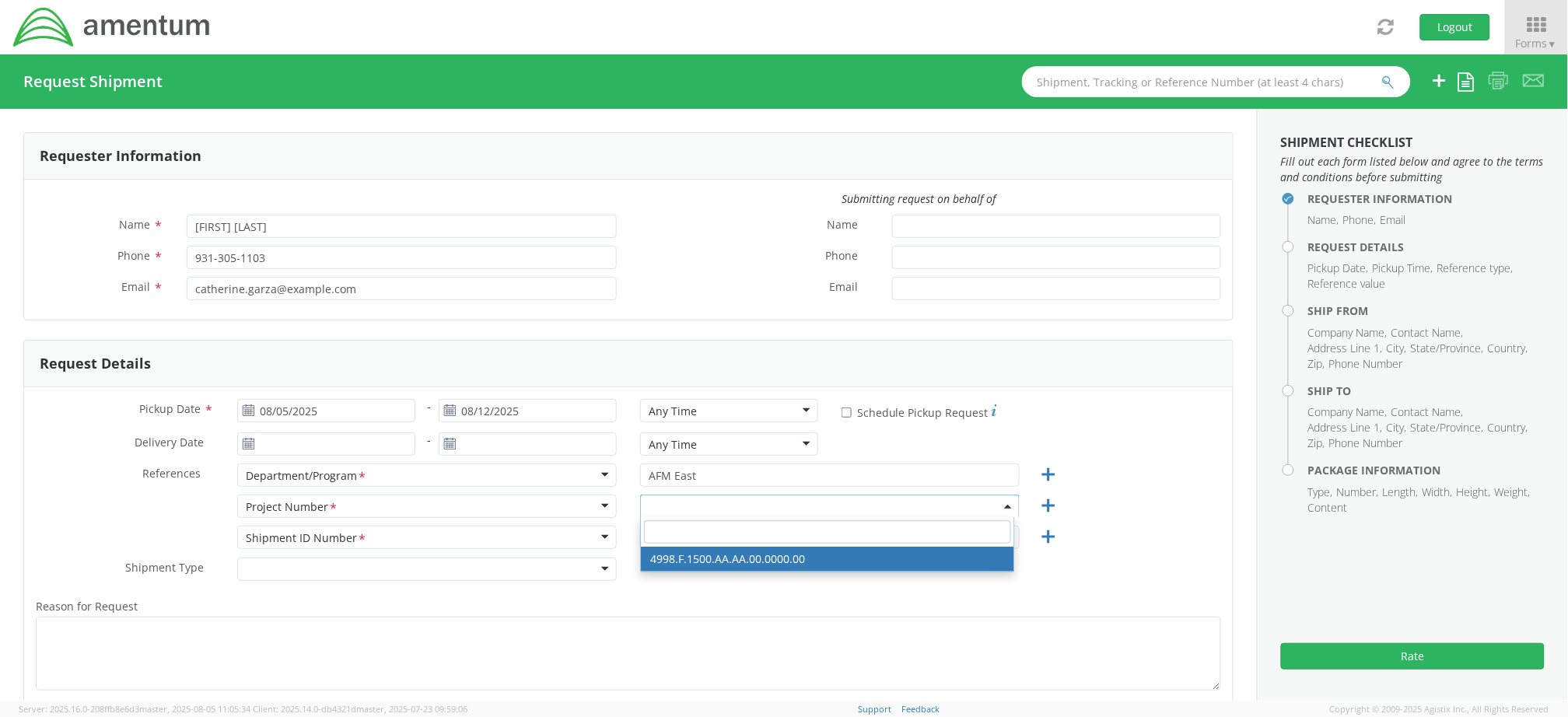 select on "4998.F.1500.AA.AA.00.0000.00" 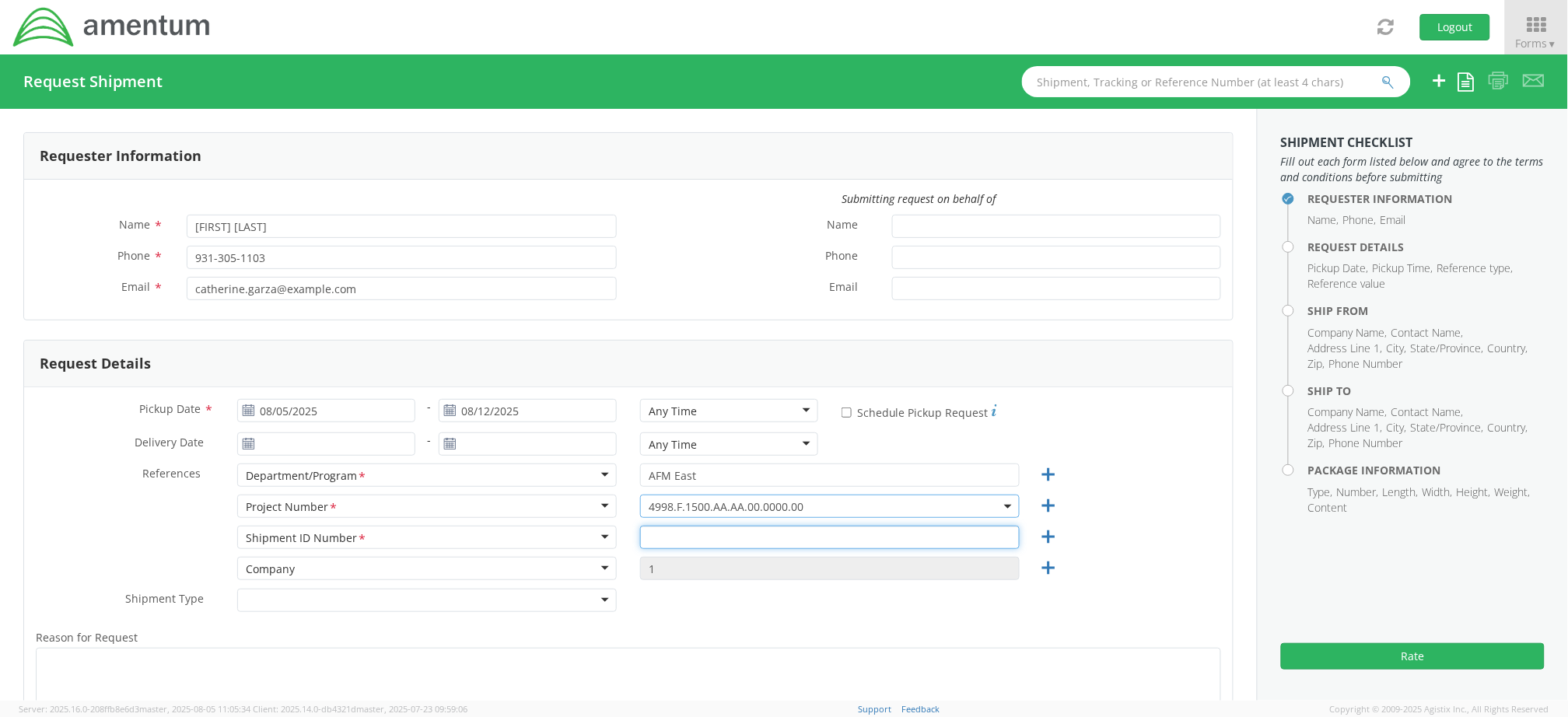 click at bounding box center [830, 537] 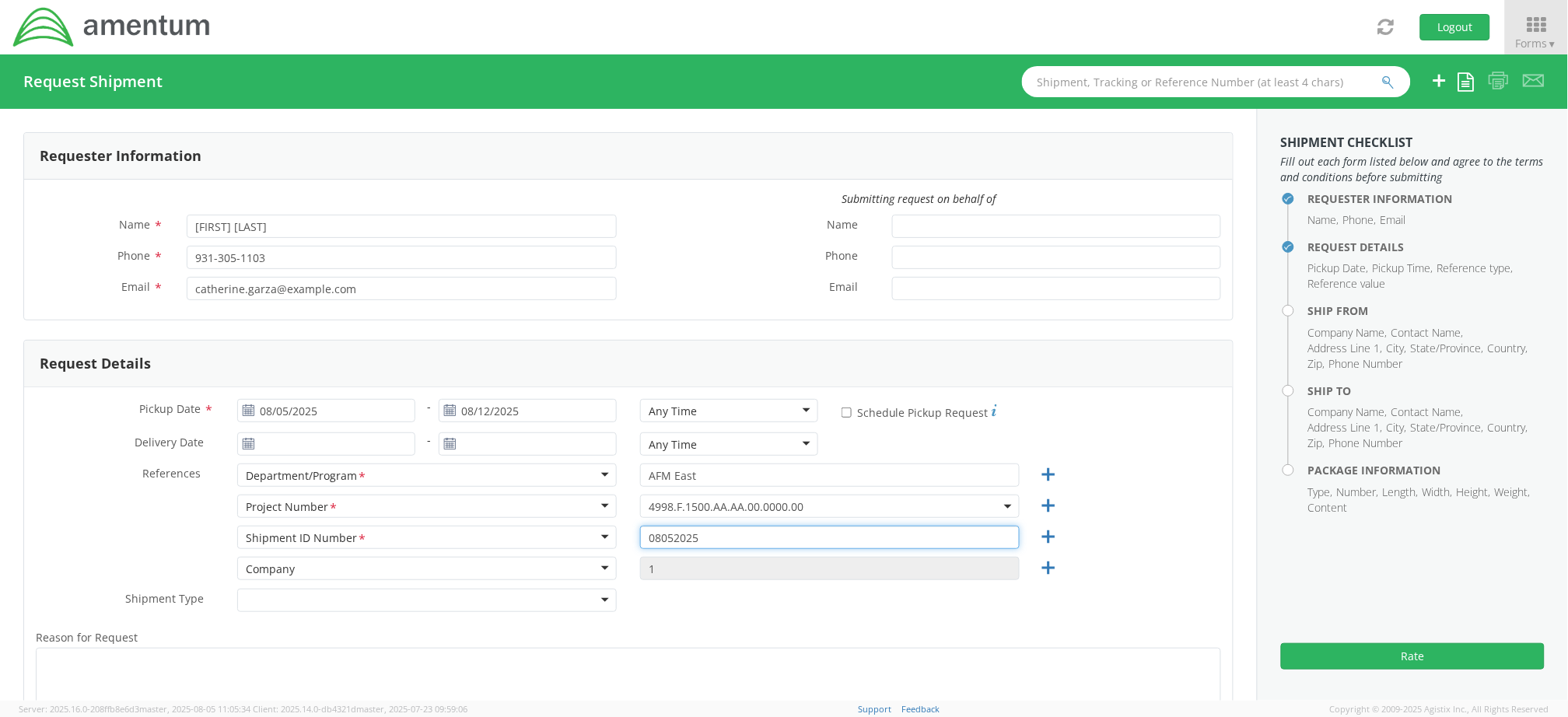 scroll, scrollTop: 622, scrollLeft: 0, axis: vertical 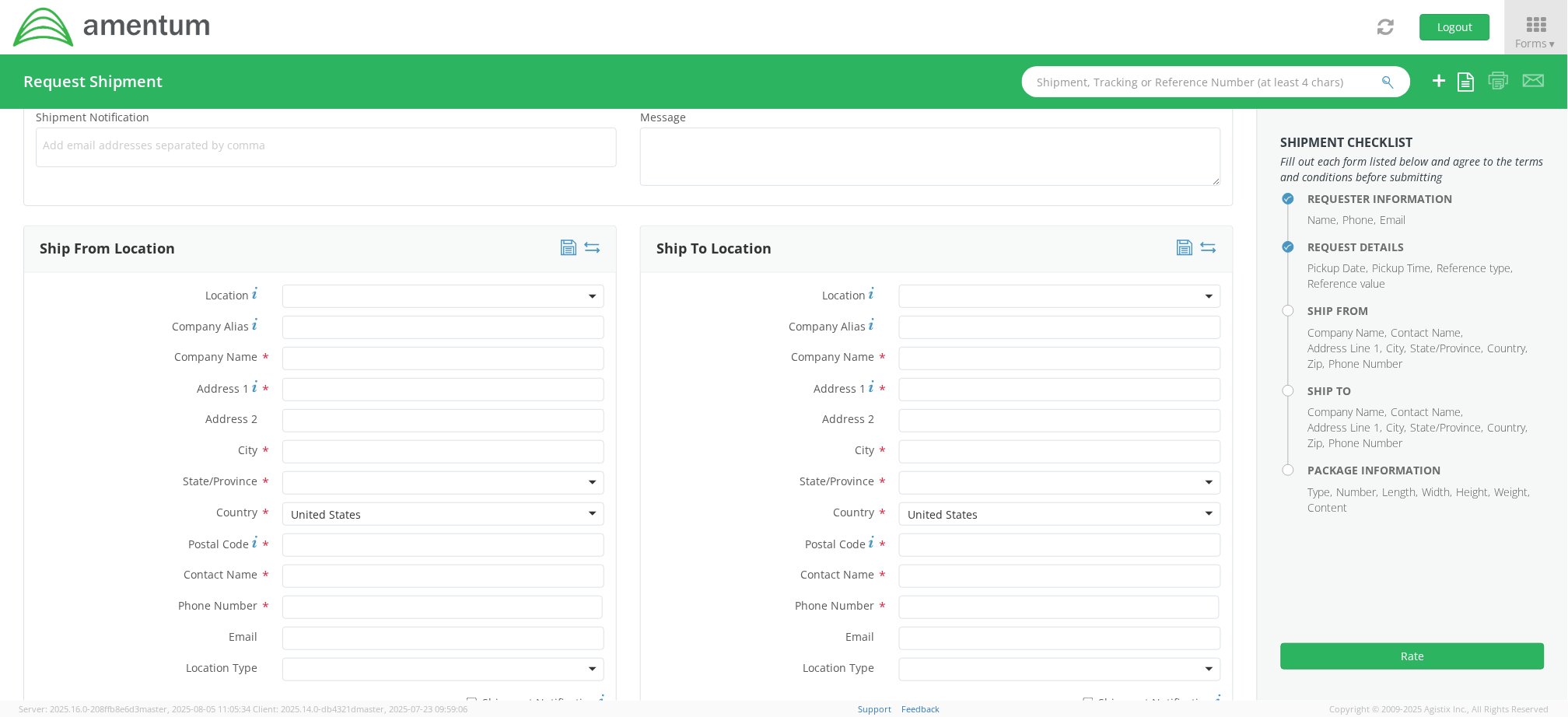 type on "08052025" 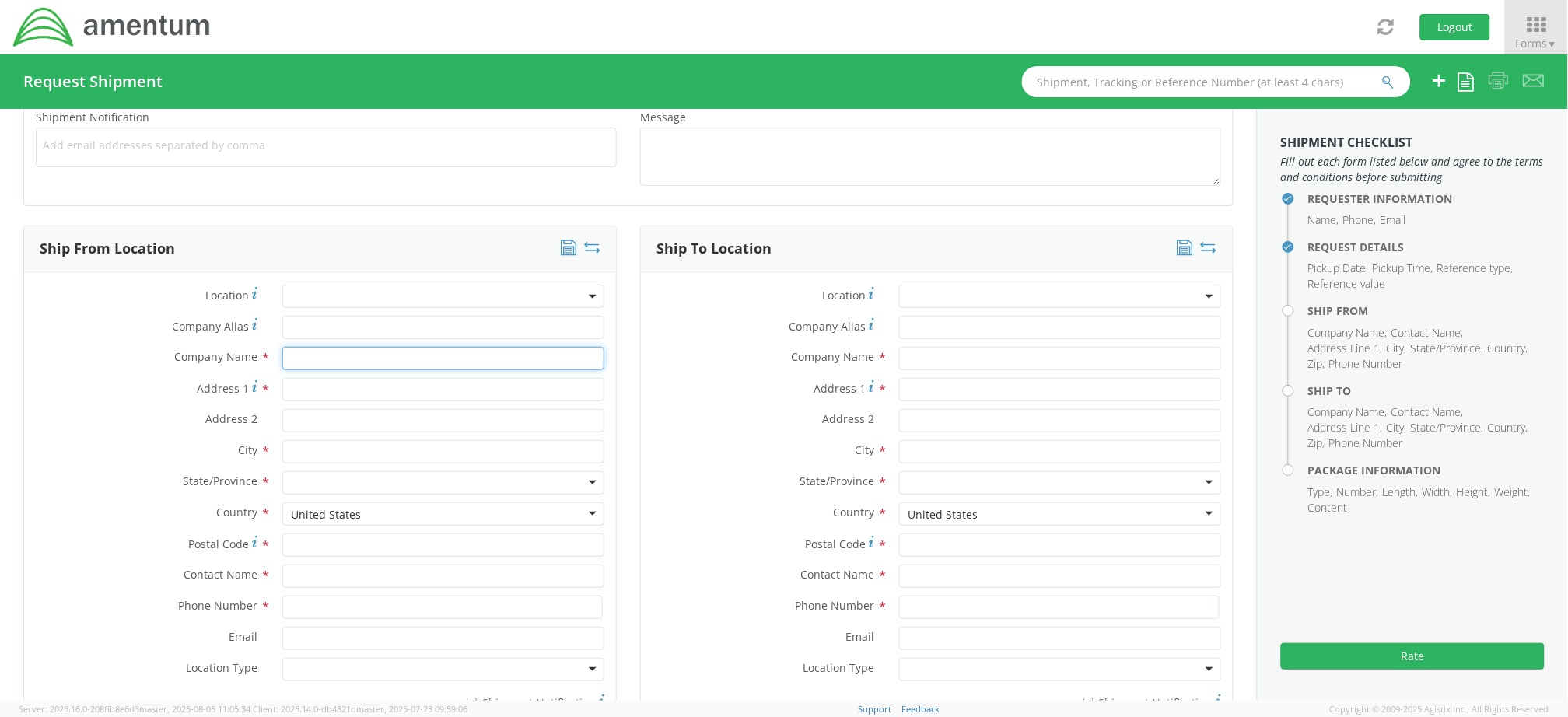 click at bounding box center (443, 358) 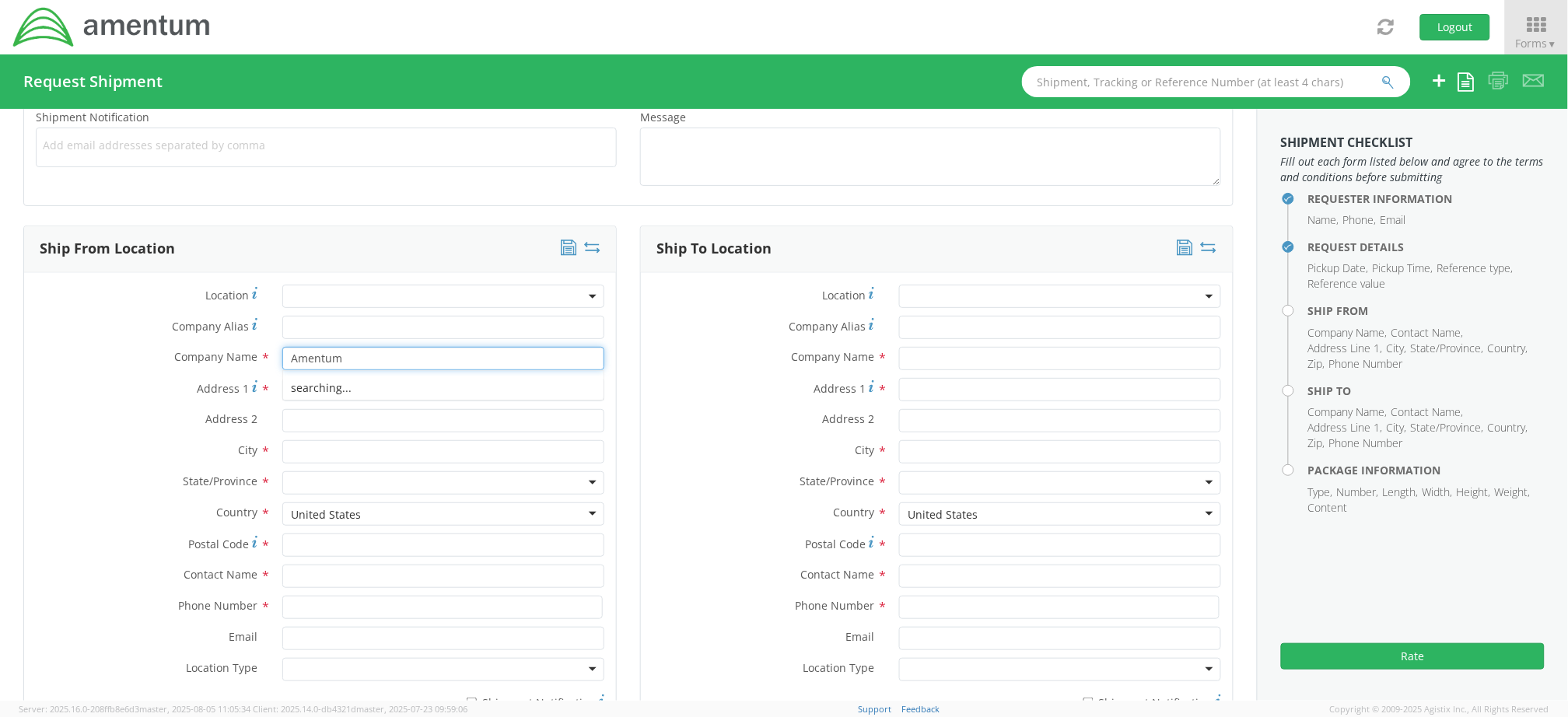 type on "Amentum" 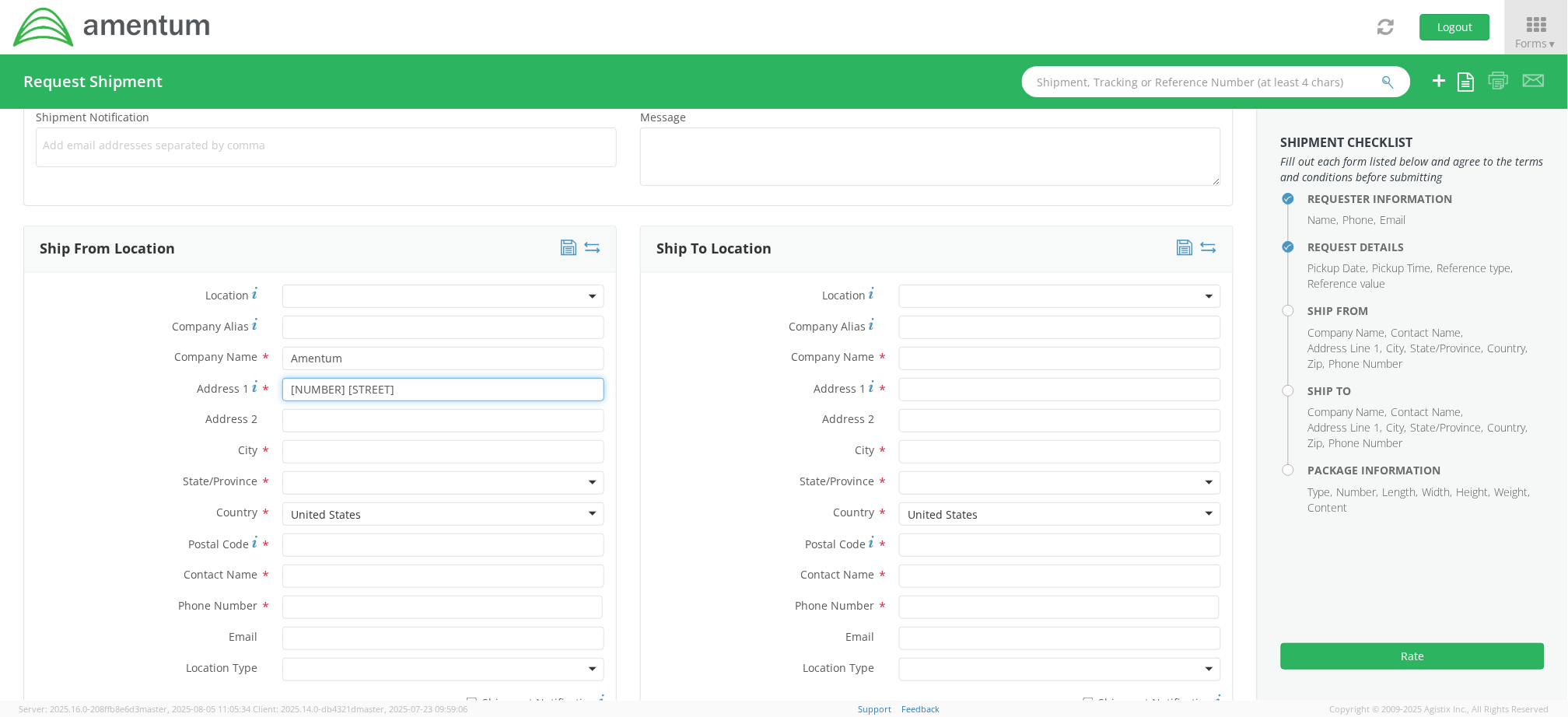 type on "[NUMBER] [STREET]" 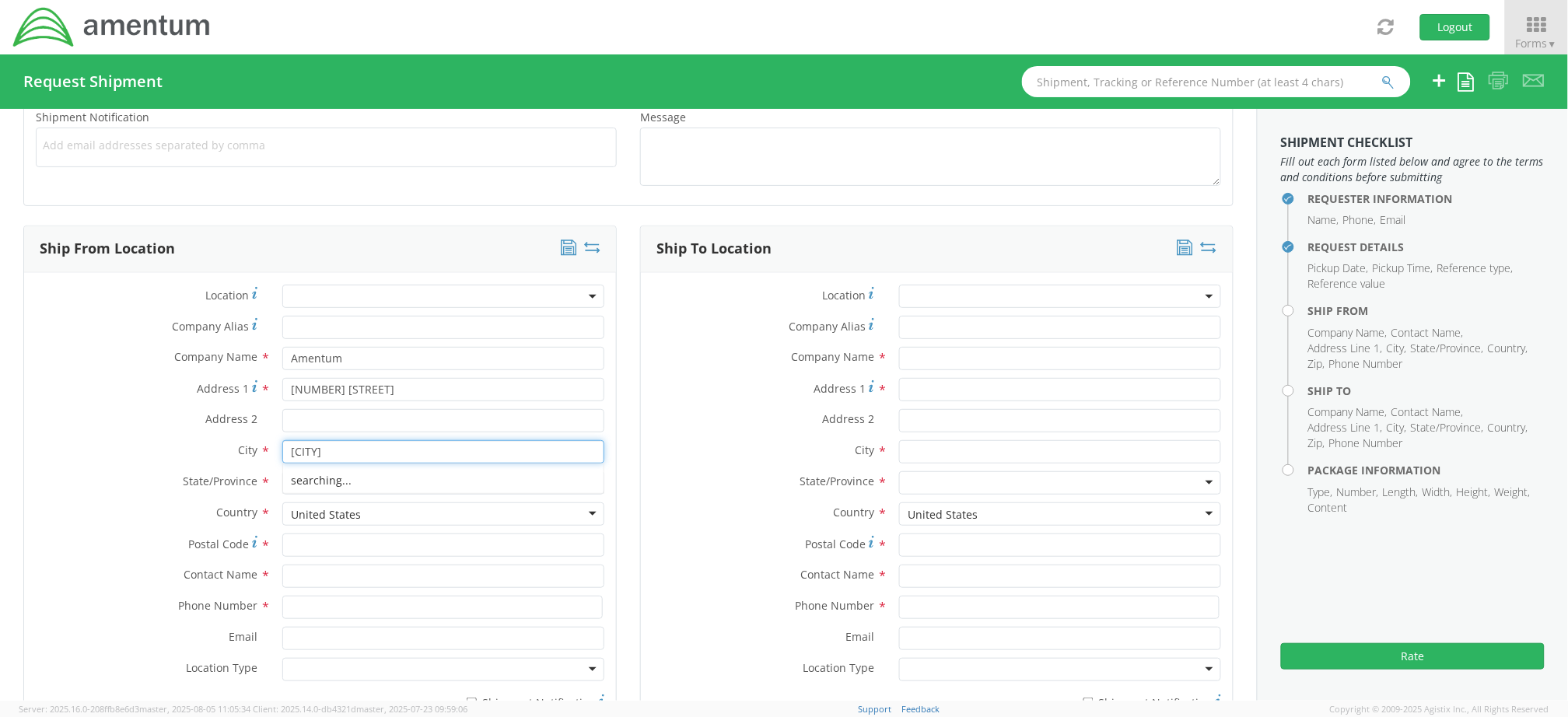 type on "[CITY]" 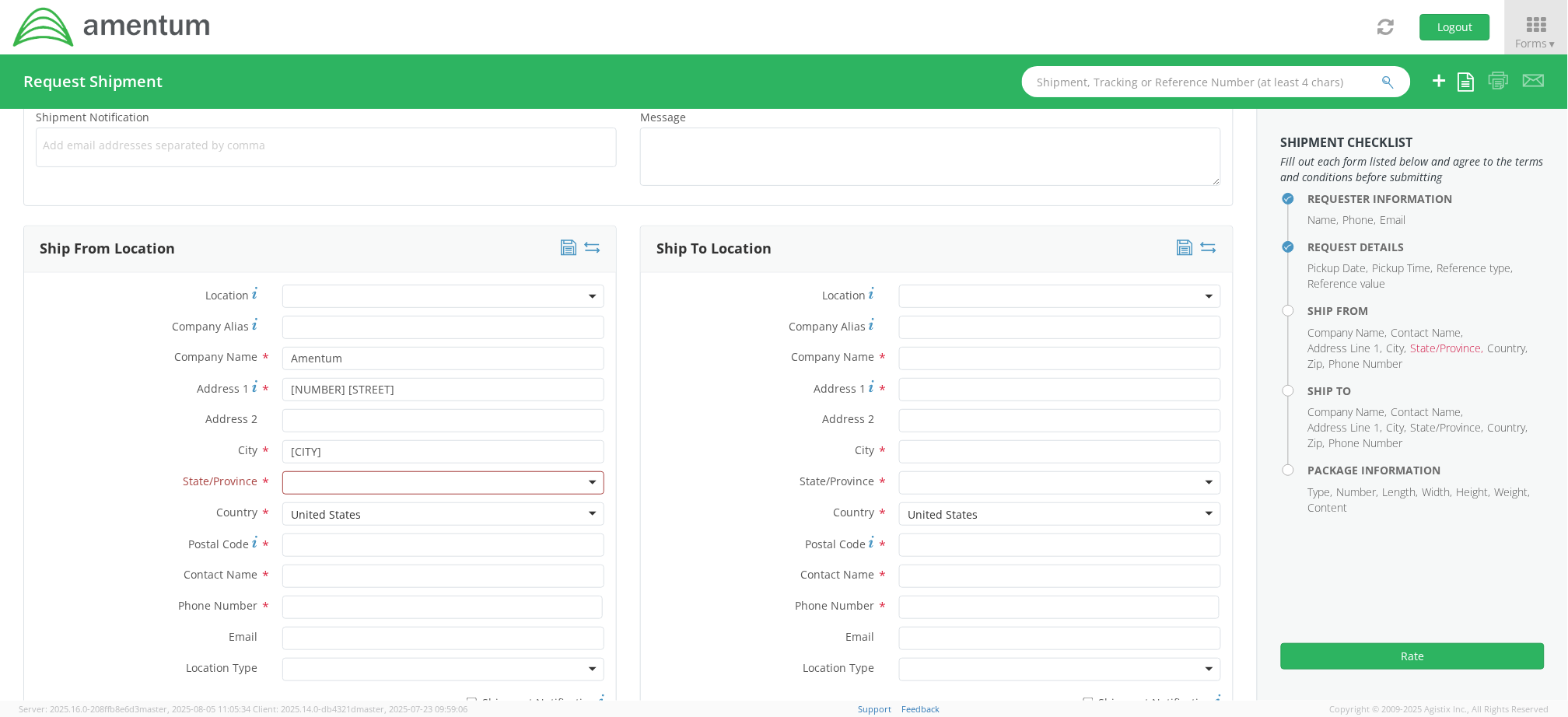 click at bounding box center (443, 483) 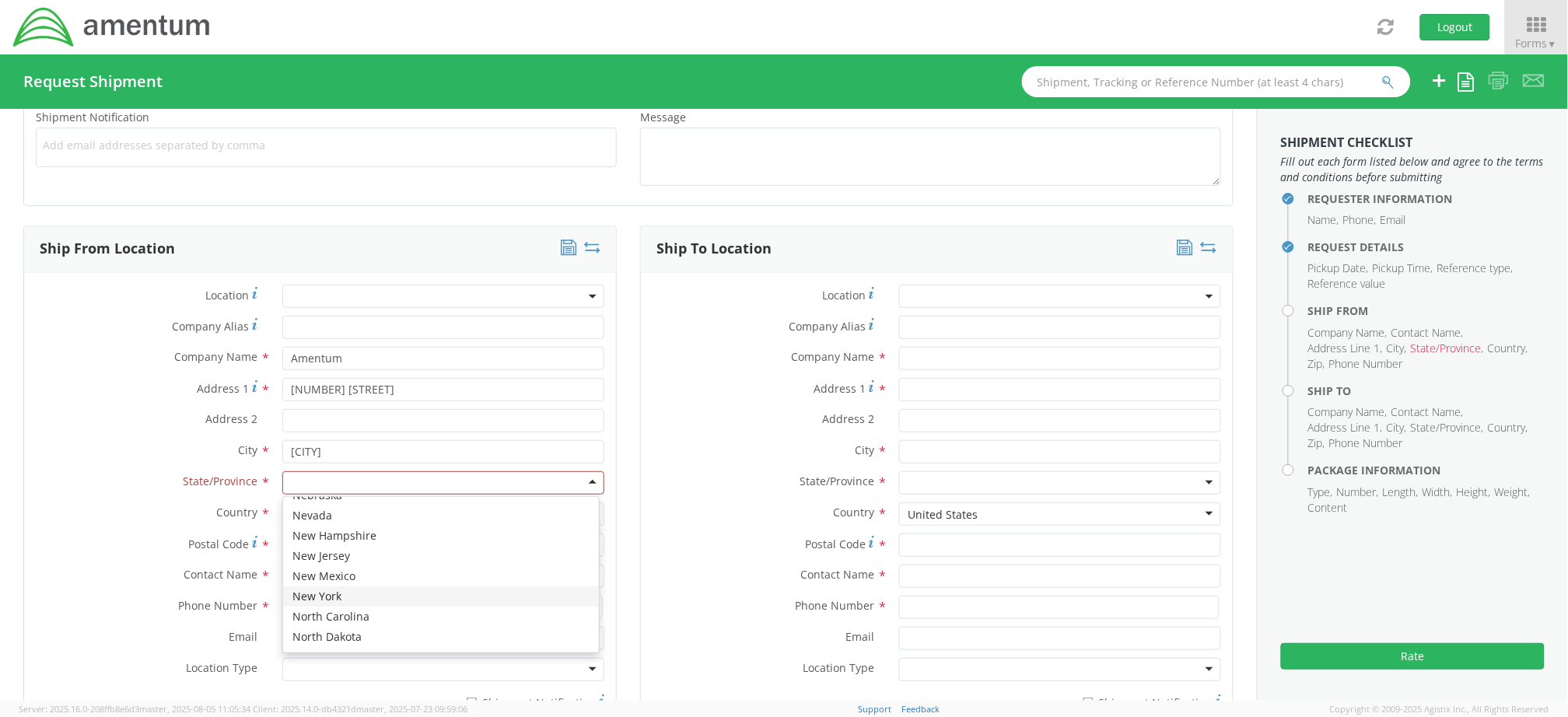 scroll, scrollTop: 518, scrollLeft: 0, axis: vertical 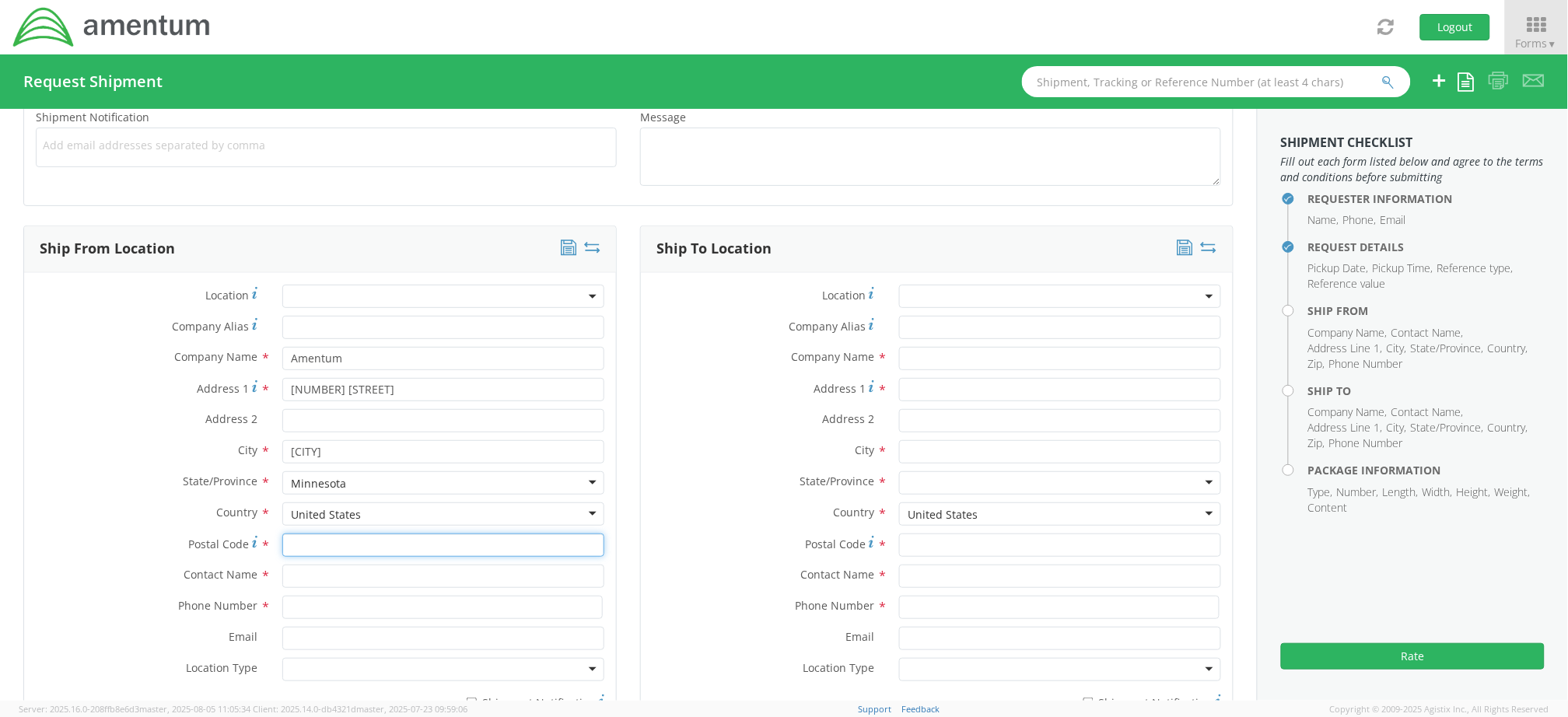 click on "Postal Code        *" at bounding box center (443, 545) 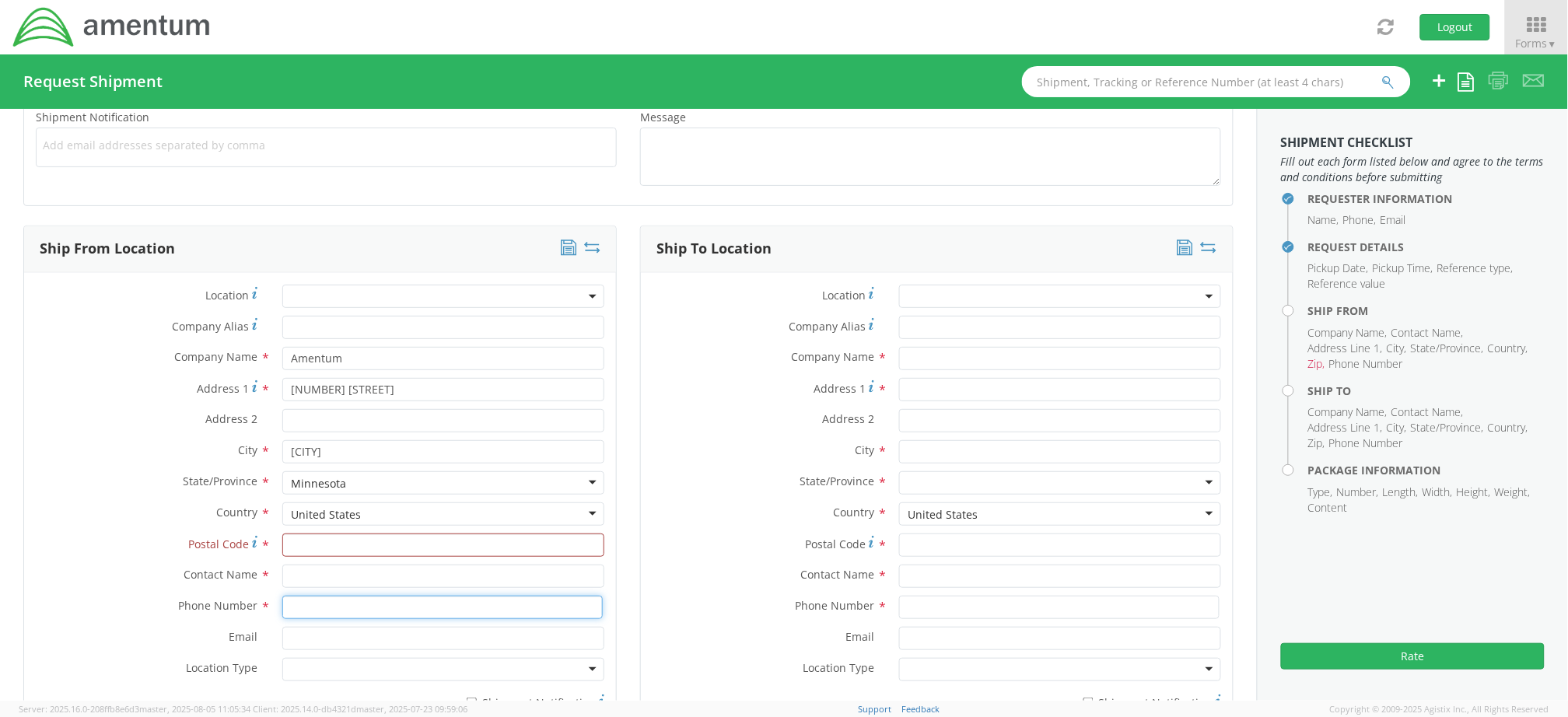 paste on "[FIRST] [LAST]" 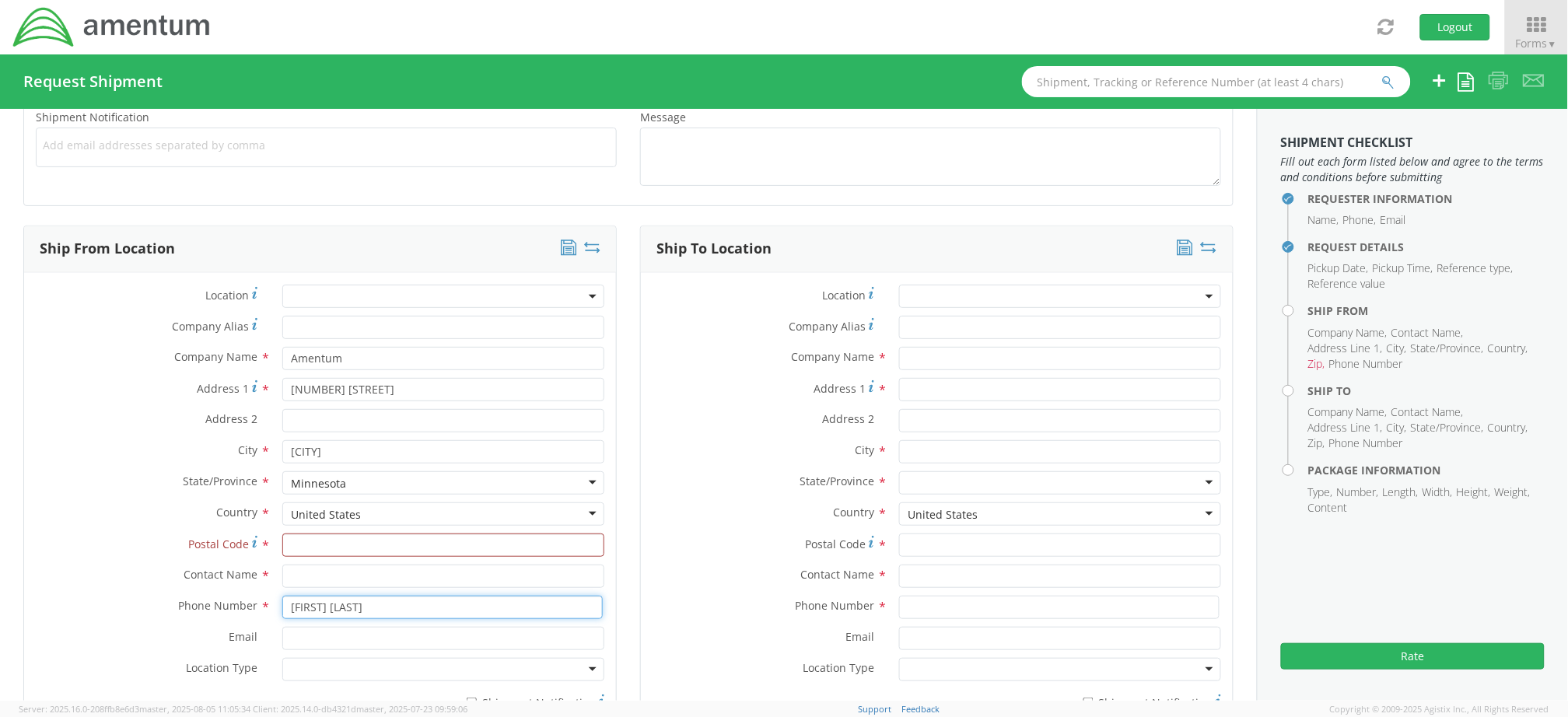 click on "[FIRST] [LAST]" at bounding box center [443, 607] 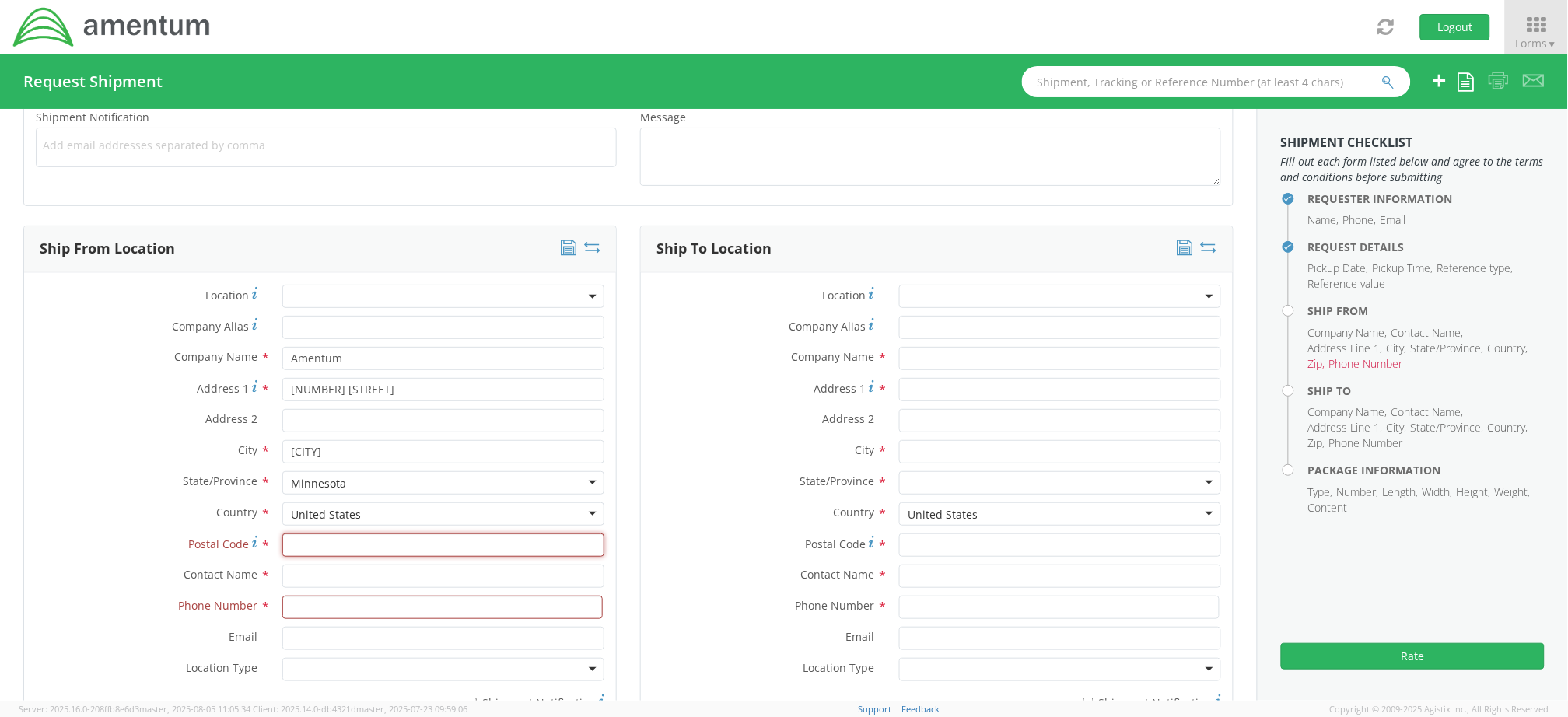 paste on "56073" 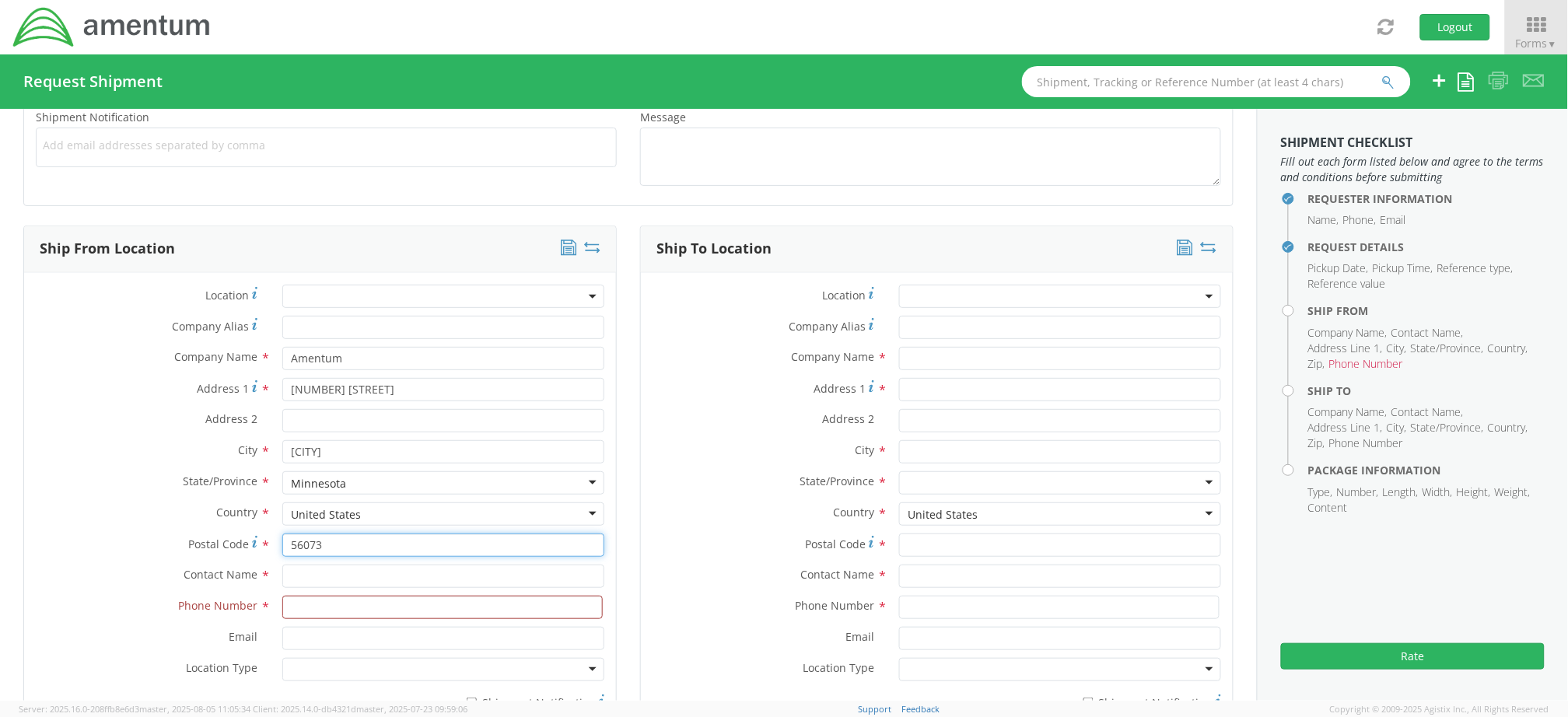 click on "56073" at bounding box center (443, 545) 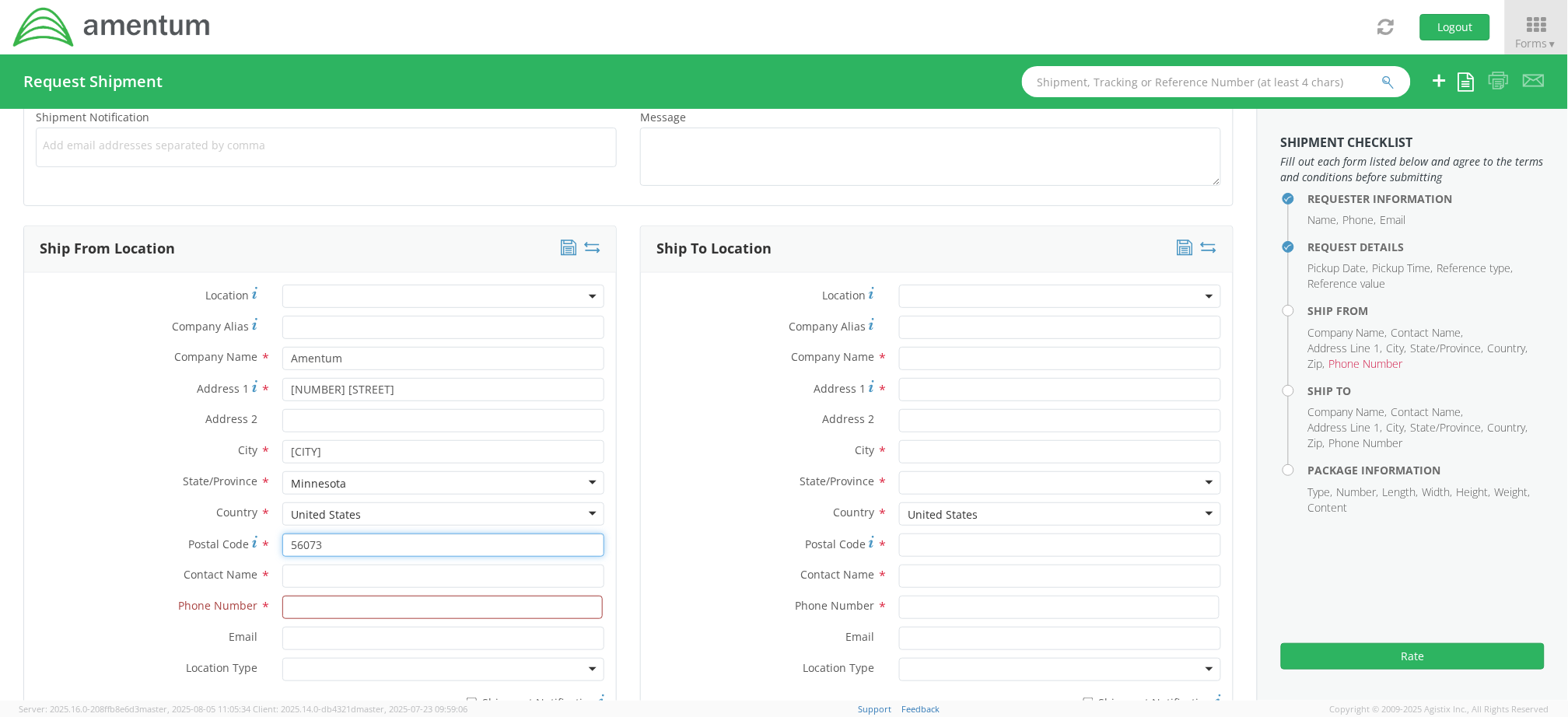 click on "56073" at bounding box center (443, 545) 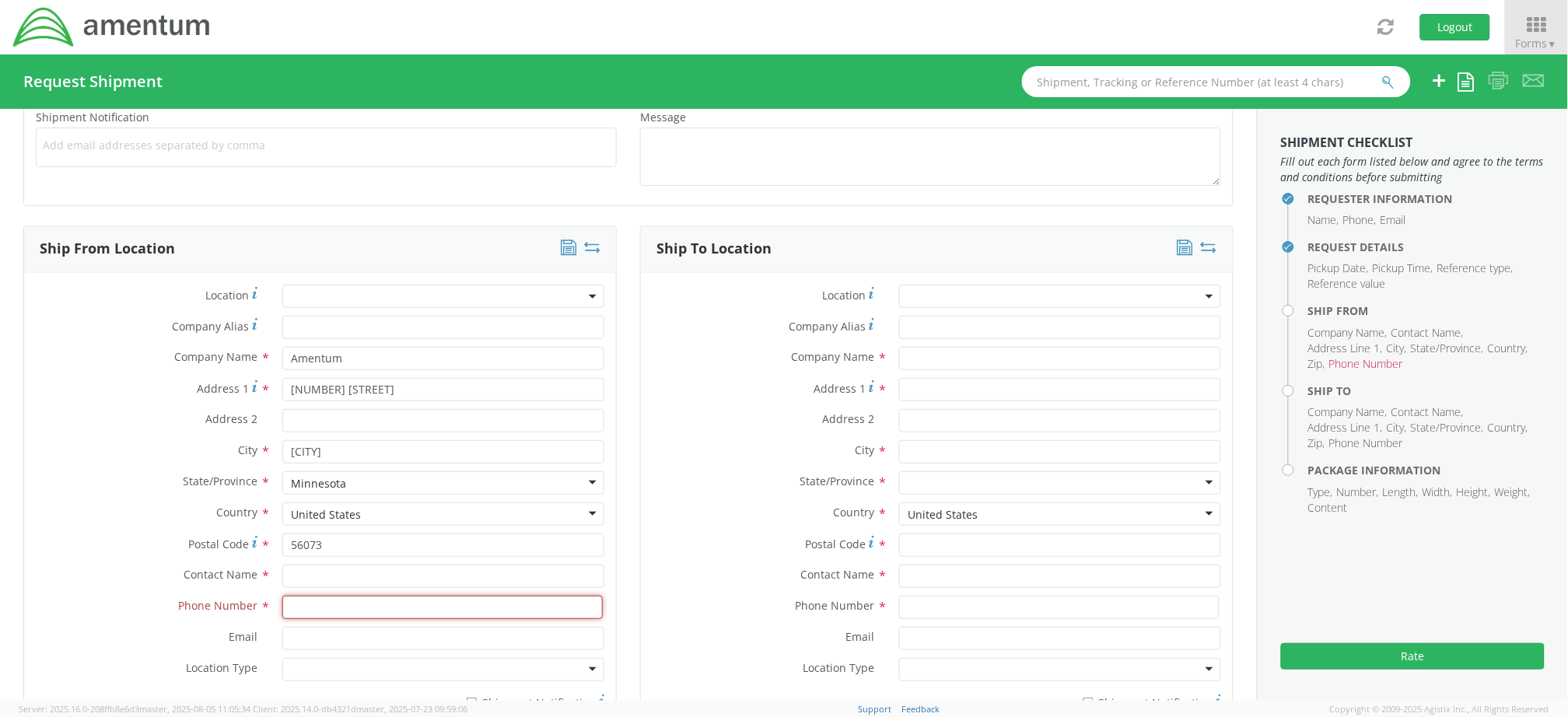 paste on "2565834400" 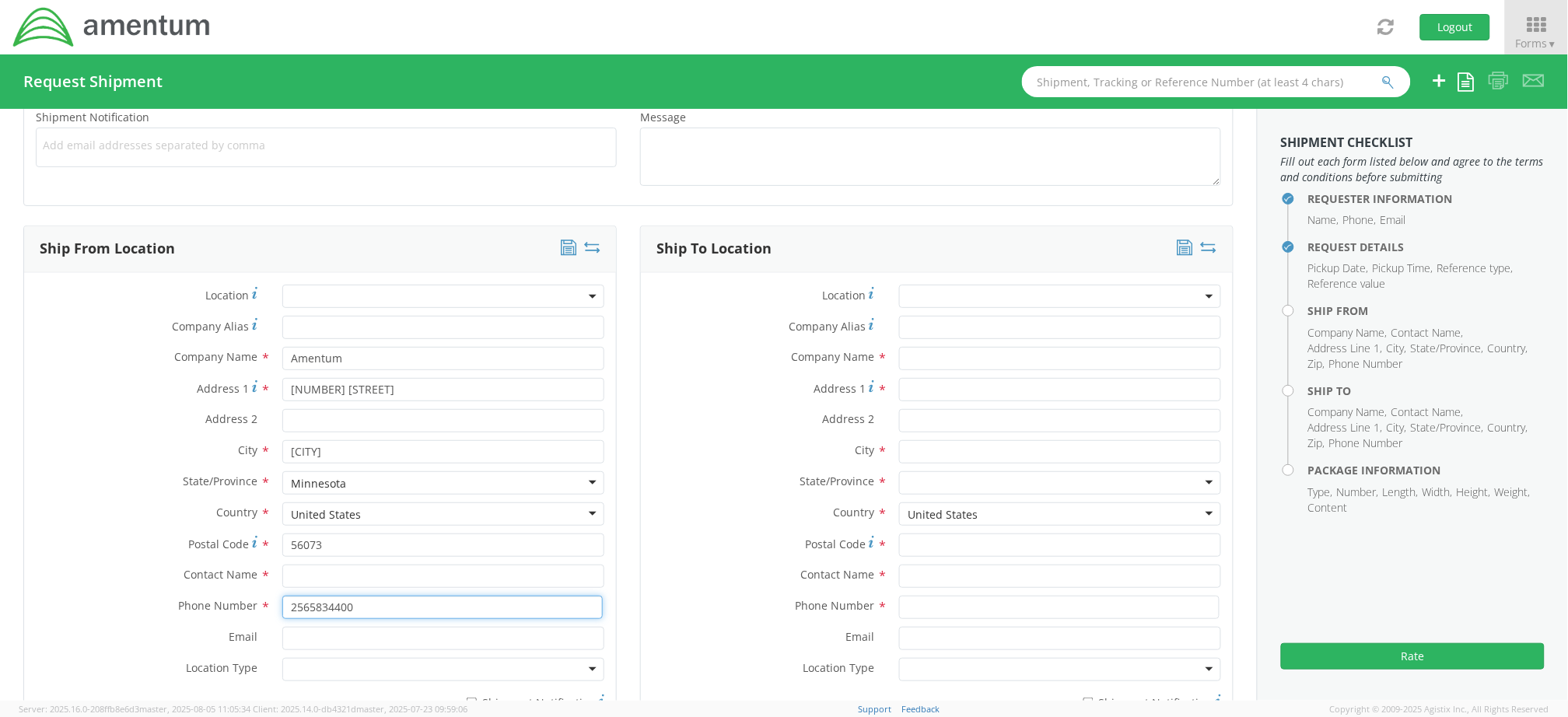 type on "2565834400" 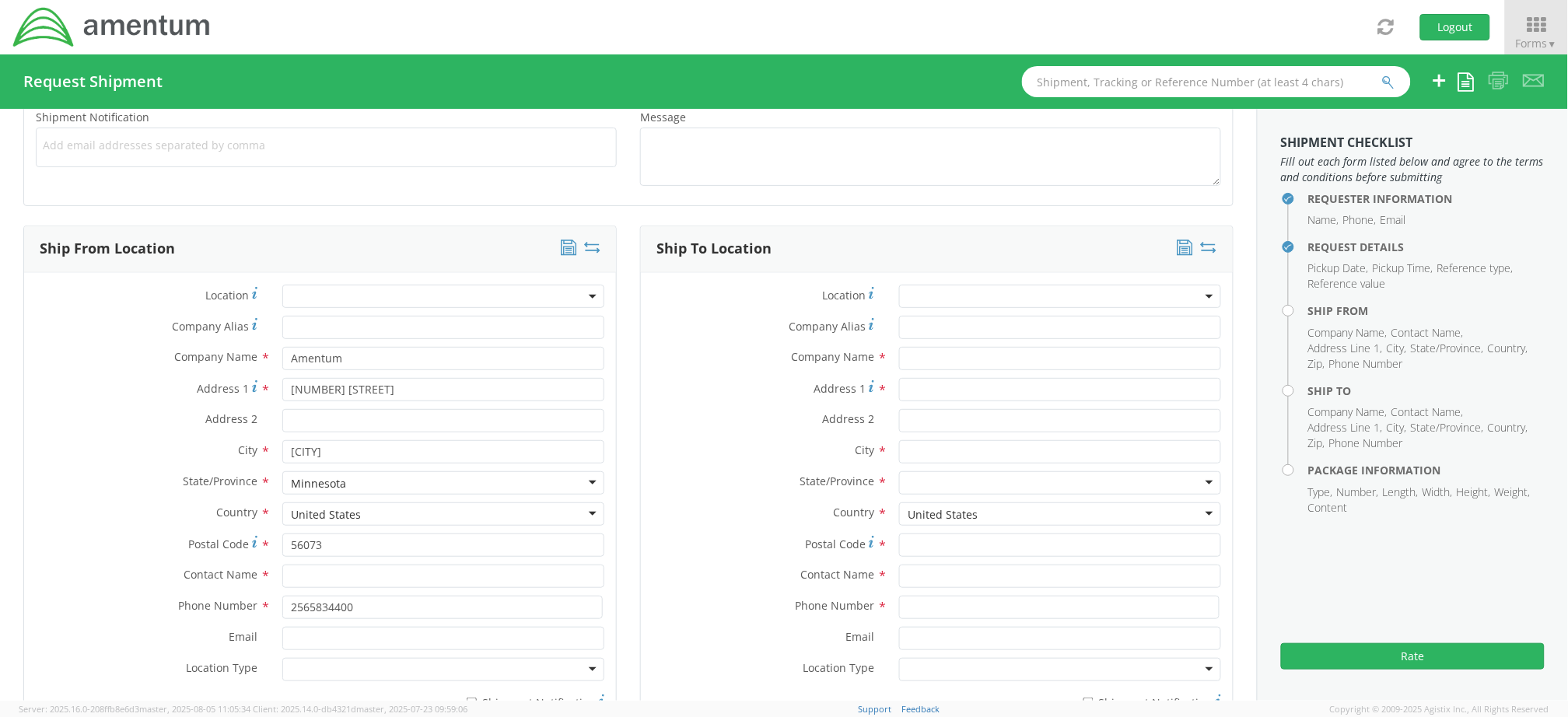 click at bounding box center [443, 670] 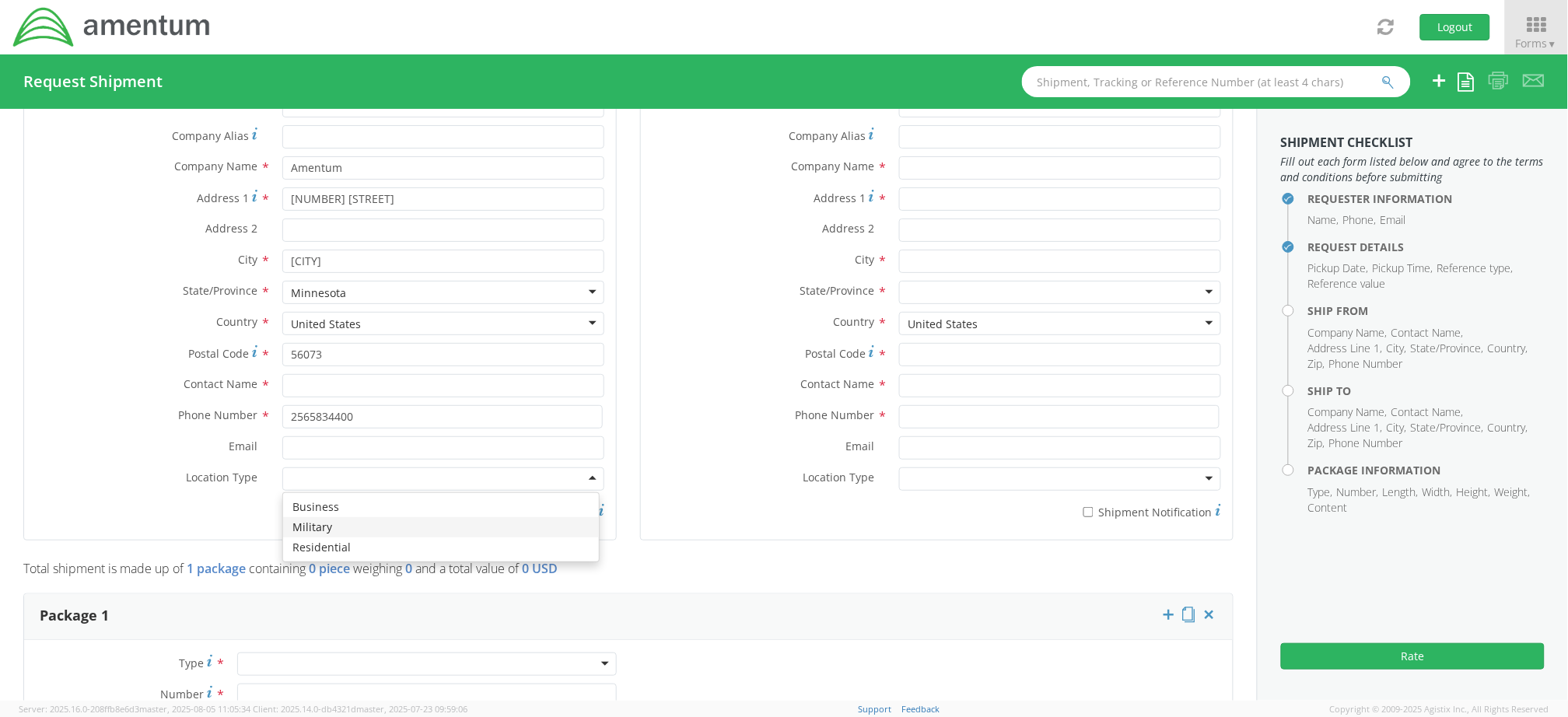 scroll, scrollTop: 829, scrollLeft: 0, axis: vertical 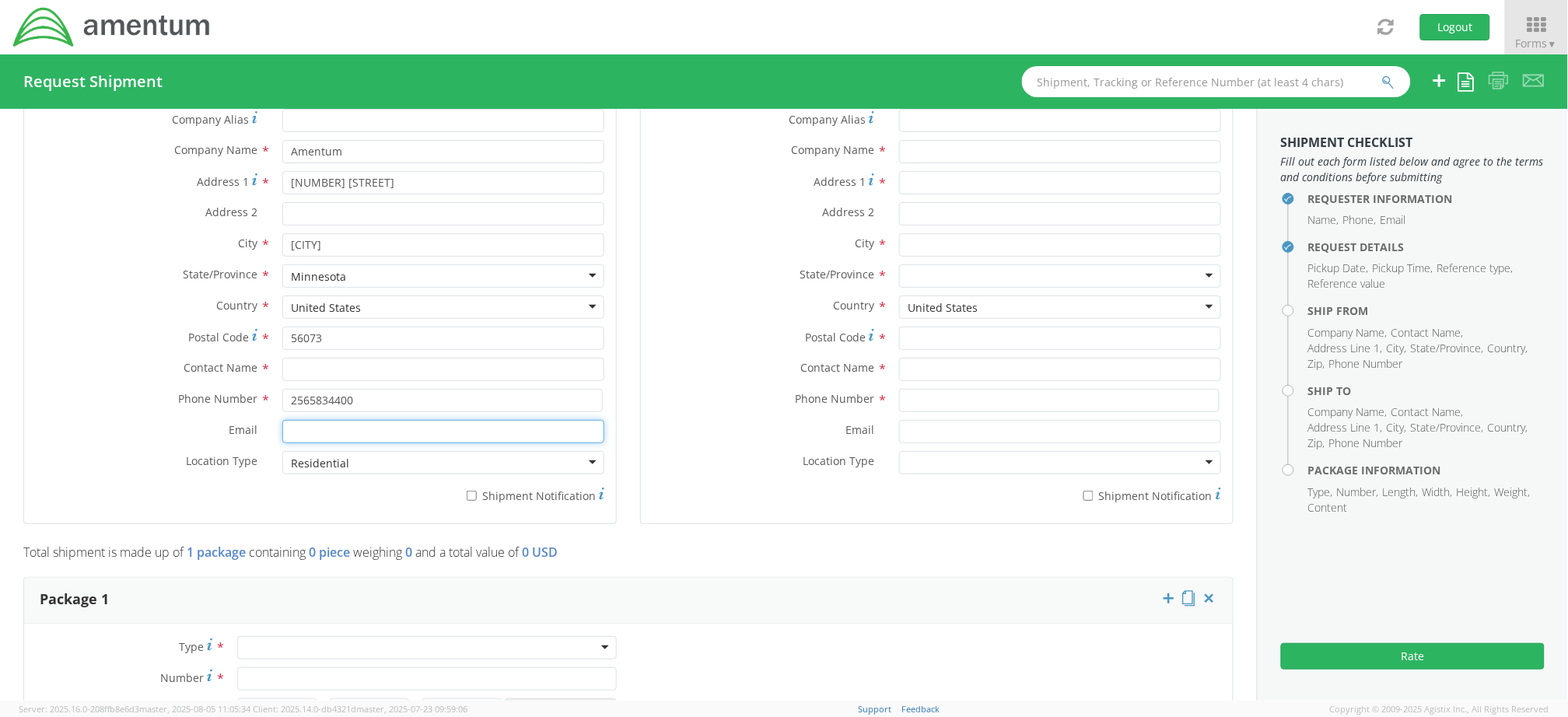 click on "Email        *" at bounding box center (443, 432) 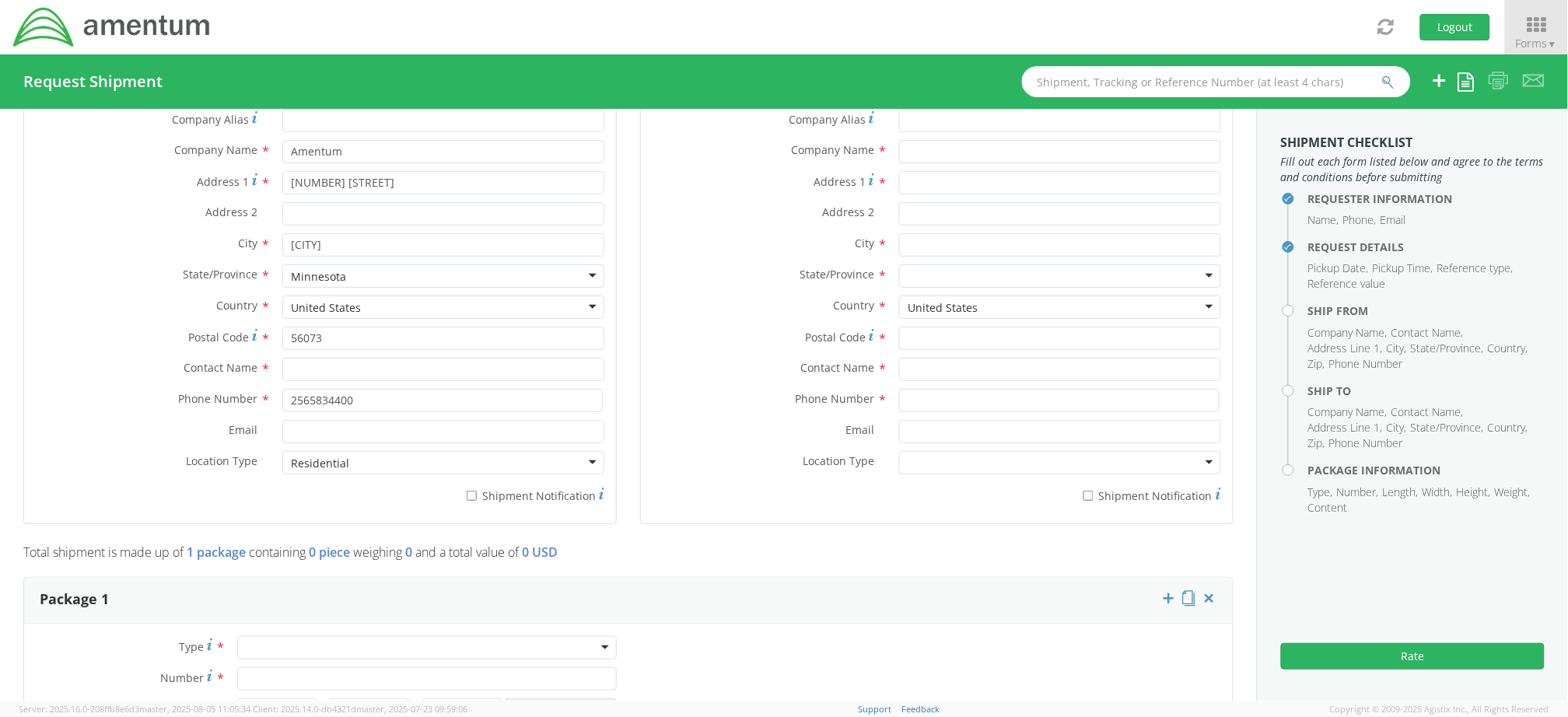 click on "Postal Code       *         [ZIP CODE]" at bounding box center (320, 342) 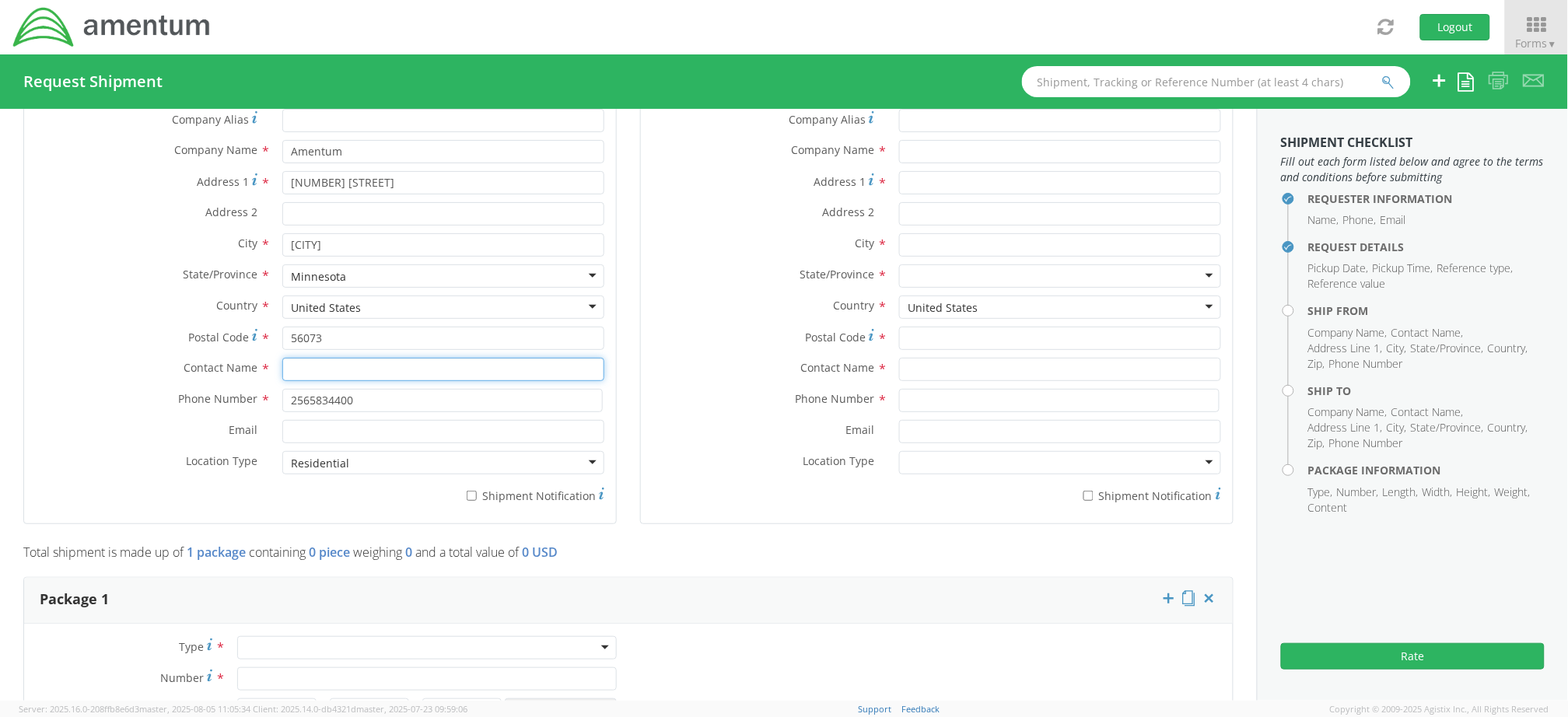 click at bounding box center [443, 369] 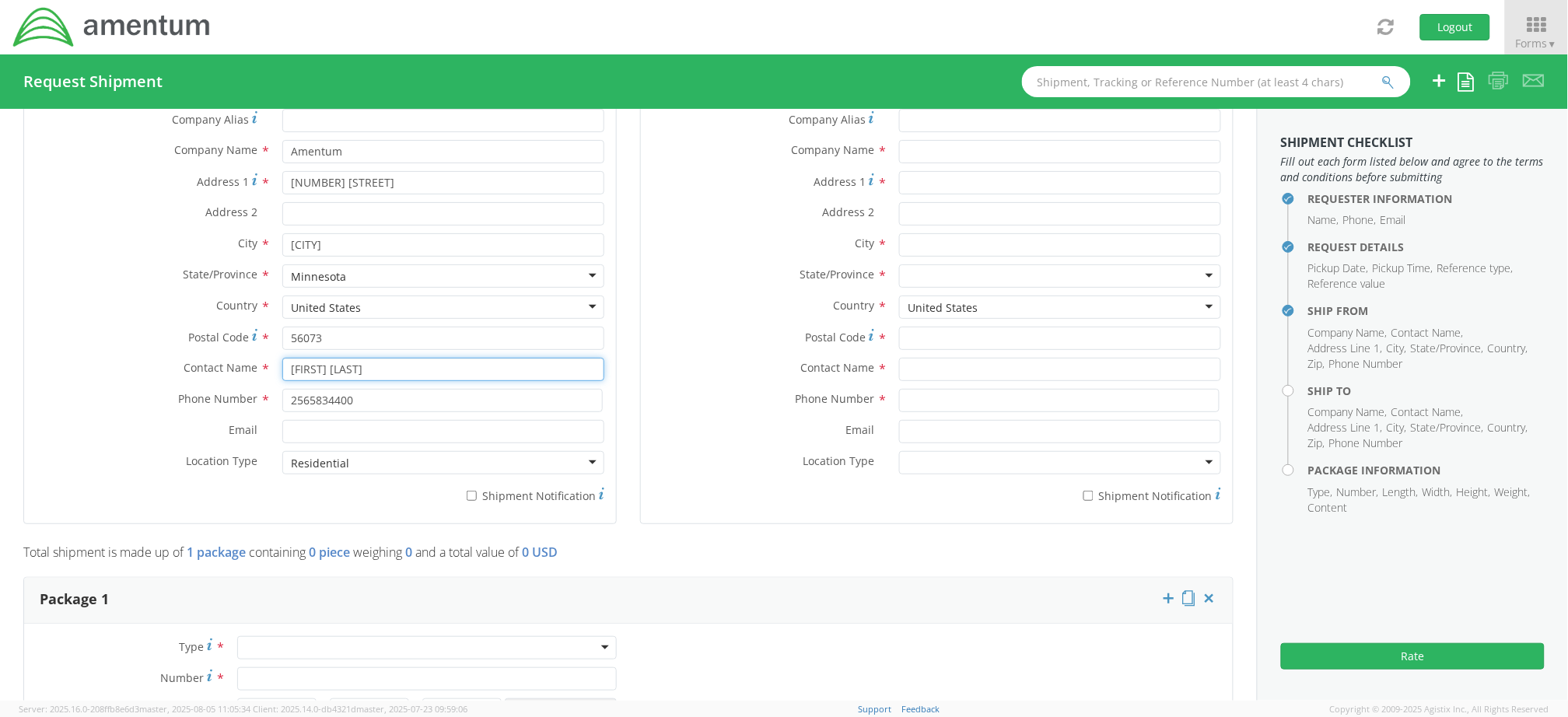 type on "[FIRST] [LAST]" 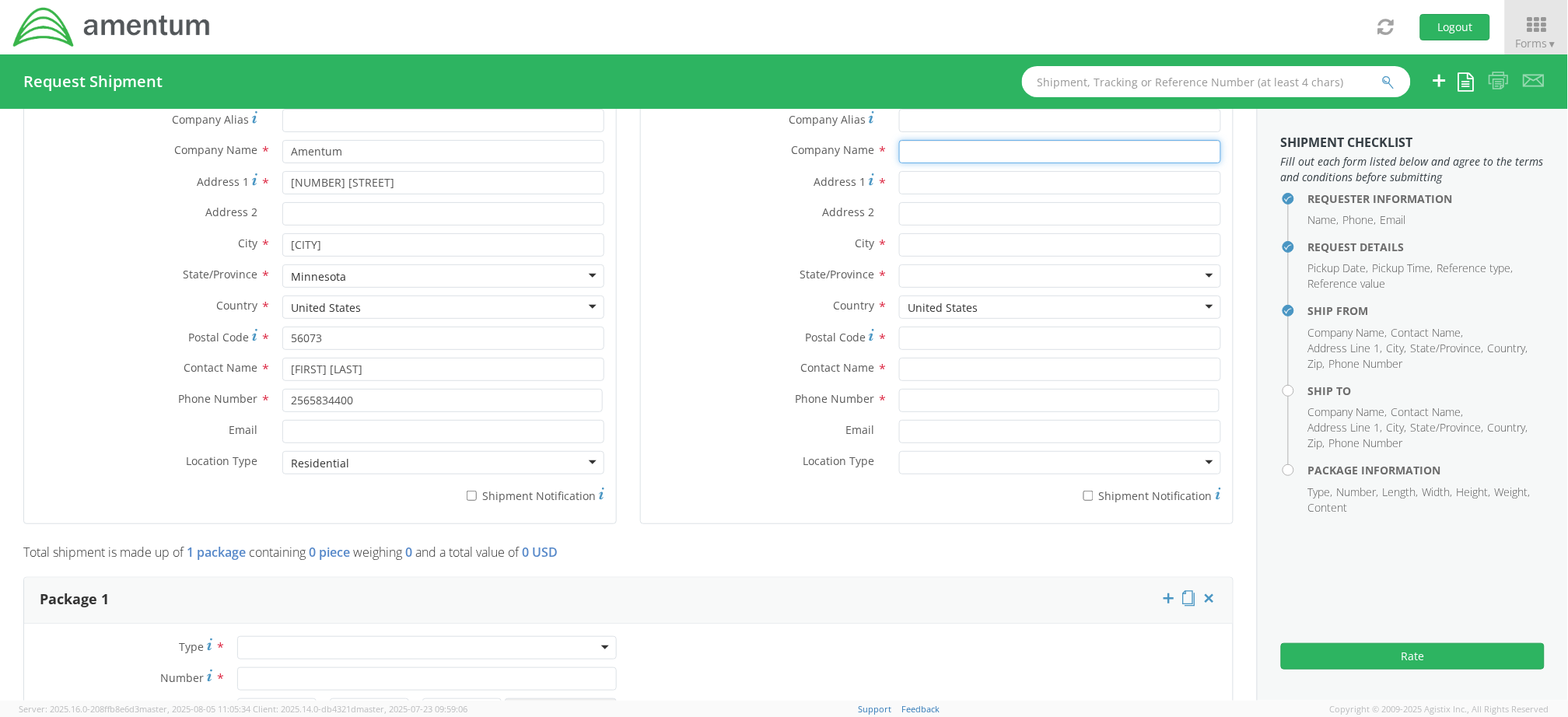 click at bounding box center [1060, 152] 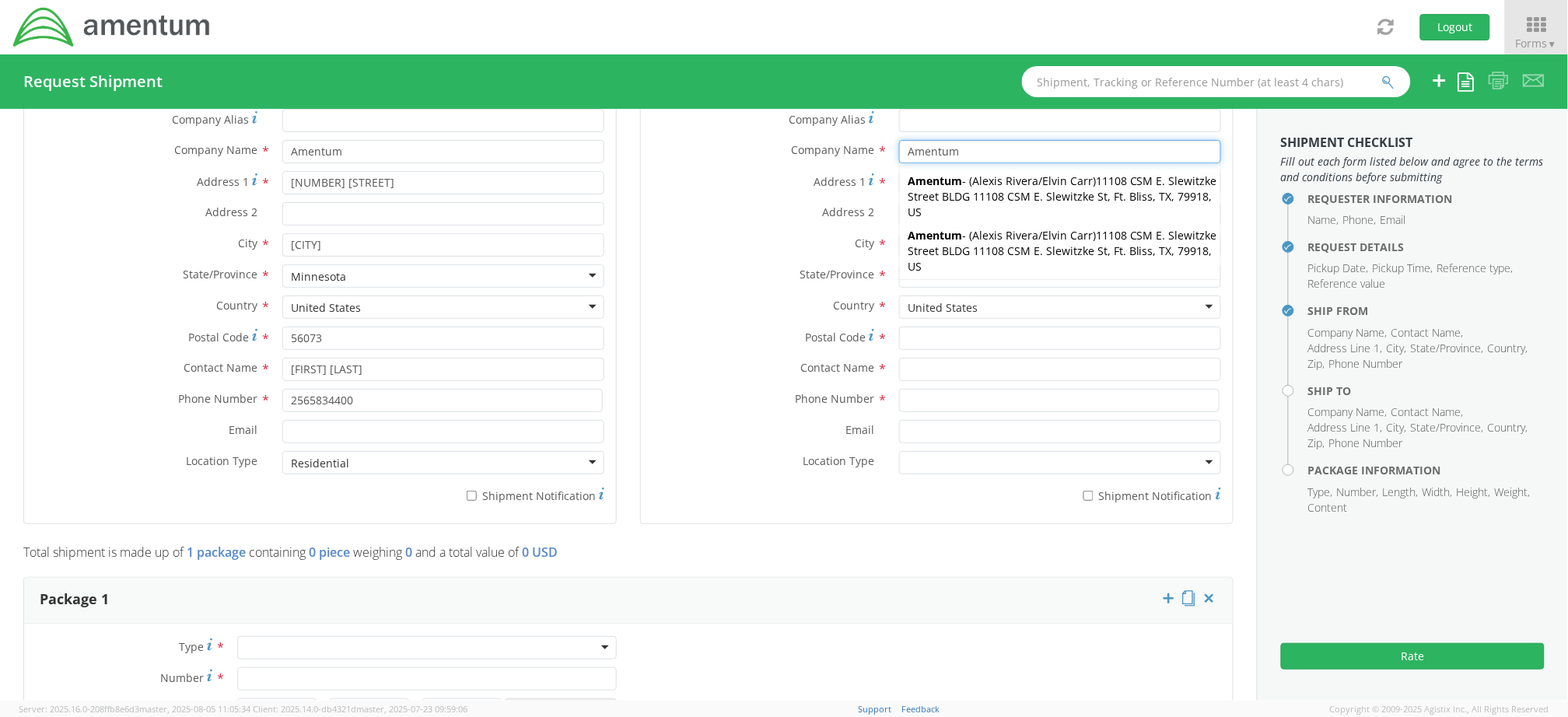 type on "Amentum" 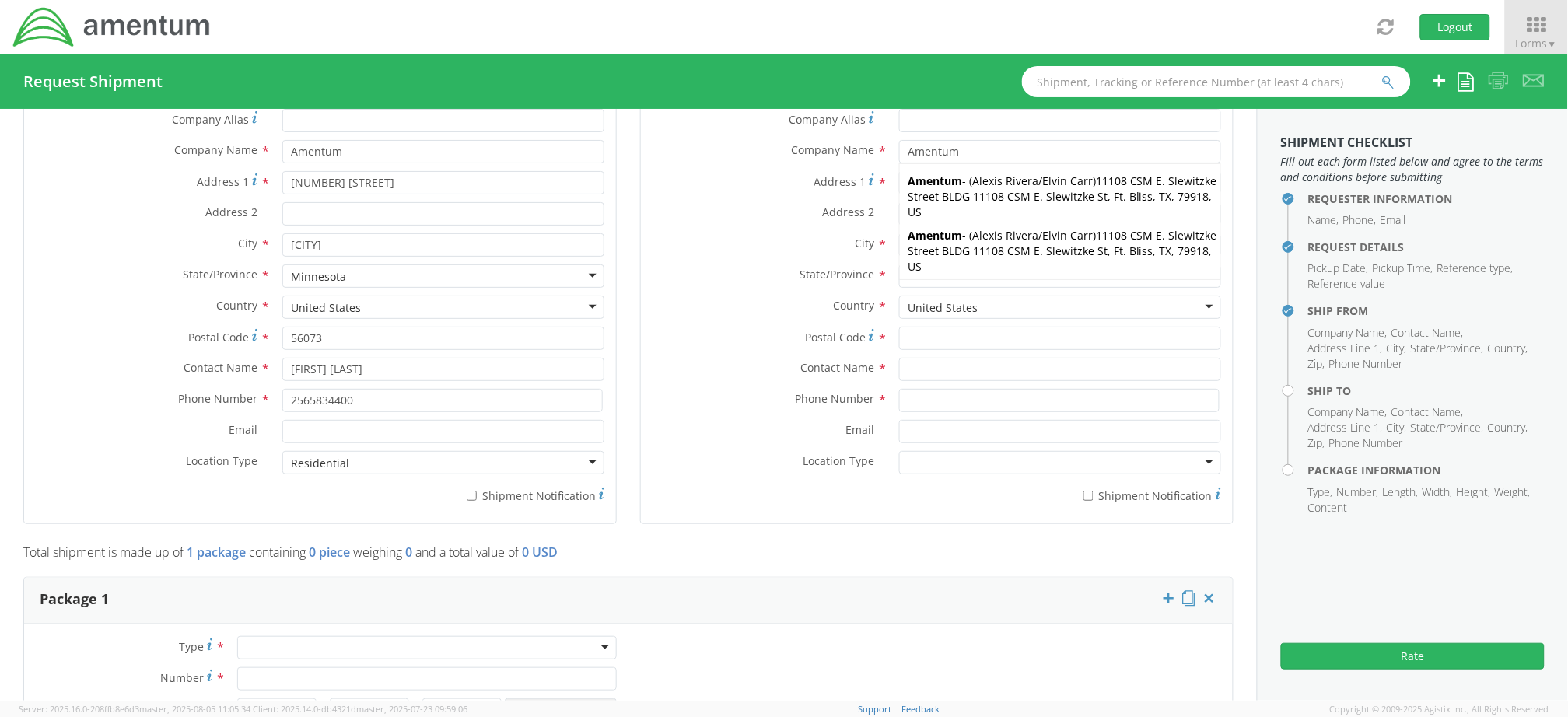 click on "Address 2        *" at bounding box center (764, 212) 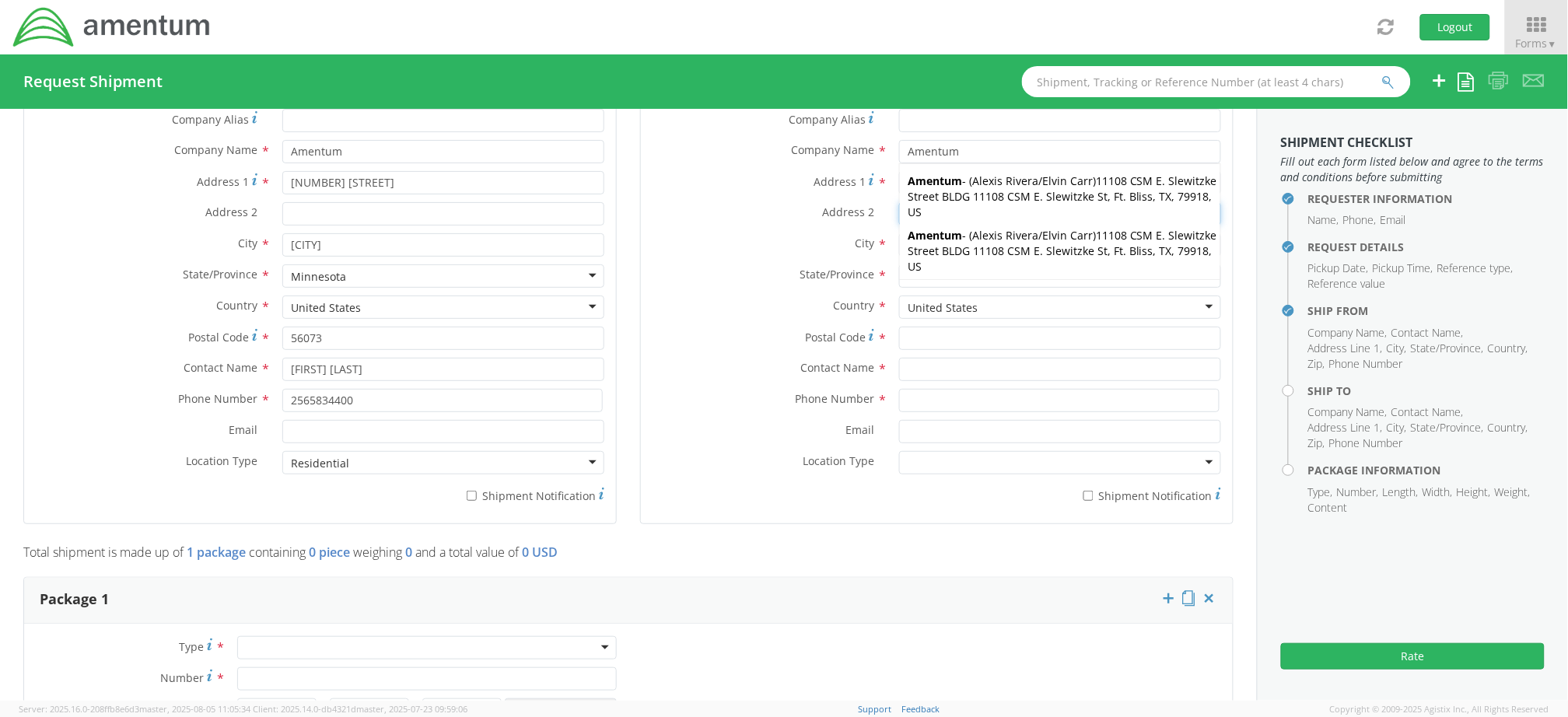 click on "Address 2        *" at bounding box center [1060, 214] 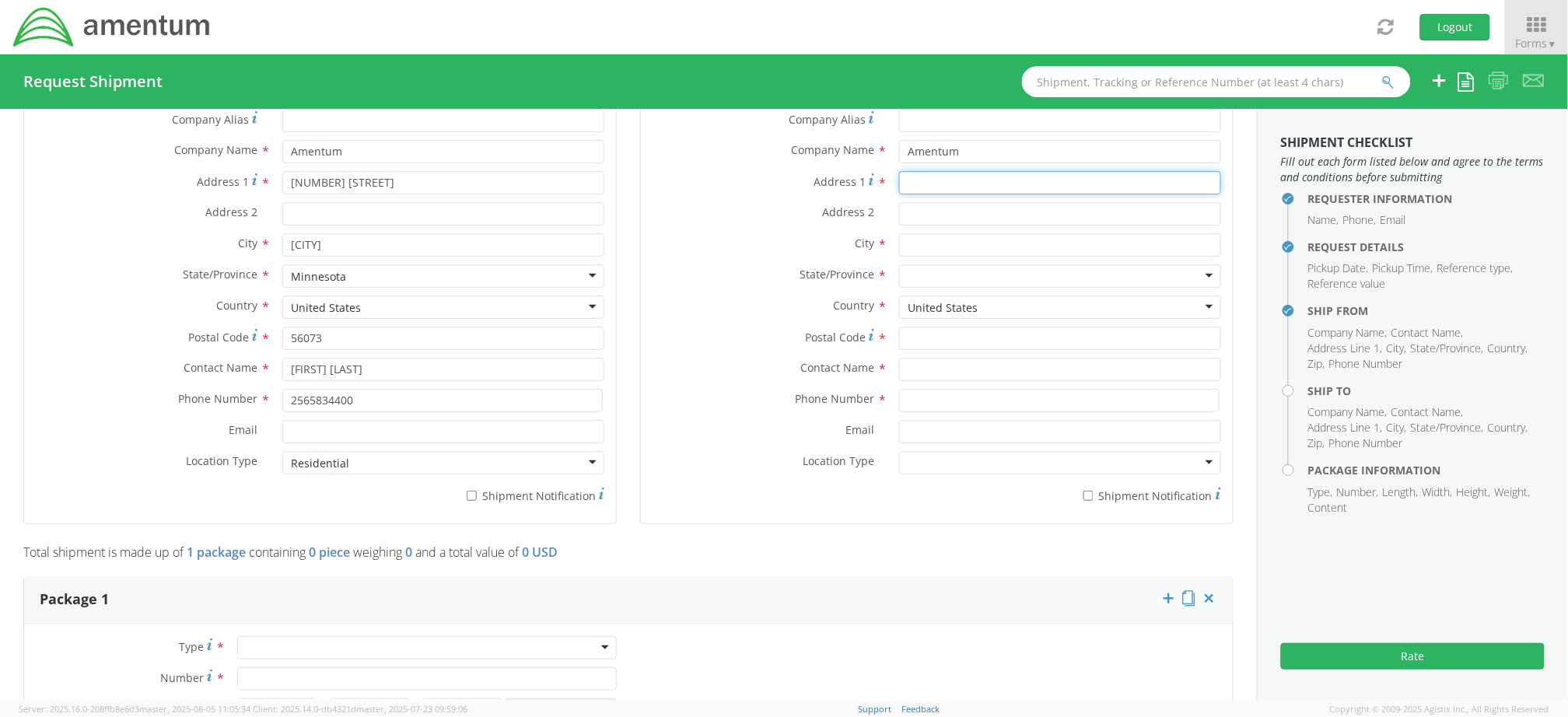 click on "Address 1        *" at bounding box center [1060, 183] 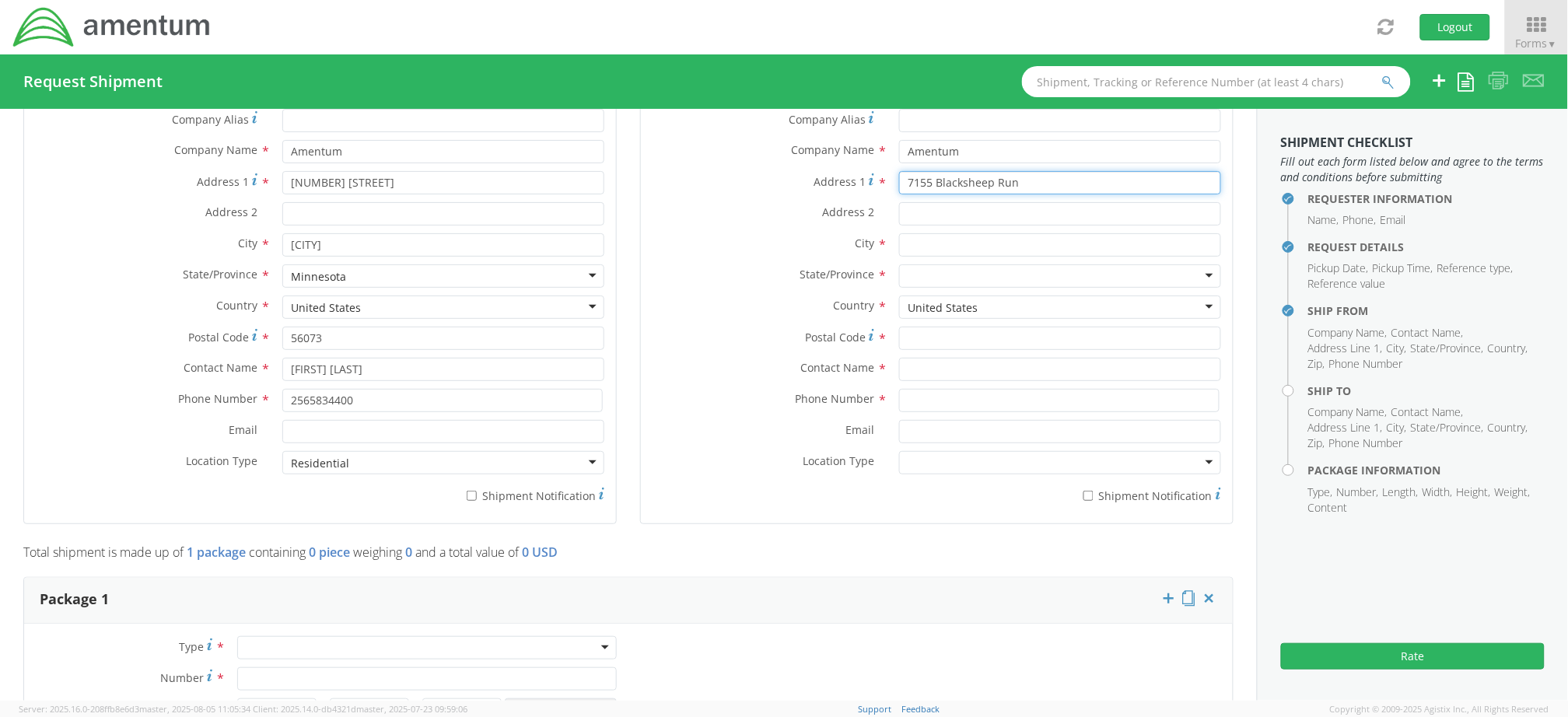 type on "7155 Blacksheep Run" 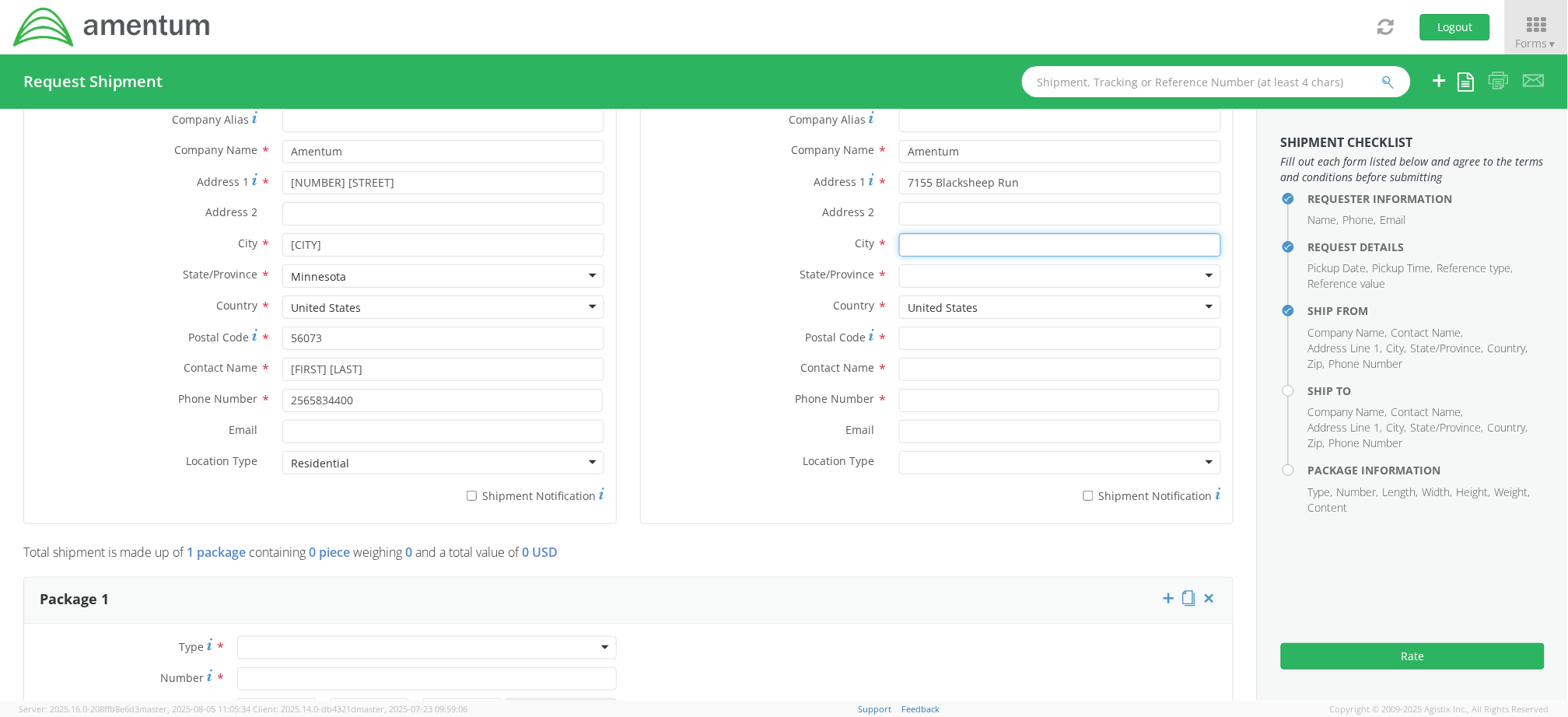 click at bounding box center (1060, 245) 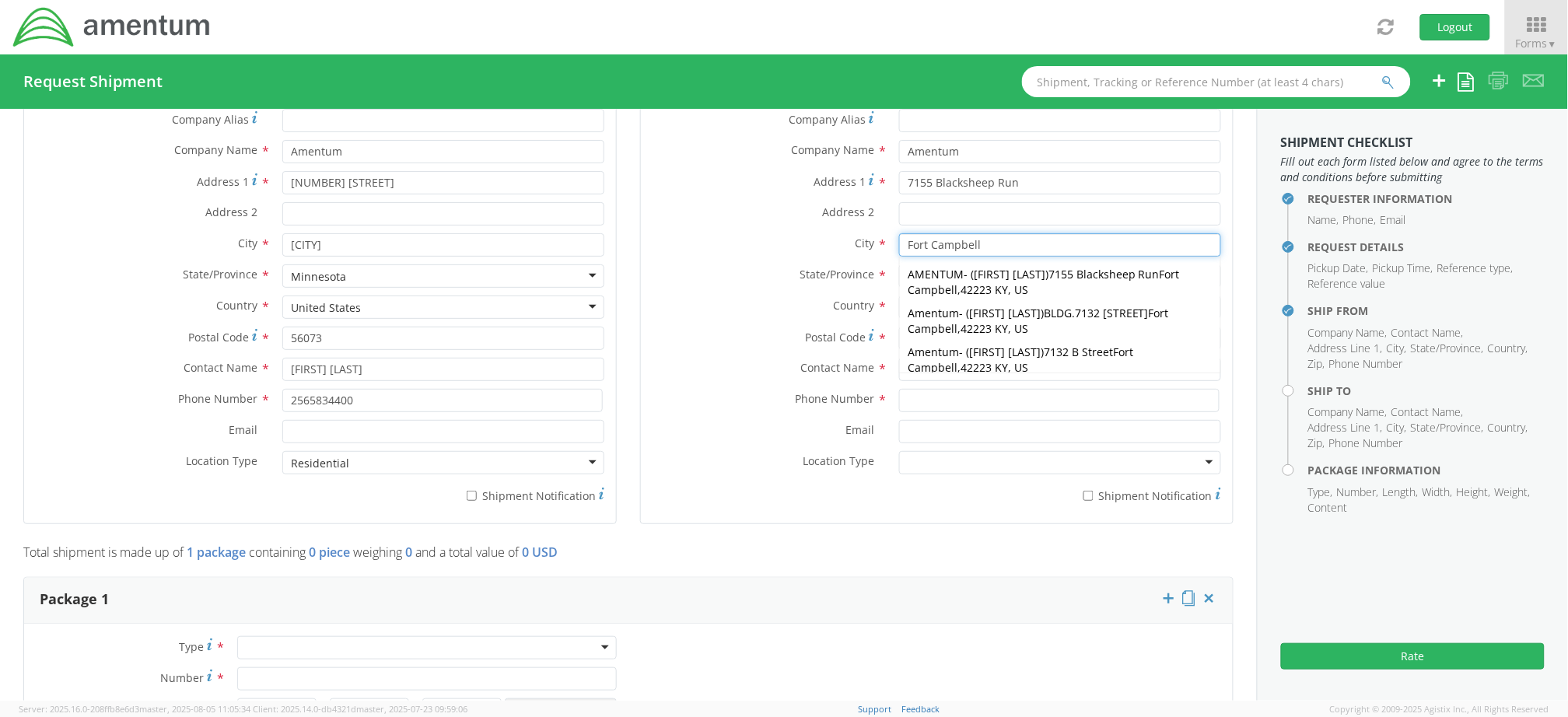 type on "Fort Campbell" 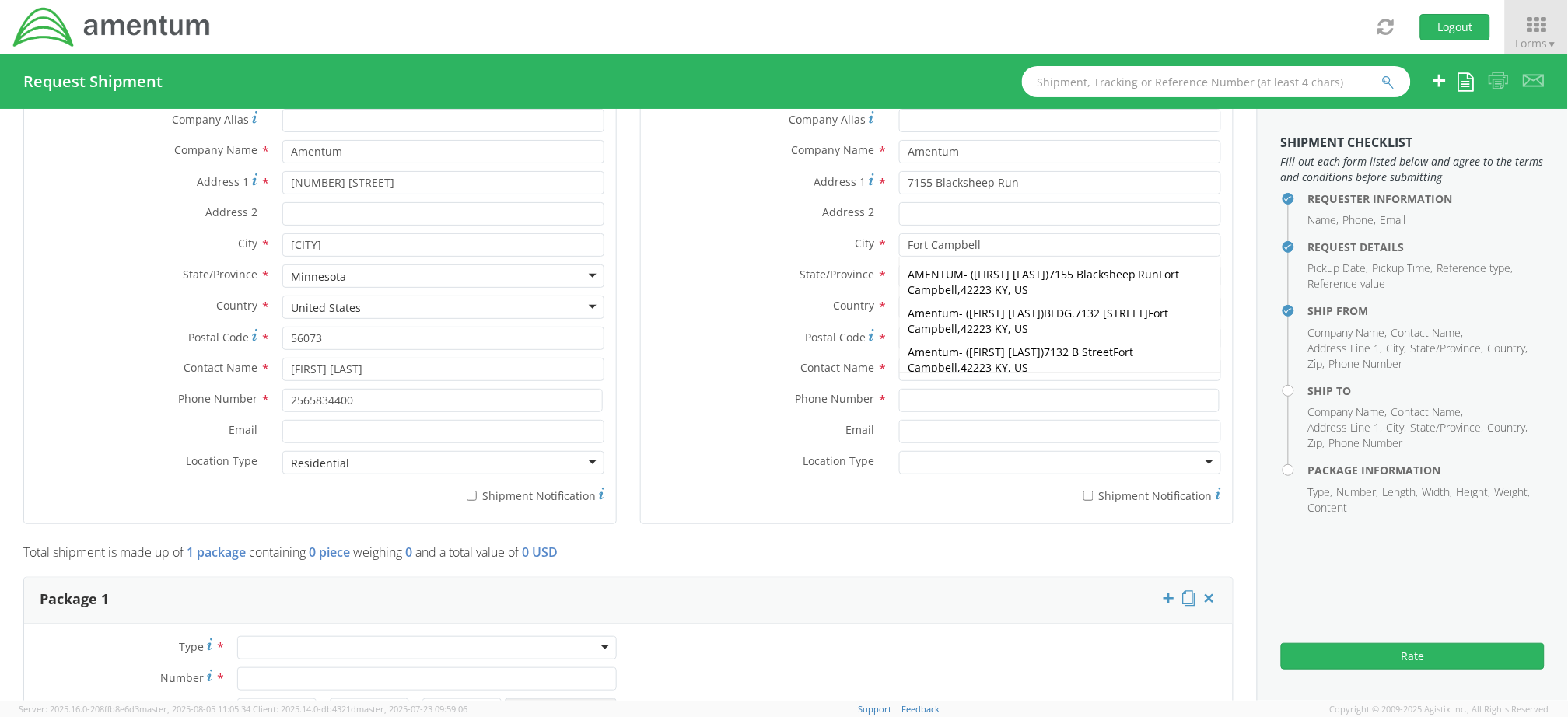 drag, startPoint x: 723, startPoint y: 206, endPoint x: 796, endPoint y: 226, distance: 75.69016 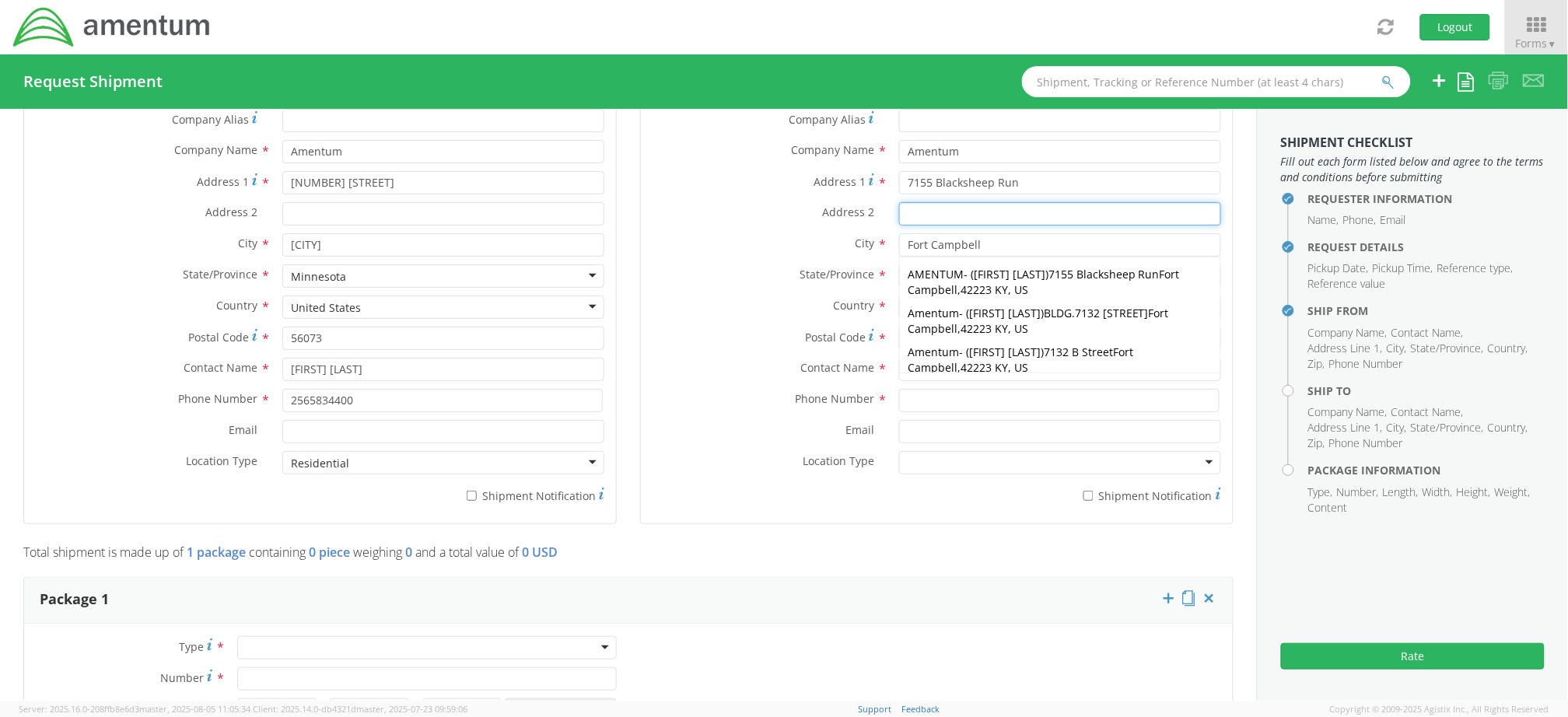 click on "Address 2        *" at bounding box center (1060, 214) 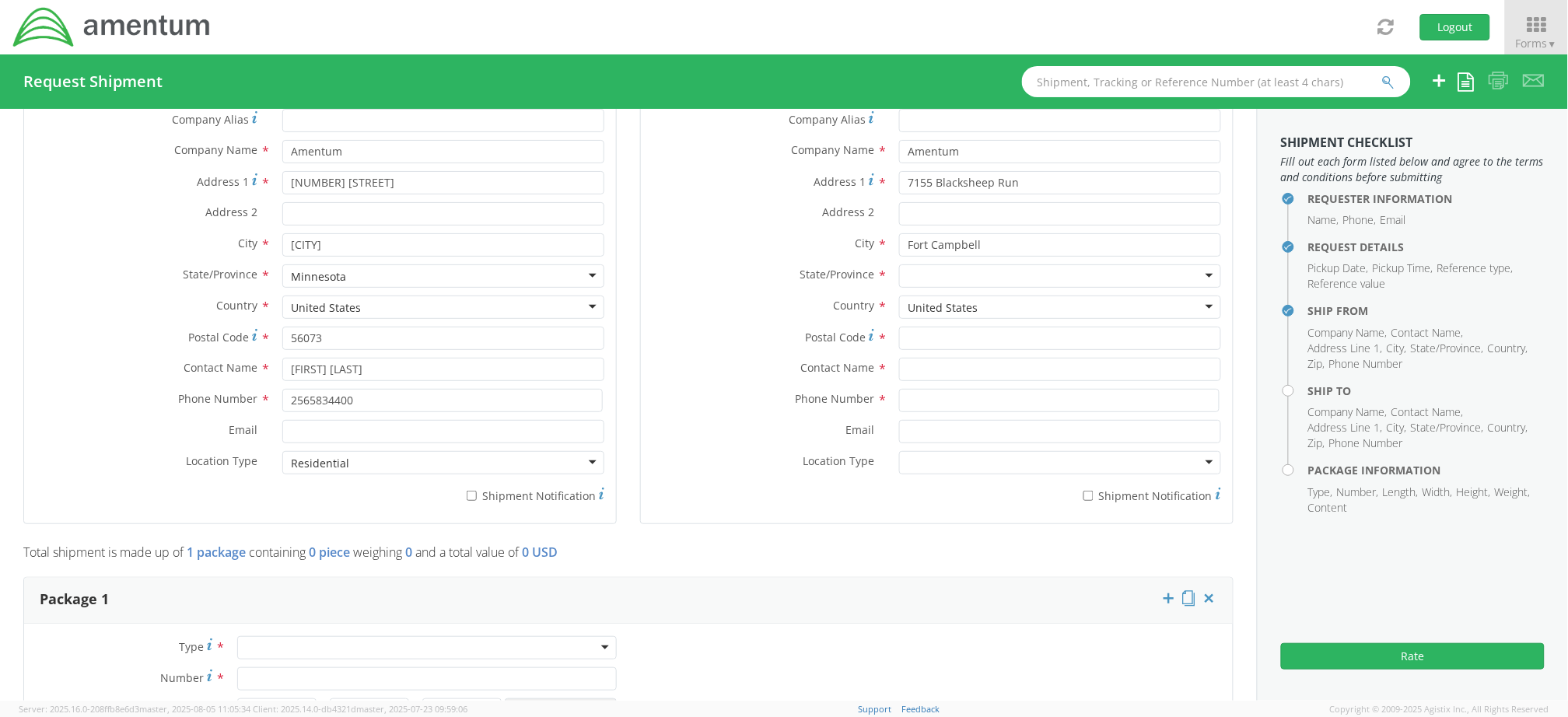 click at bounding box center (1060, 276) 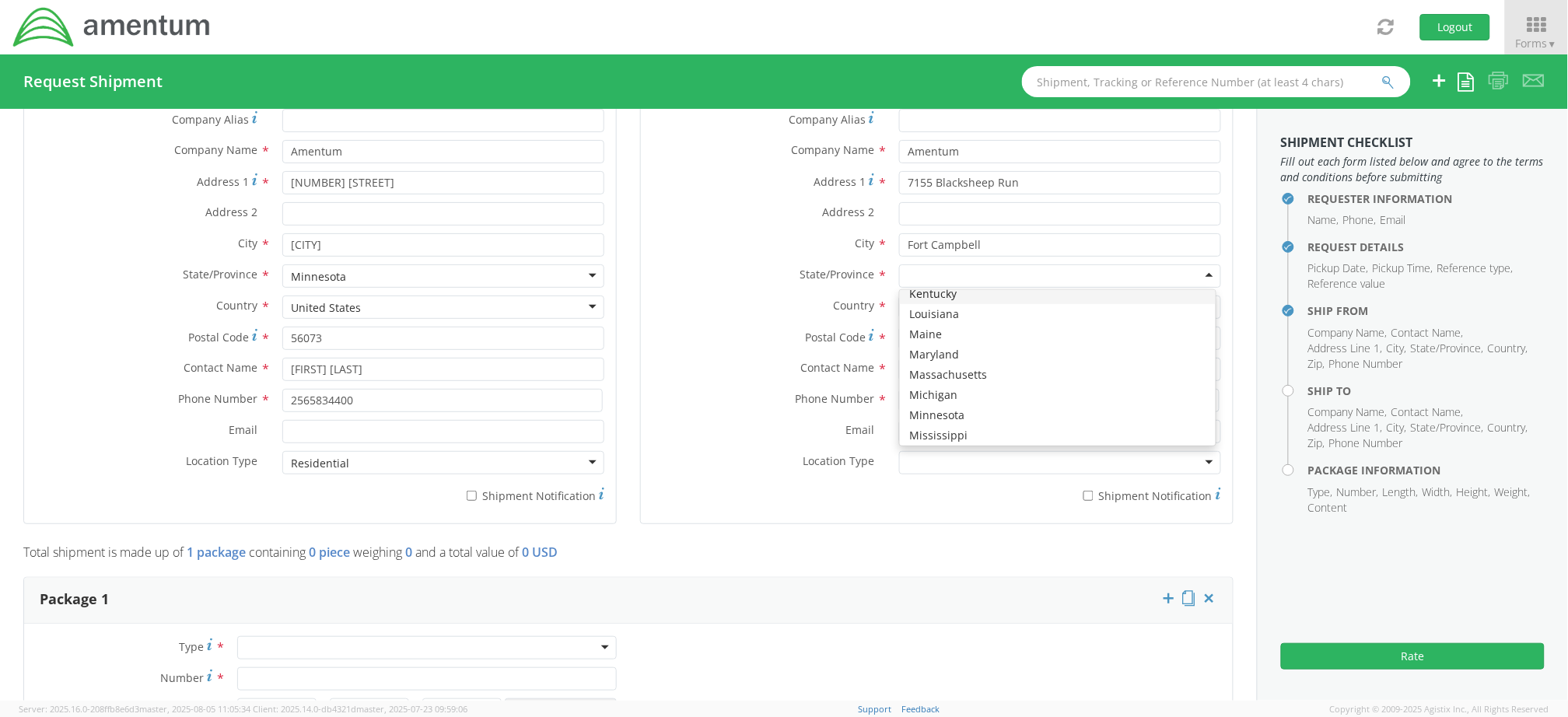 scroll, scrollTop: 0, scrollLeft: 0, axis: both 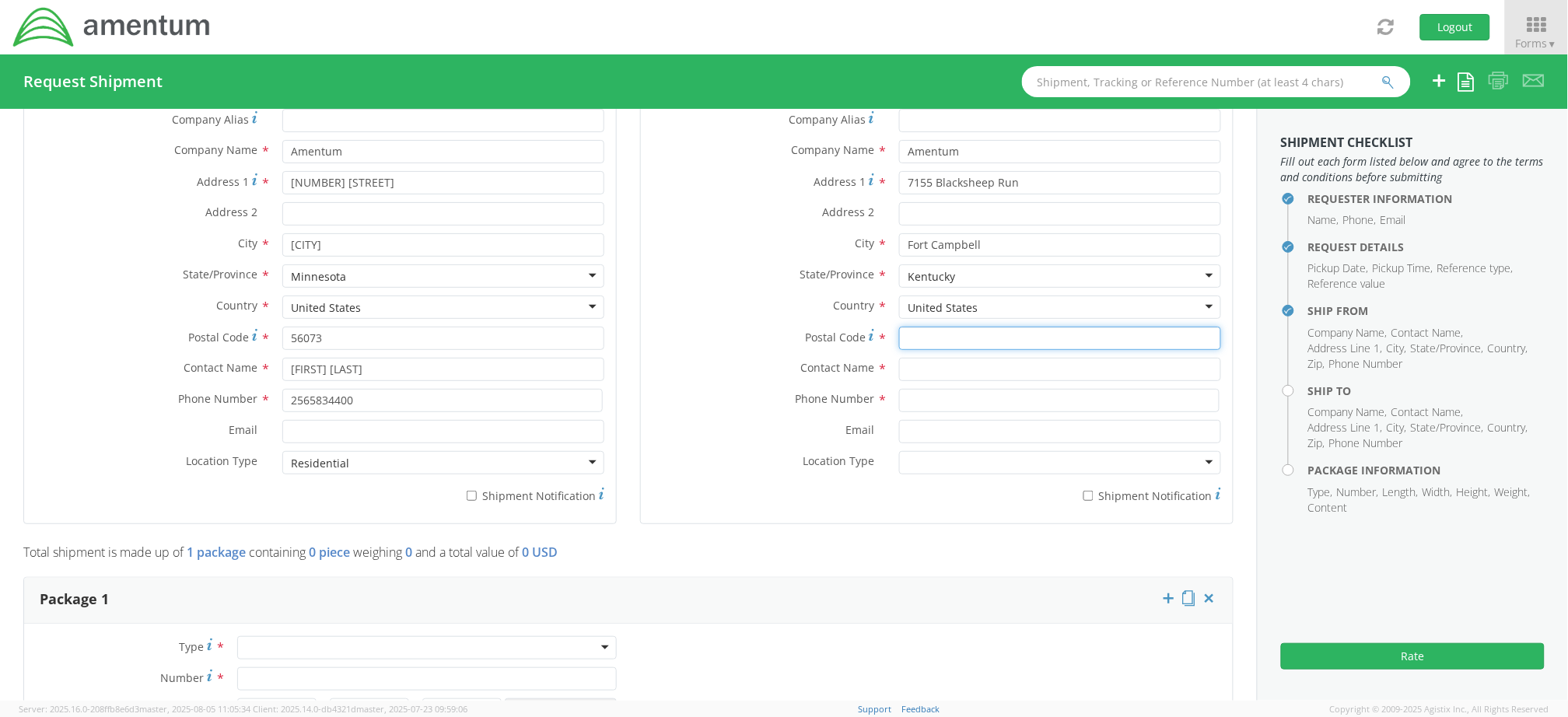 click on "Postal Code        *" at bounding box center (1060, 338) 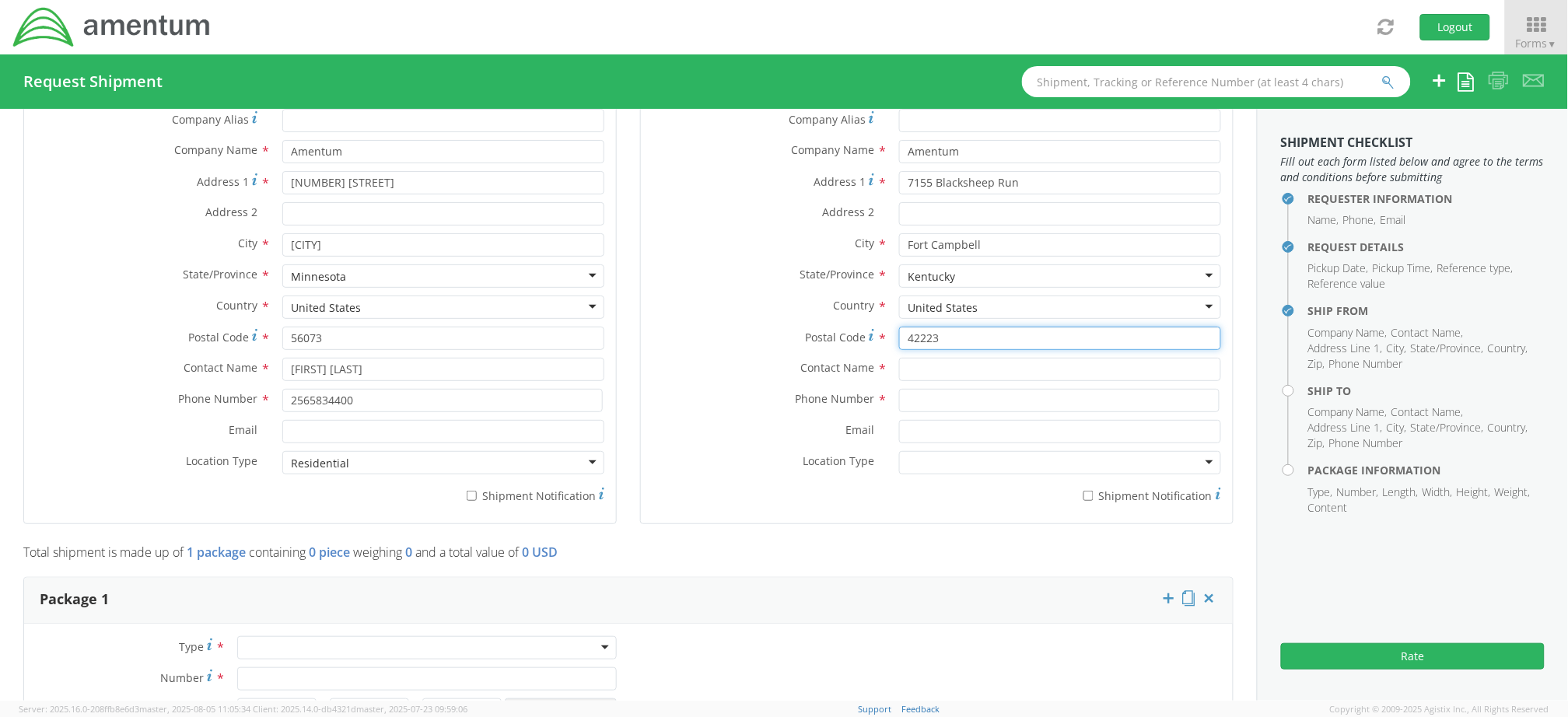 type on "42223" 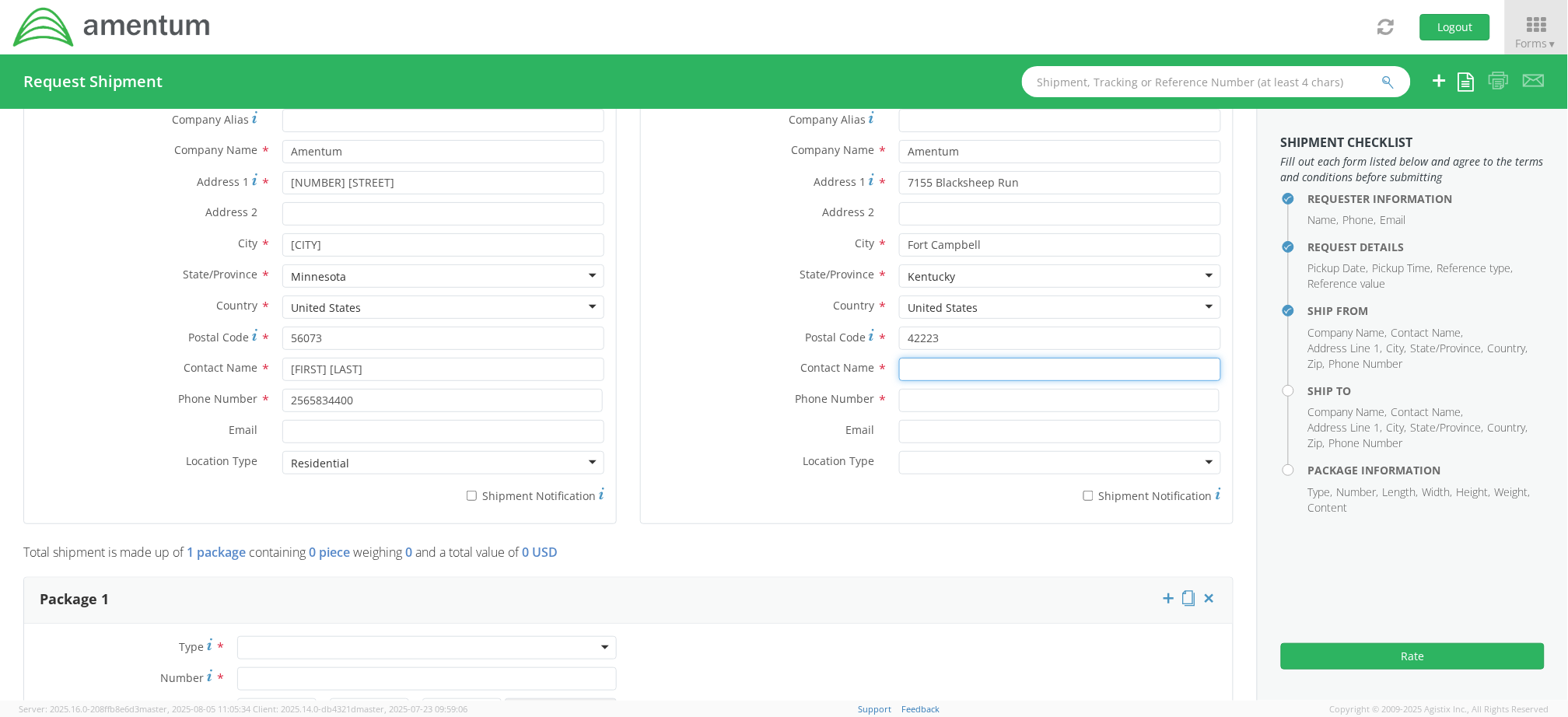 click at bounding box center [1060, 369] 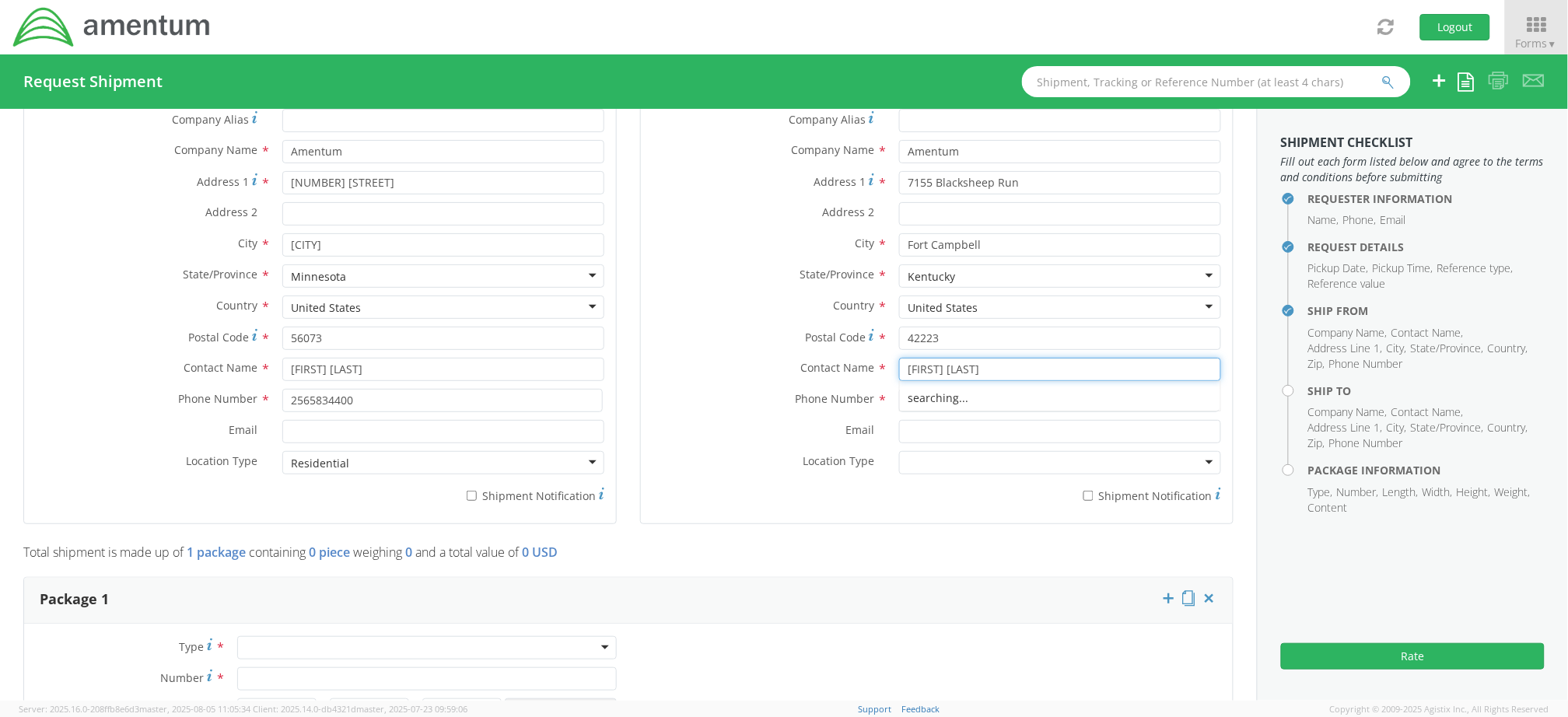type on "[FIRST] [LAST]" 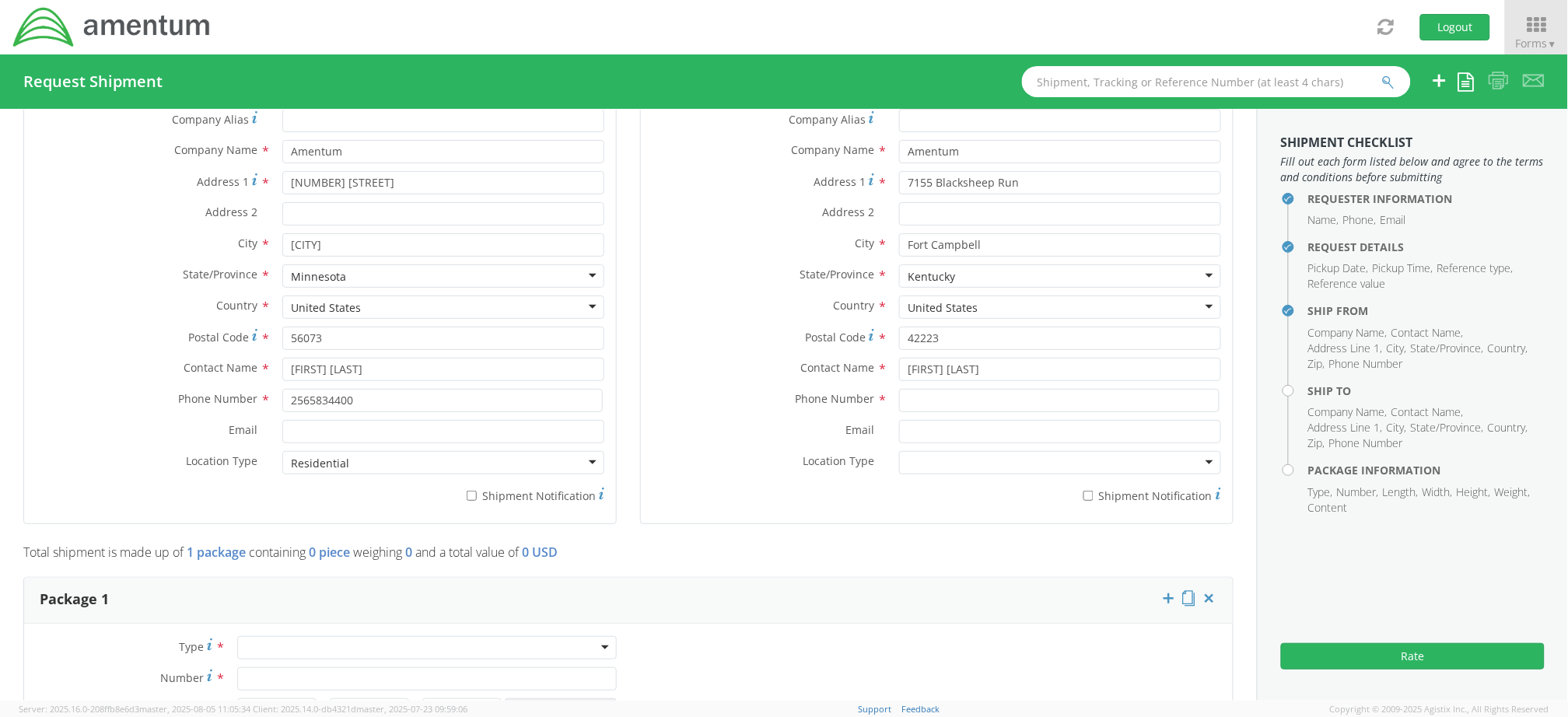 click on "Contact Name        *" at bounding box center [764, 368] 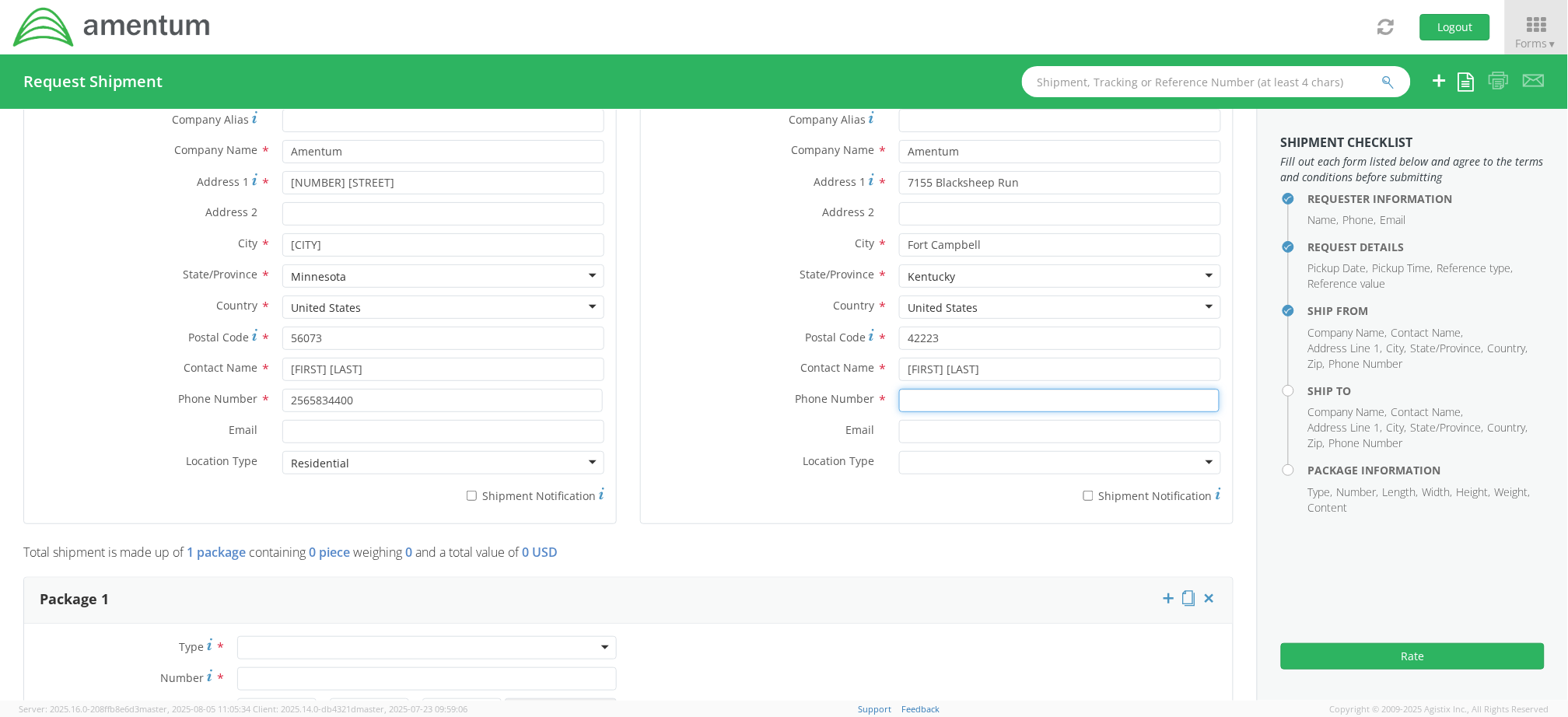 click at bounding box center (1059, 400) 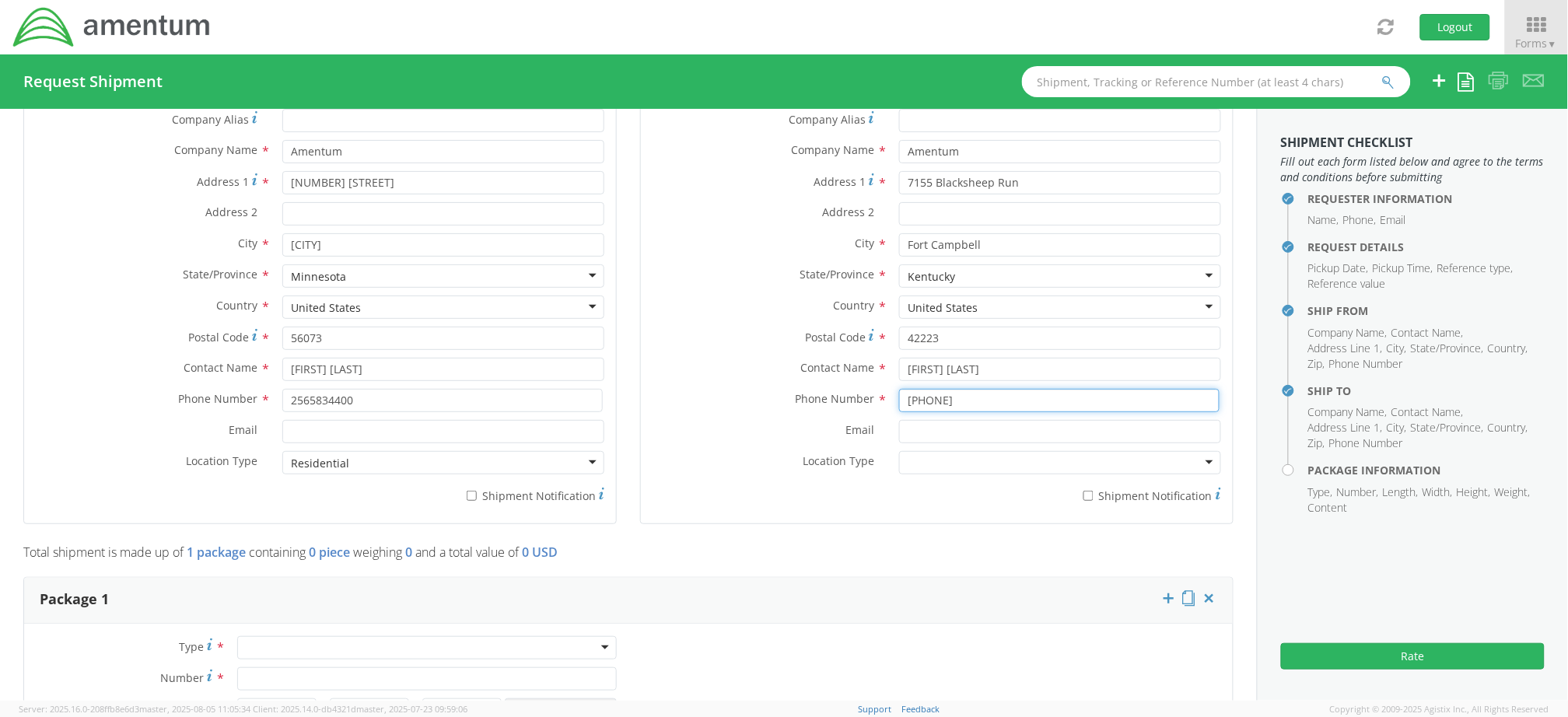 type on "[PHONE]" 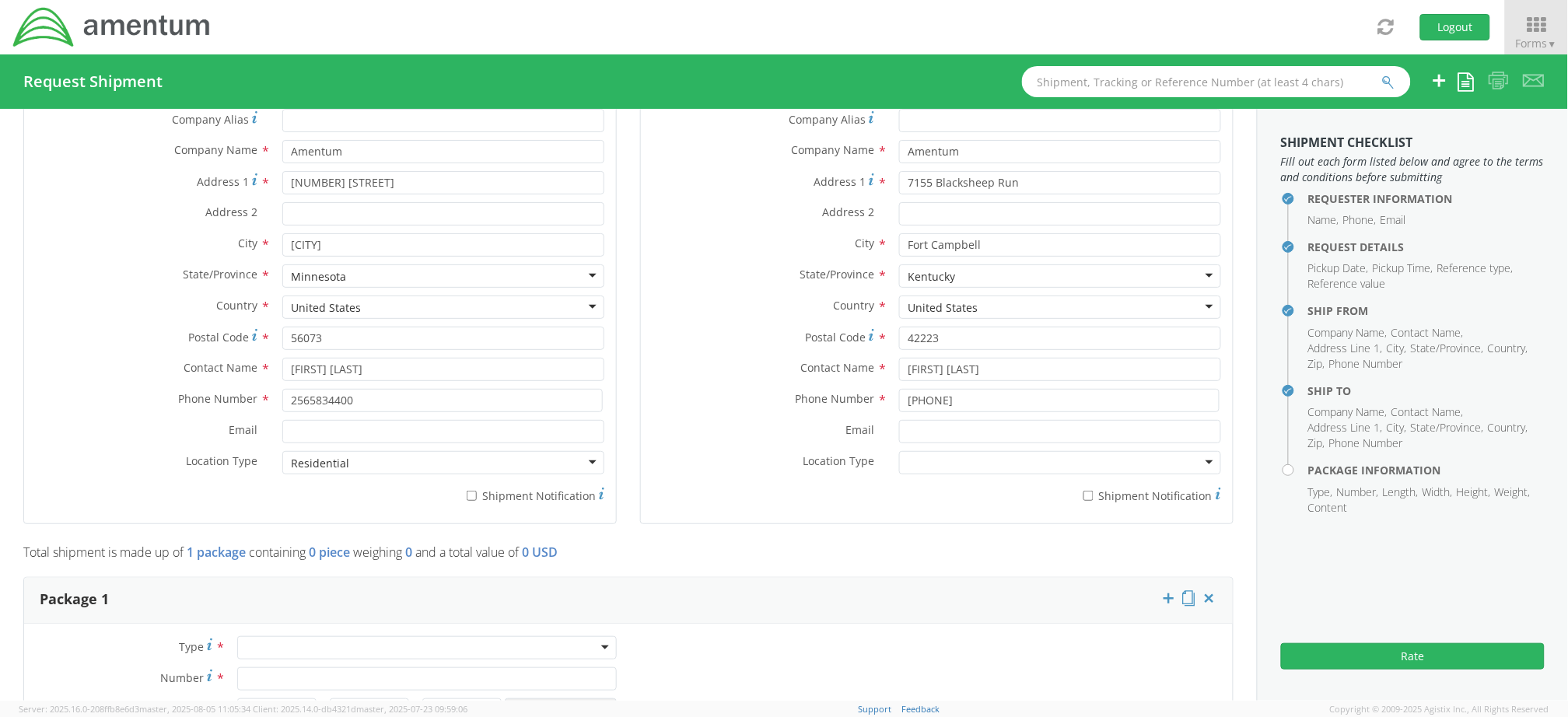 click at bounding box center (1060, 463) 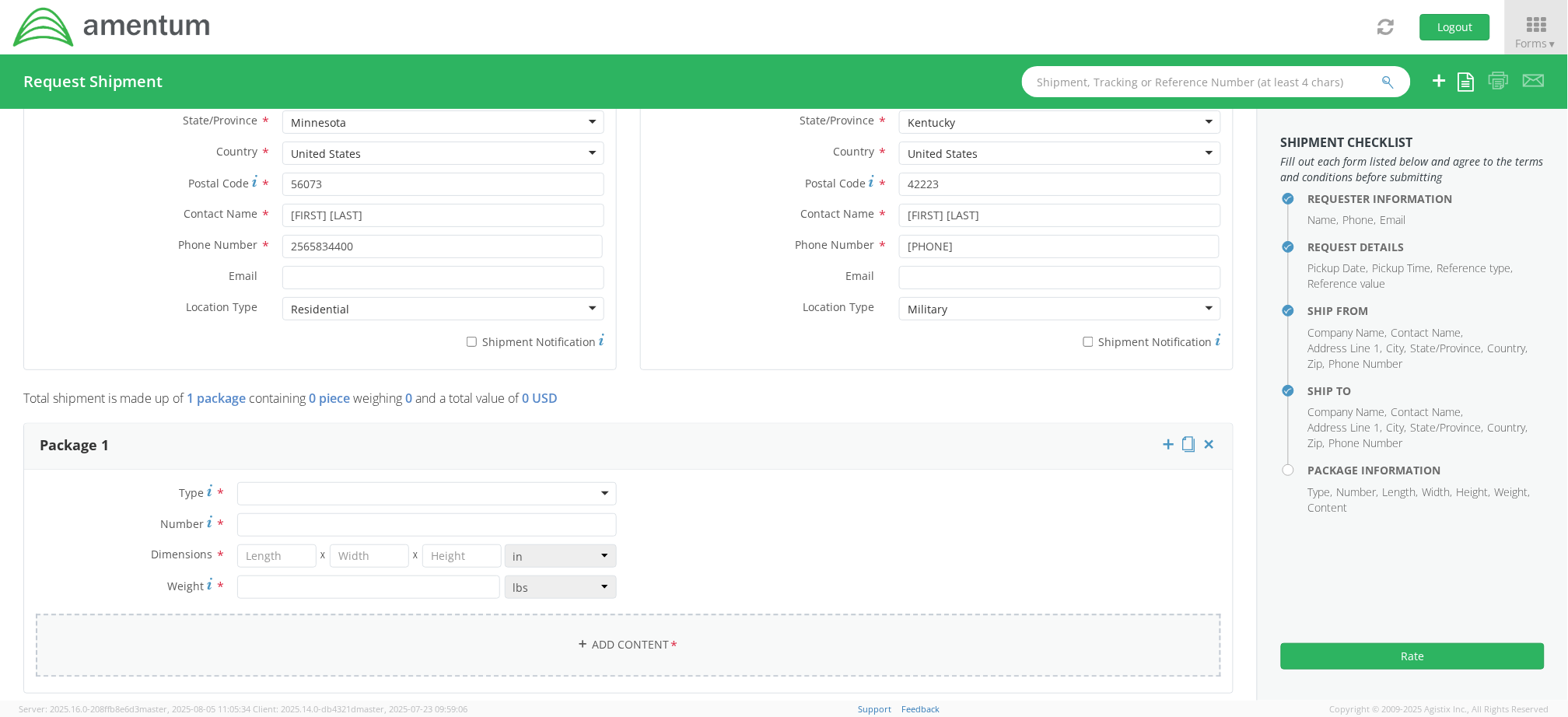 scroll, scrollTop: 1140, scrollLeft: 0, axis: vertical 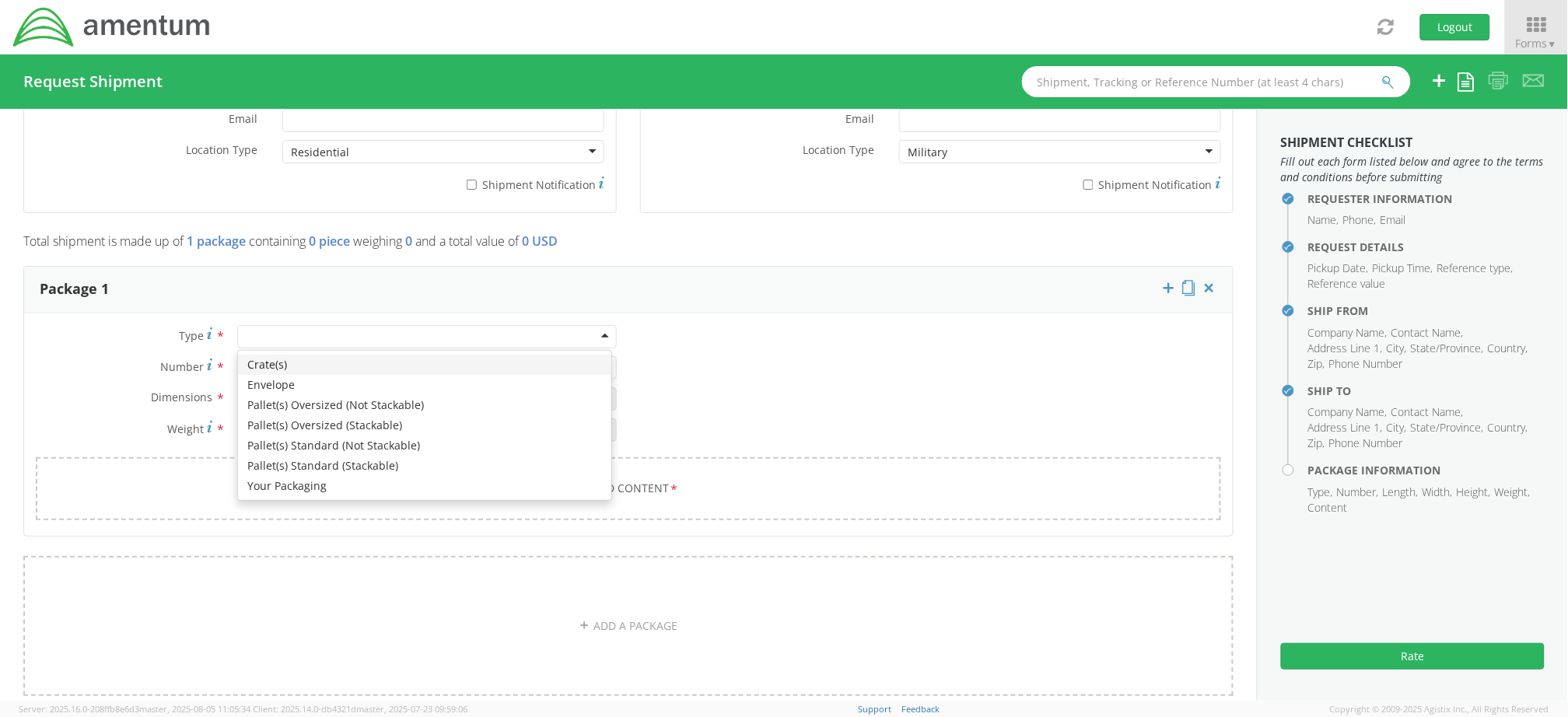 click at bounding box center [427, 337] 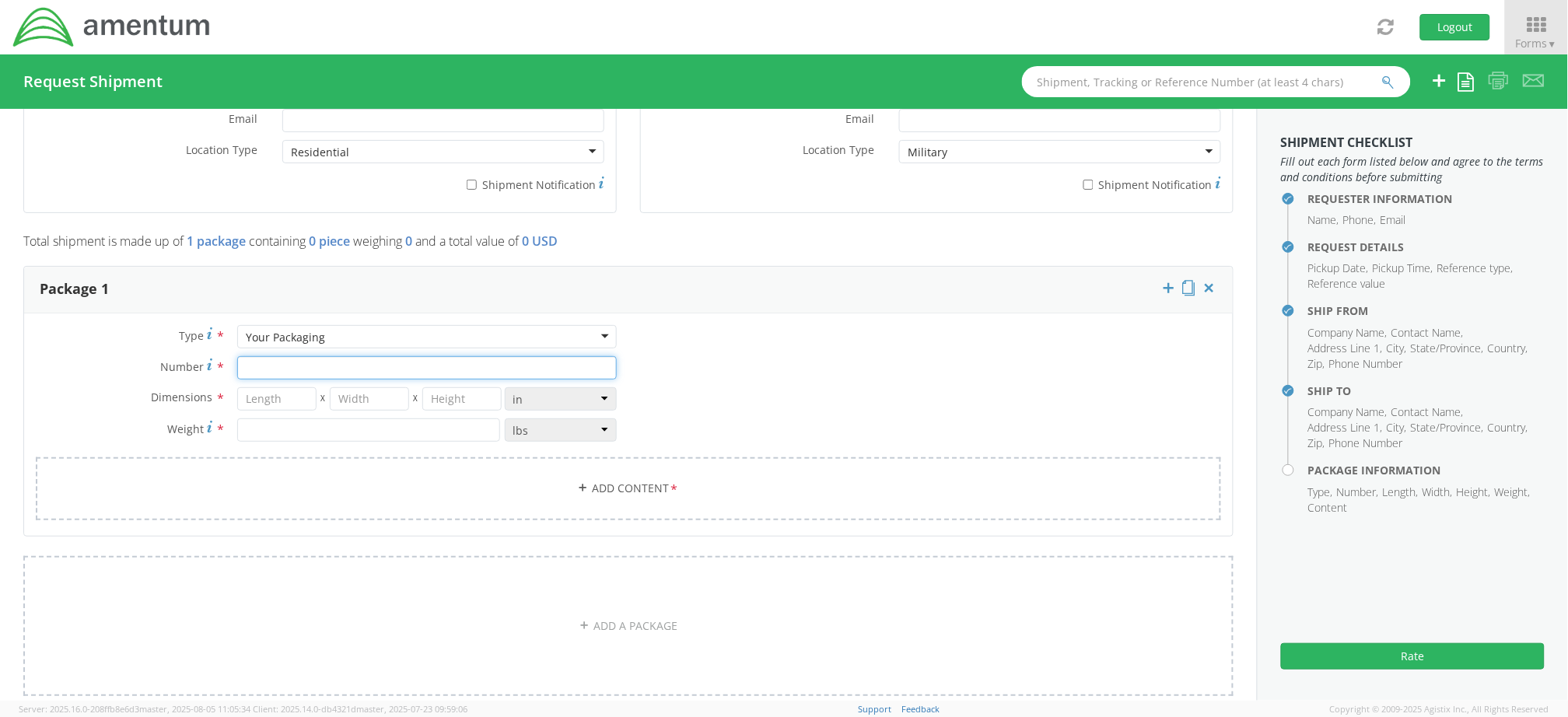 click on "Number        *" at bounding box center (427, 368) 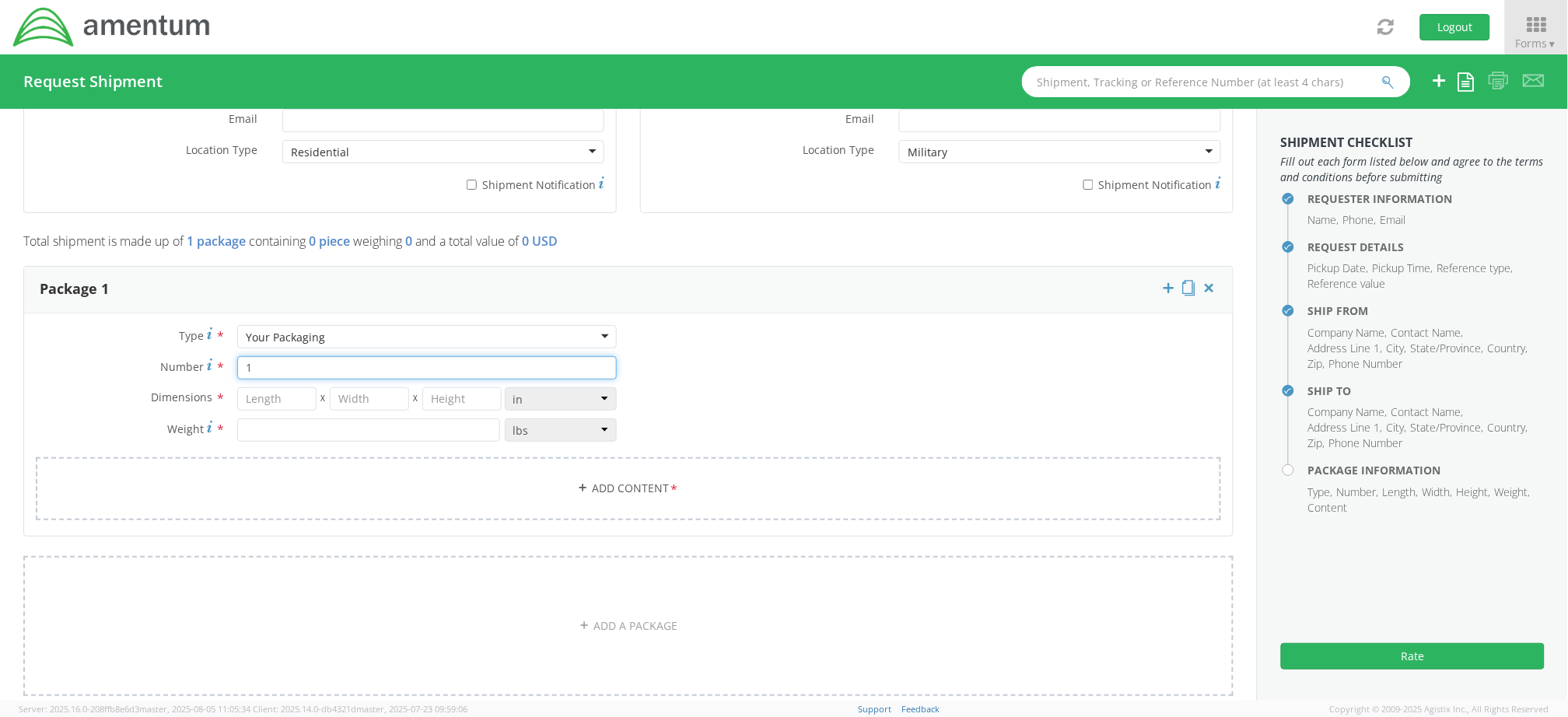 type on "1" 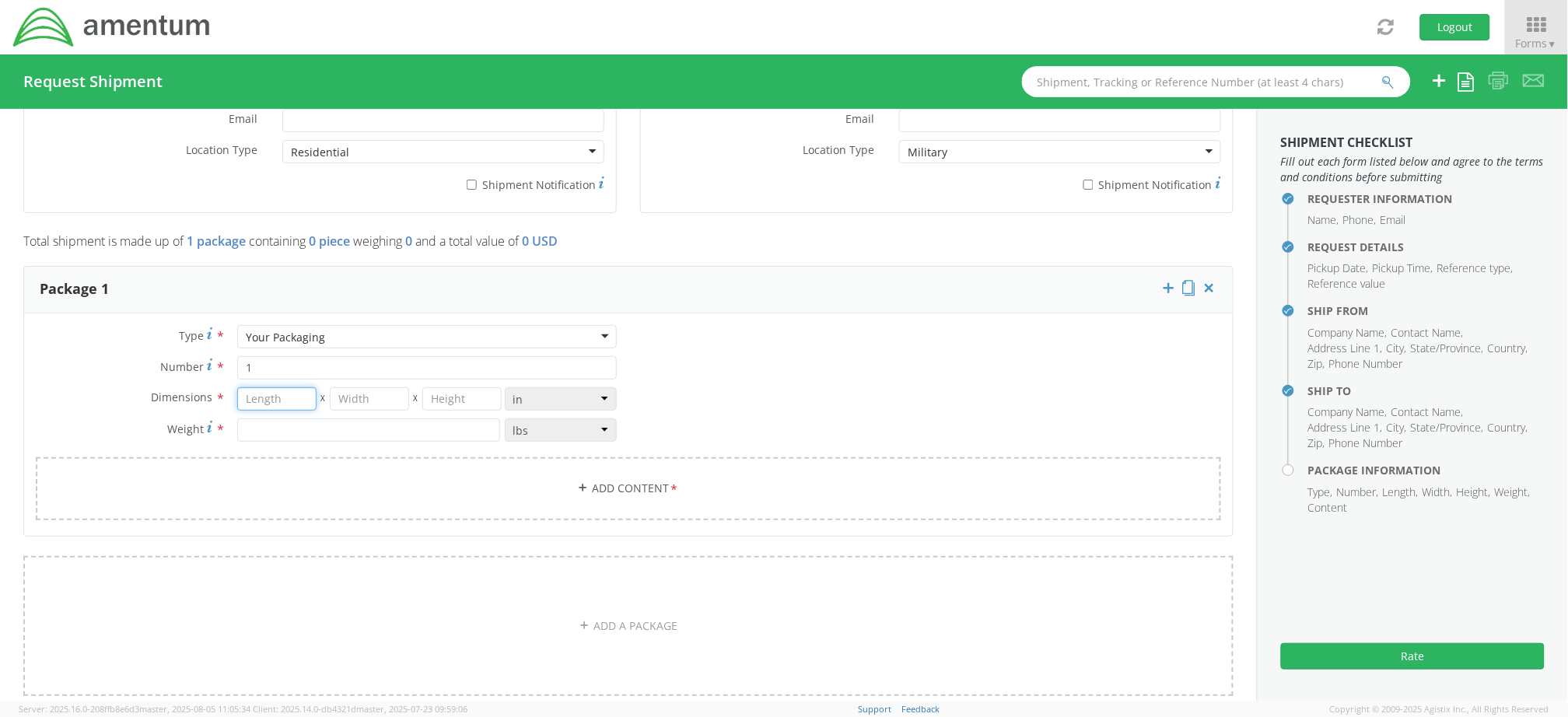 click at bounding box center [277, 399] 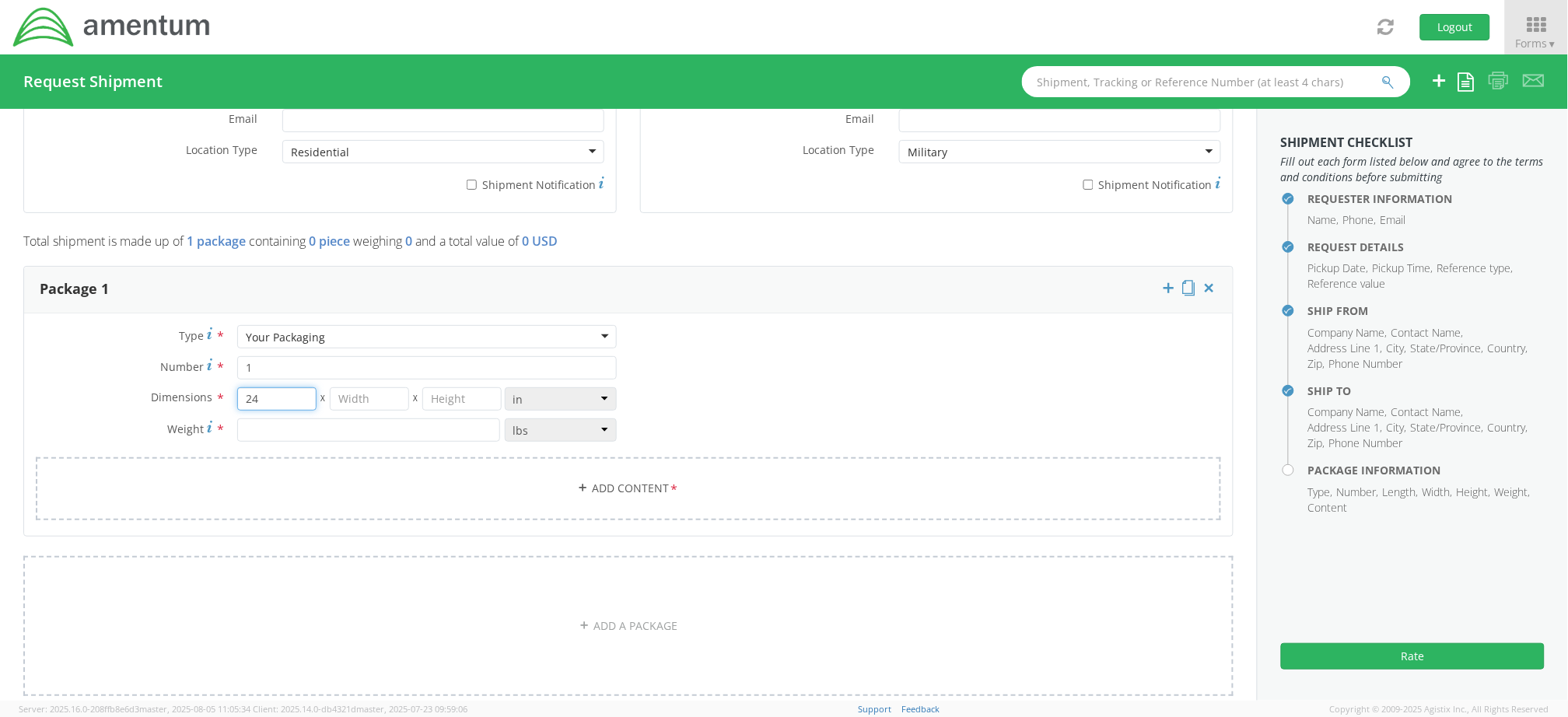 type on "24" 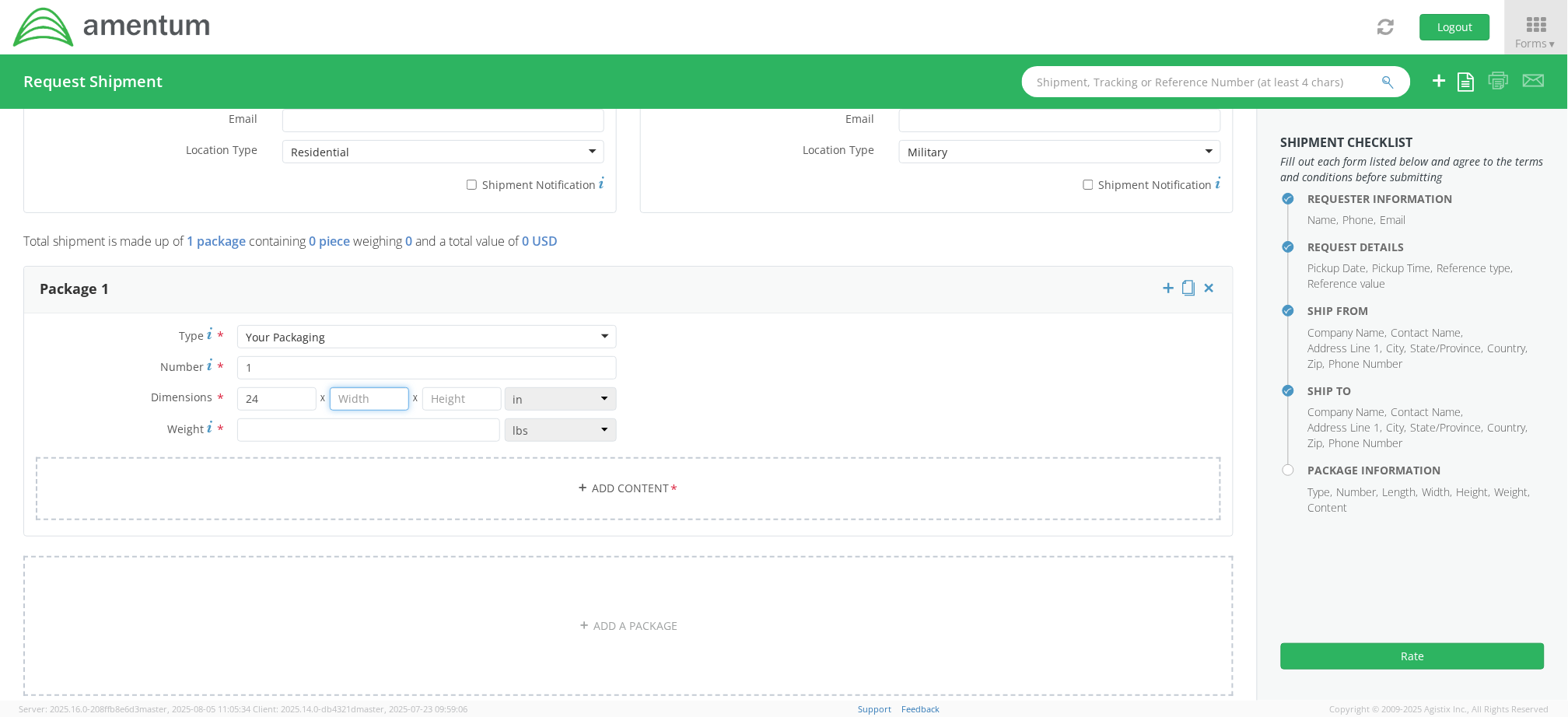 click at bounding box center (369, 399) 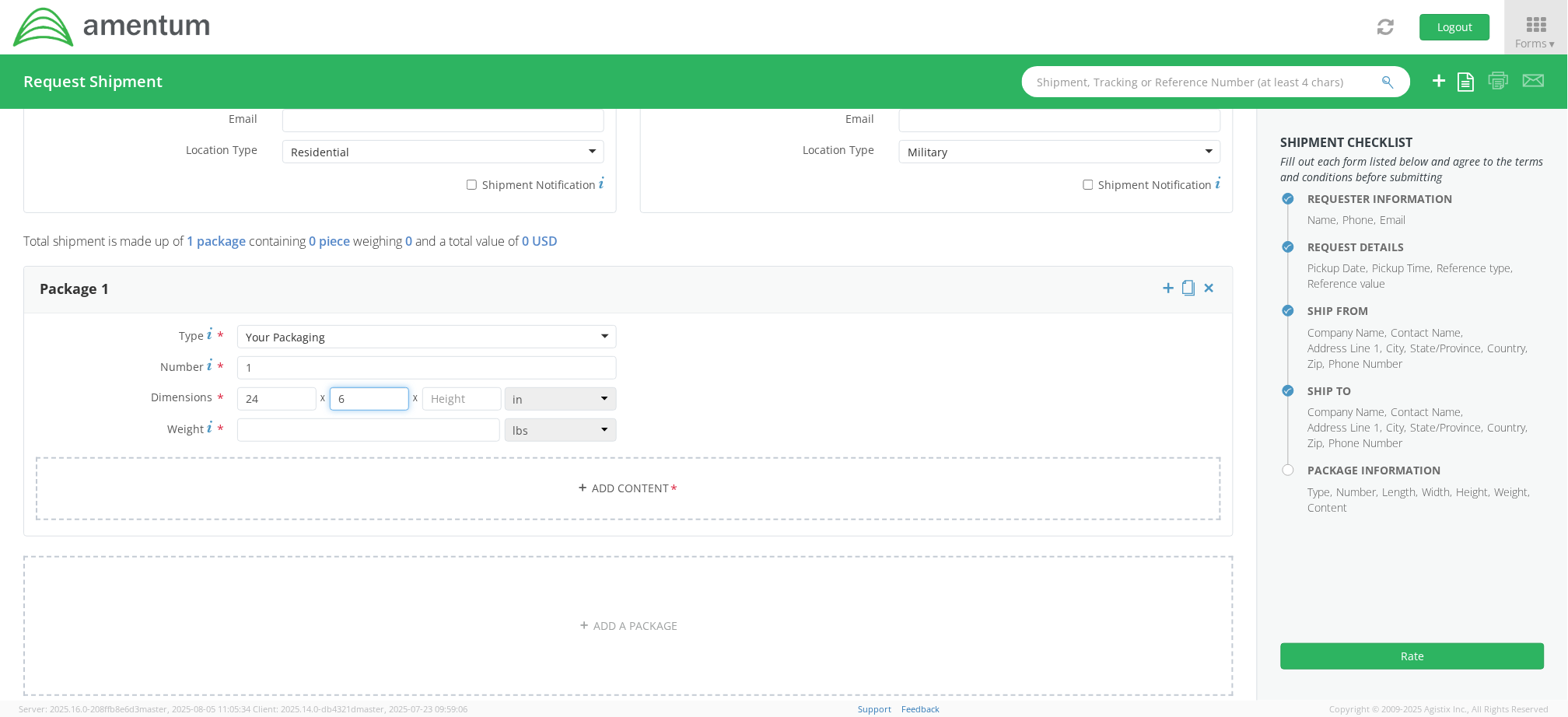 type on "6" 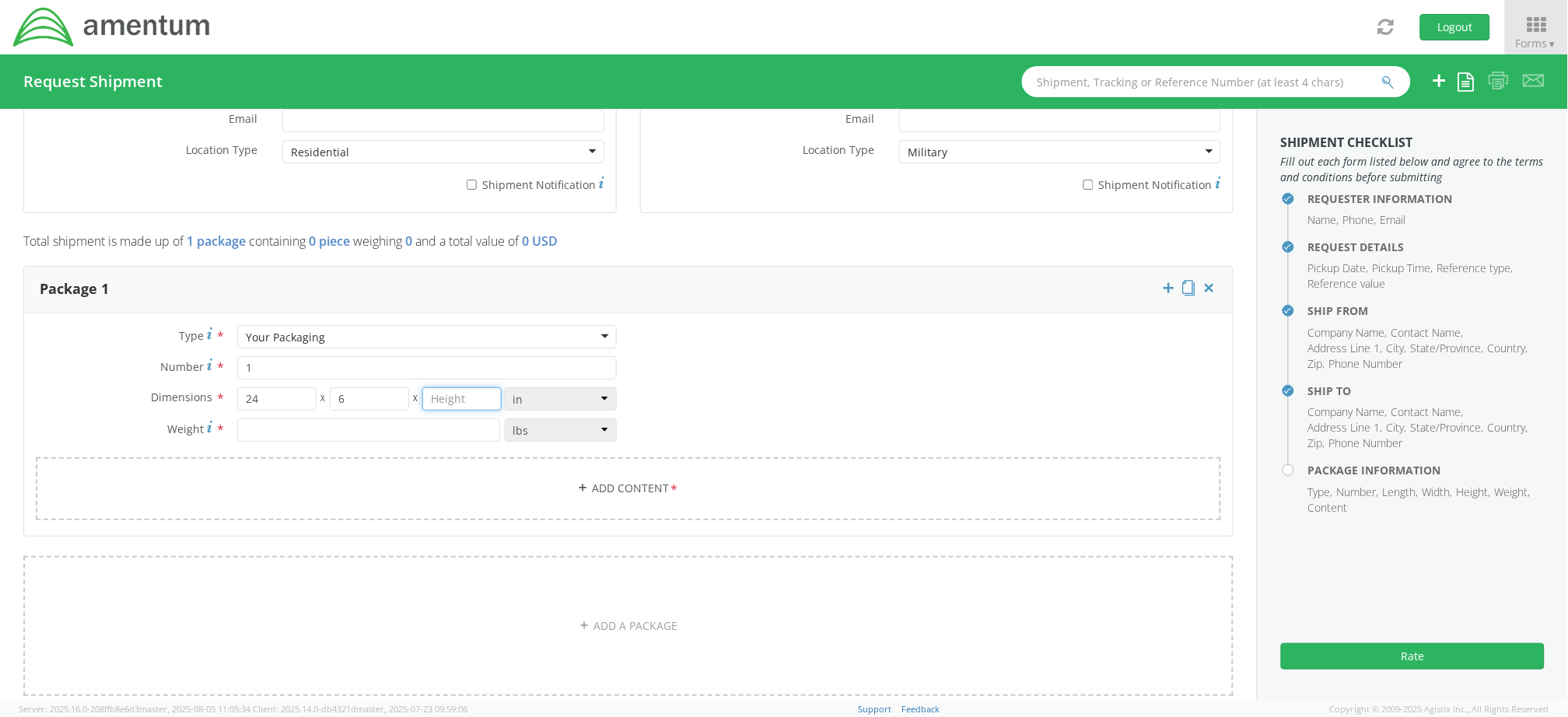 click at bounding box center [462, 399] 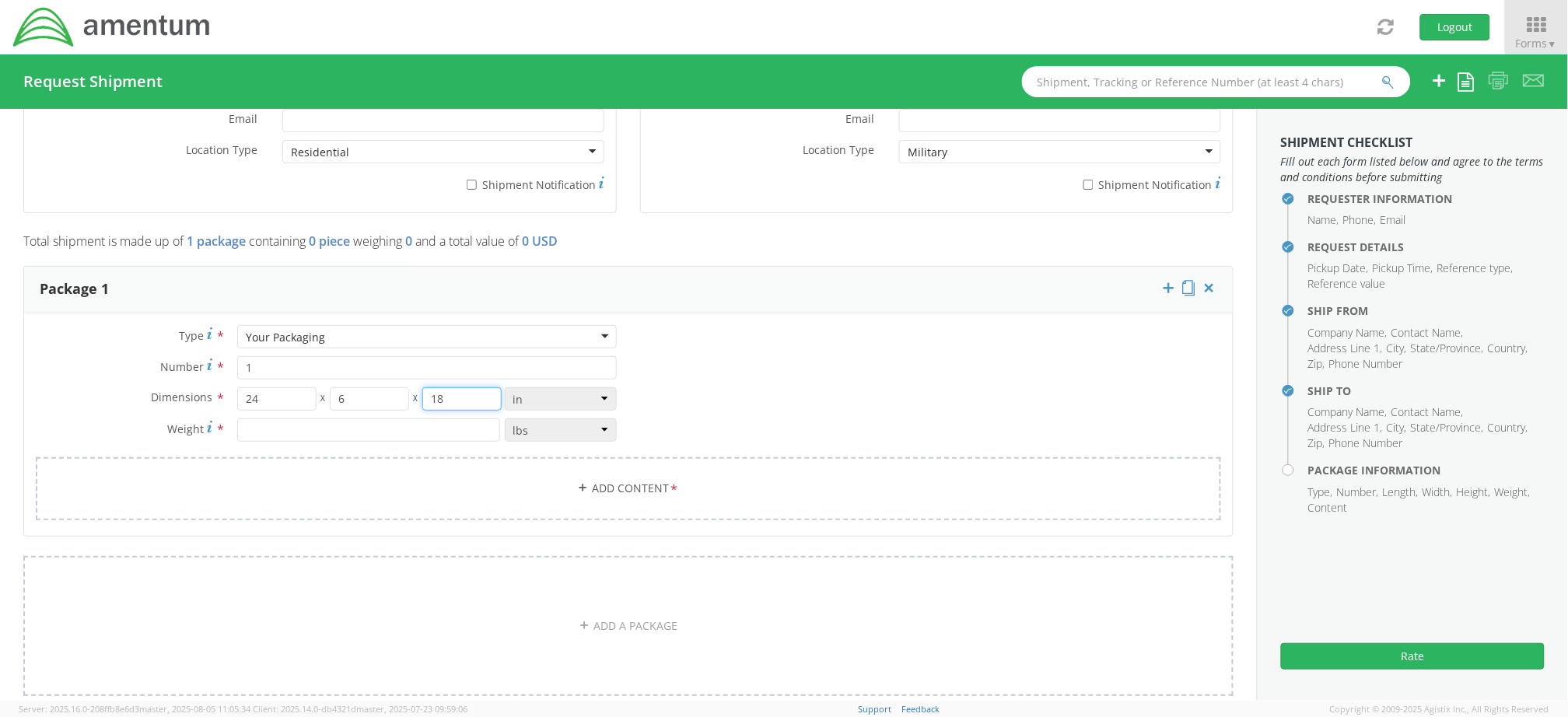 type on "18" 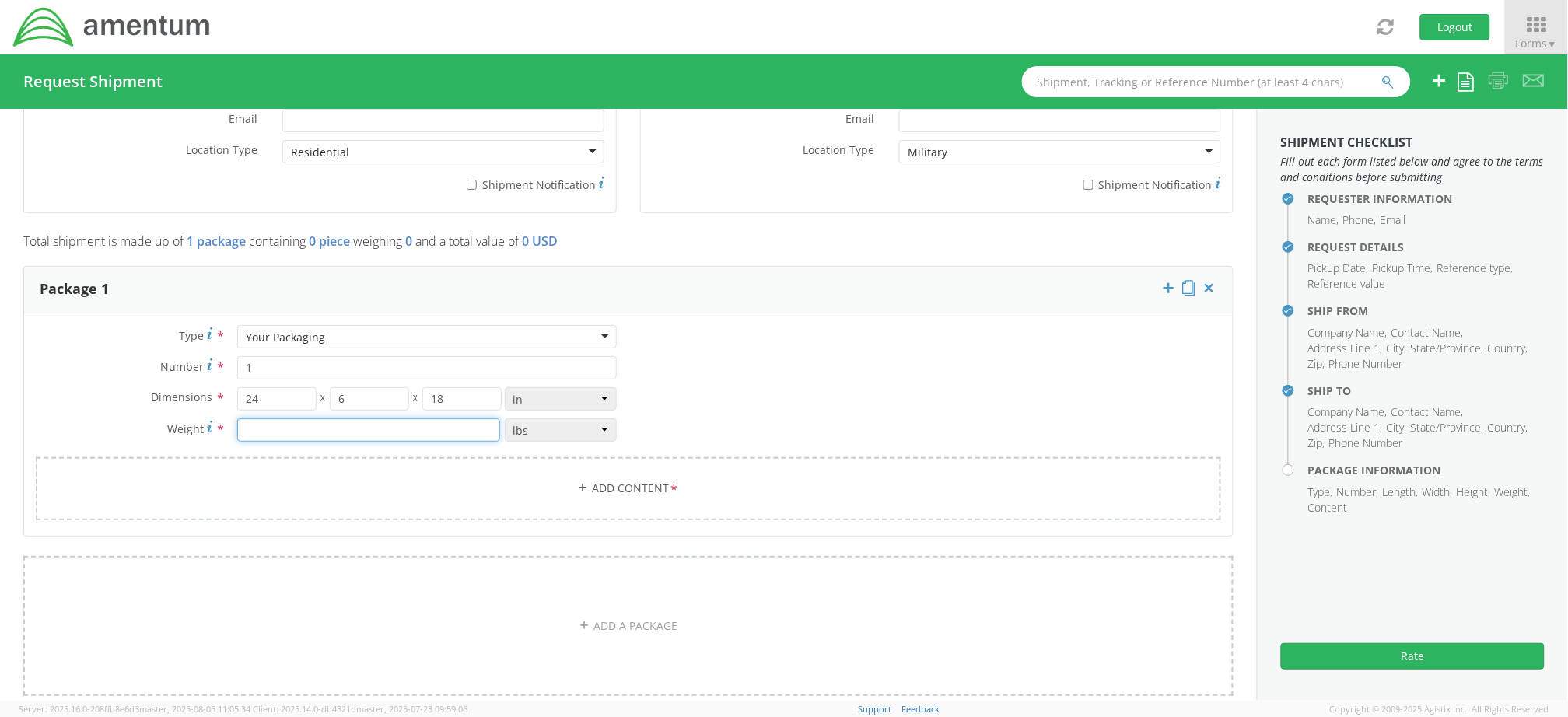 click at bounding box center [369, 430] 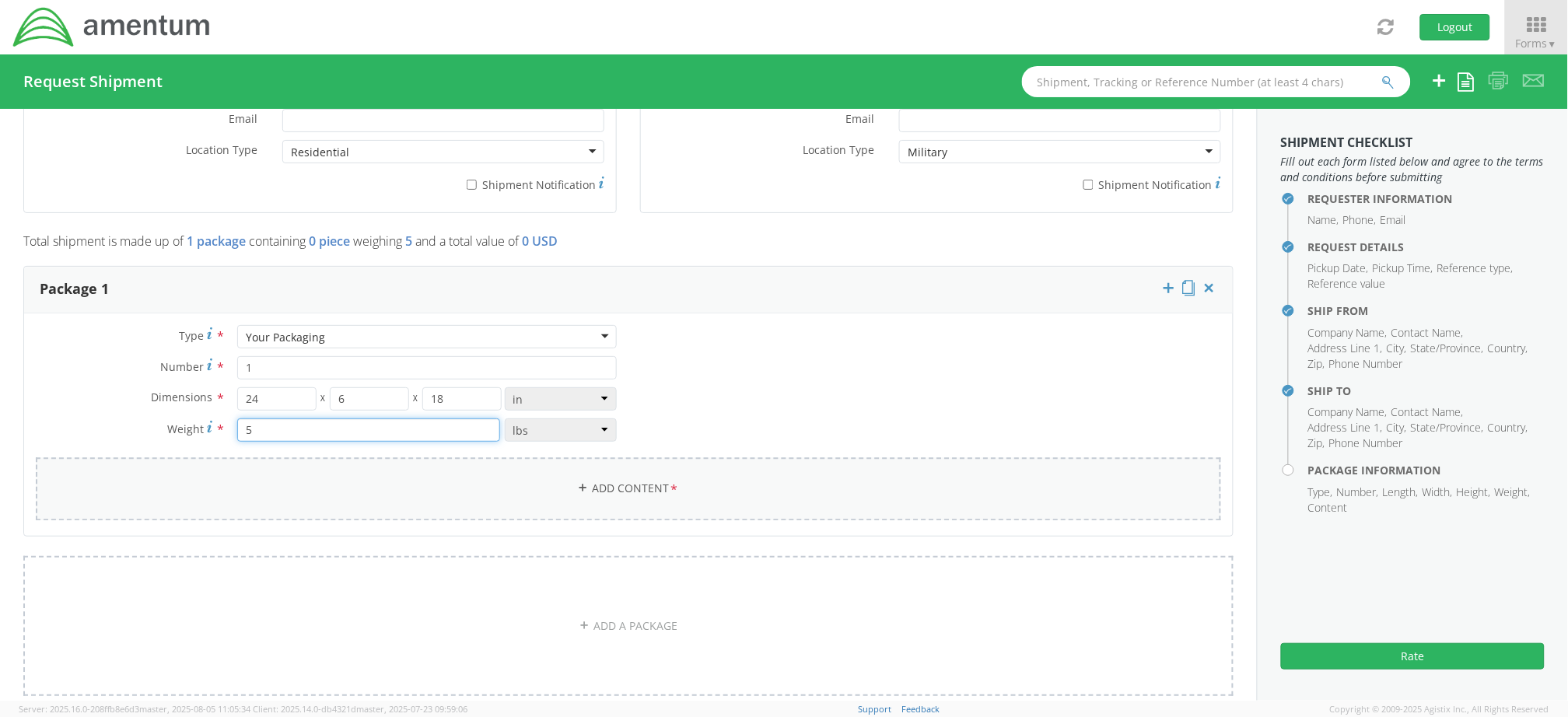 type on "5" 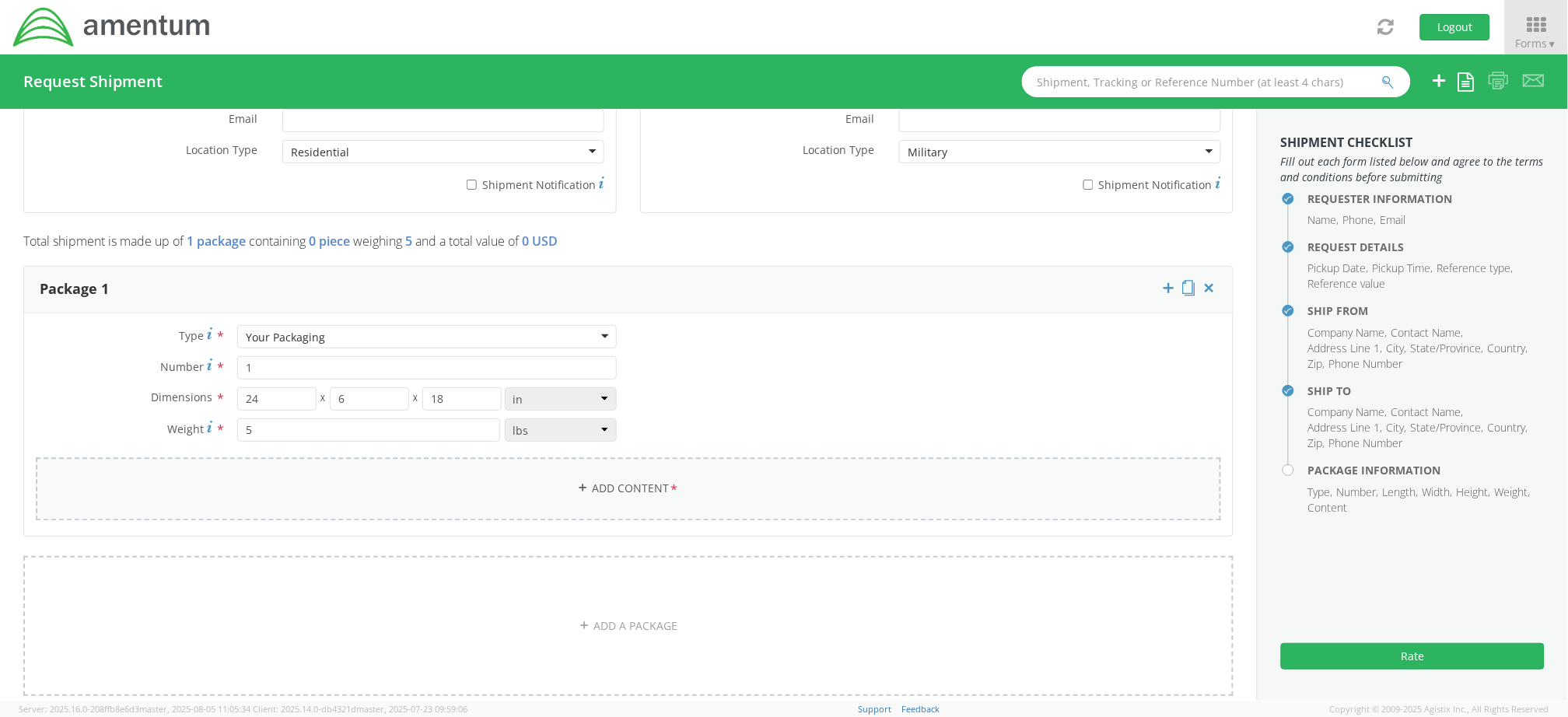 click on "Add Content  *" at bounding box center (628, 488) 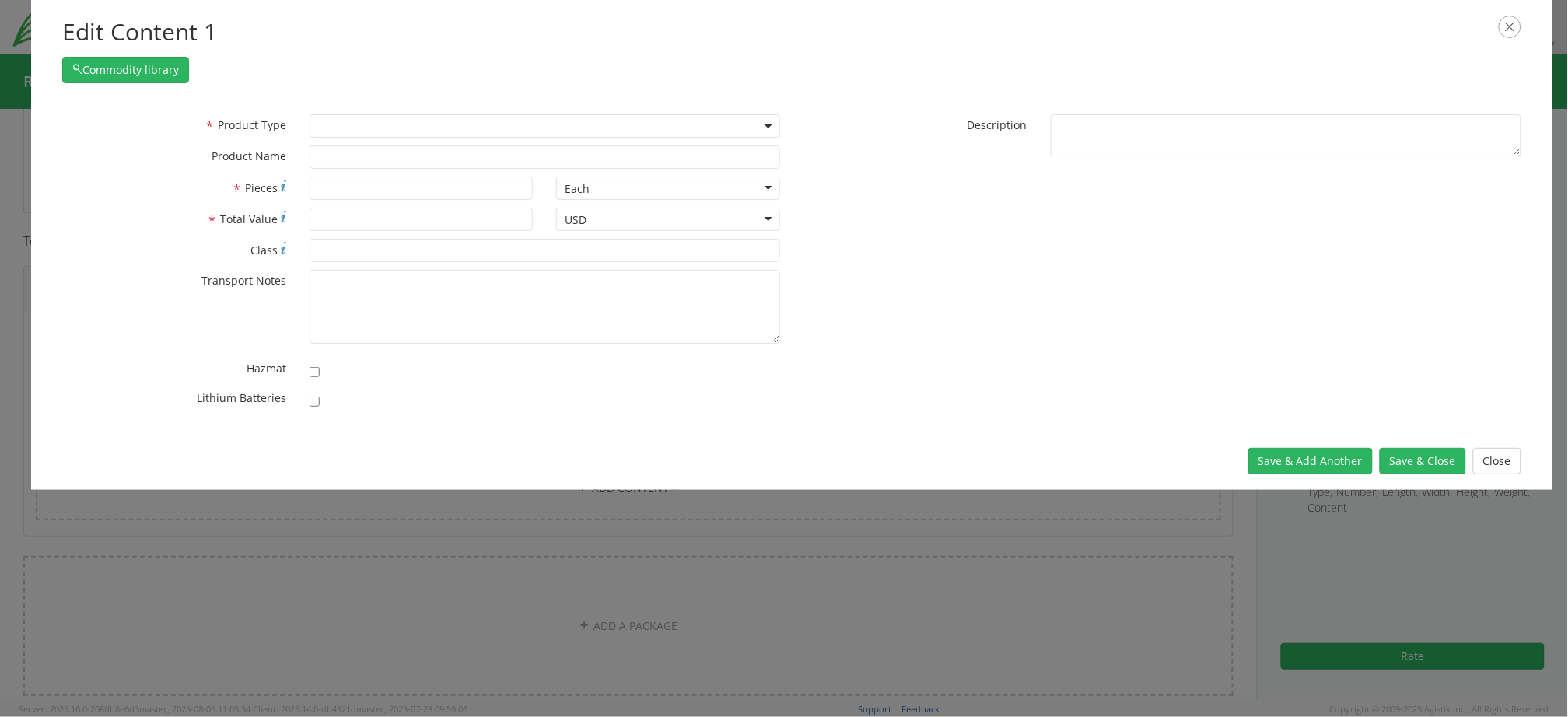 click at bounding box center [544, 126] 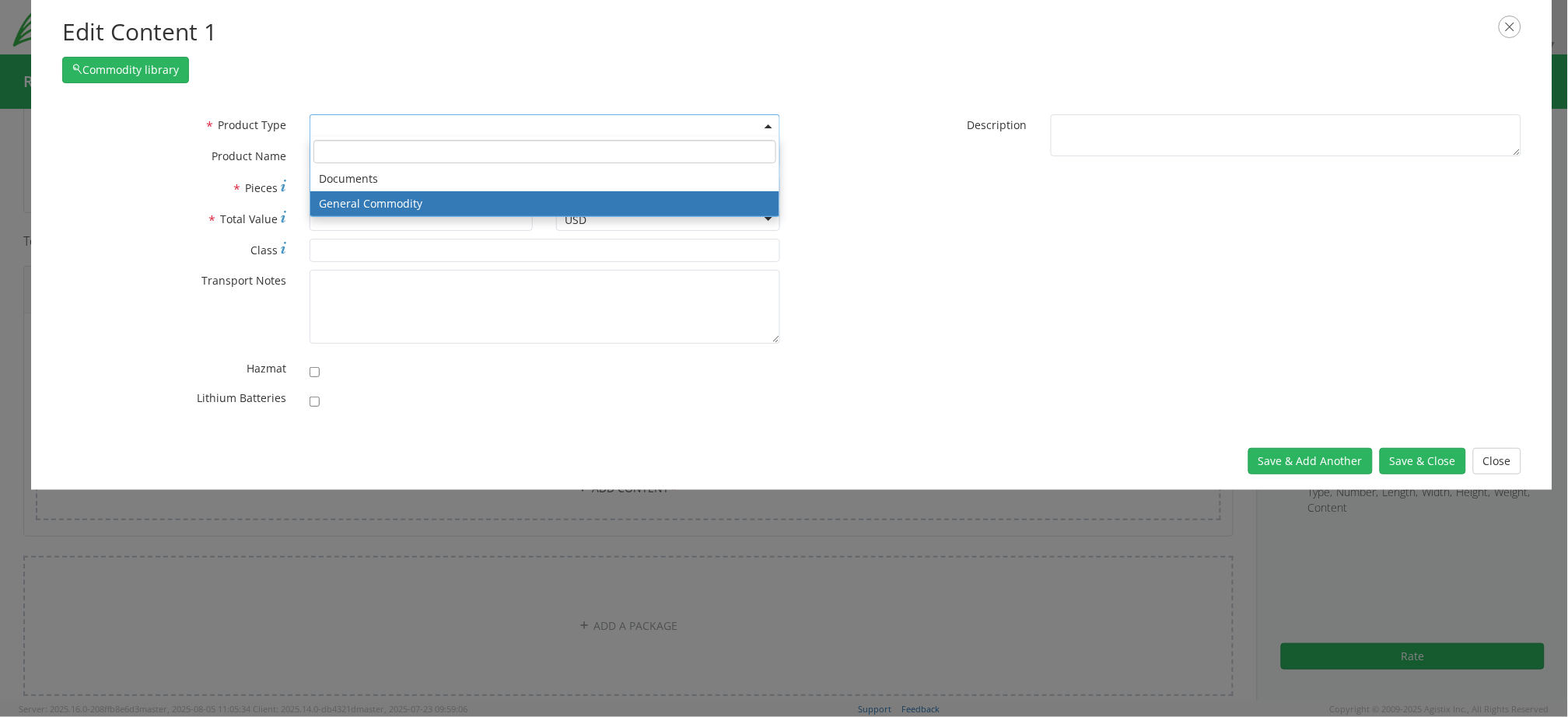 select on "COMMODITY" 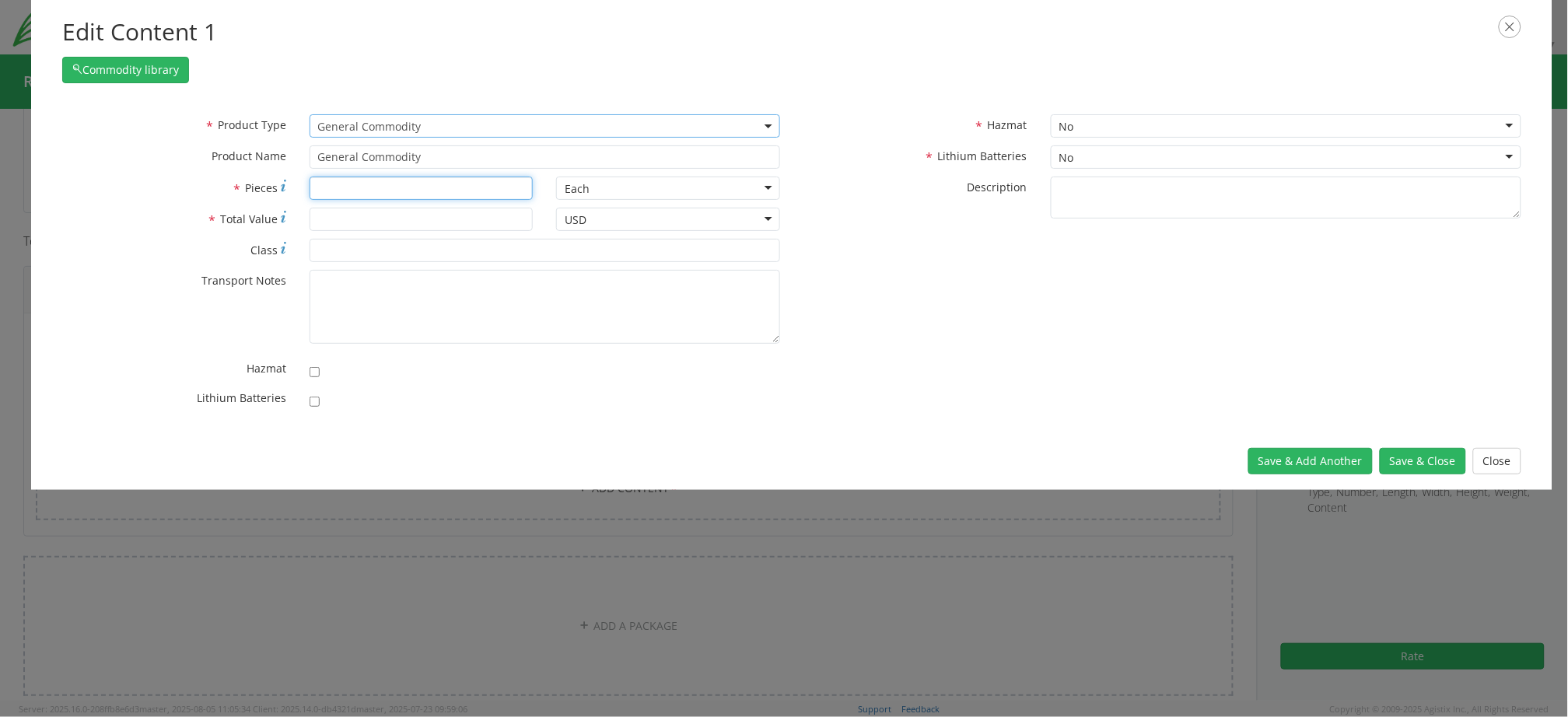 click on "*   Pieces" at bounding box center [422, 188] 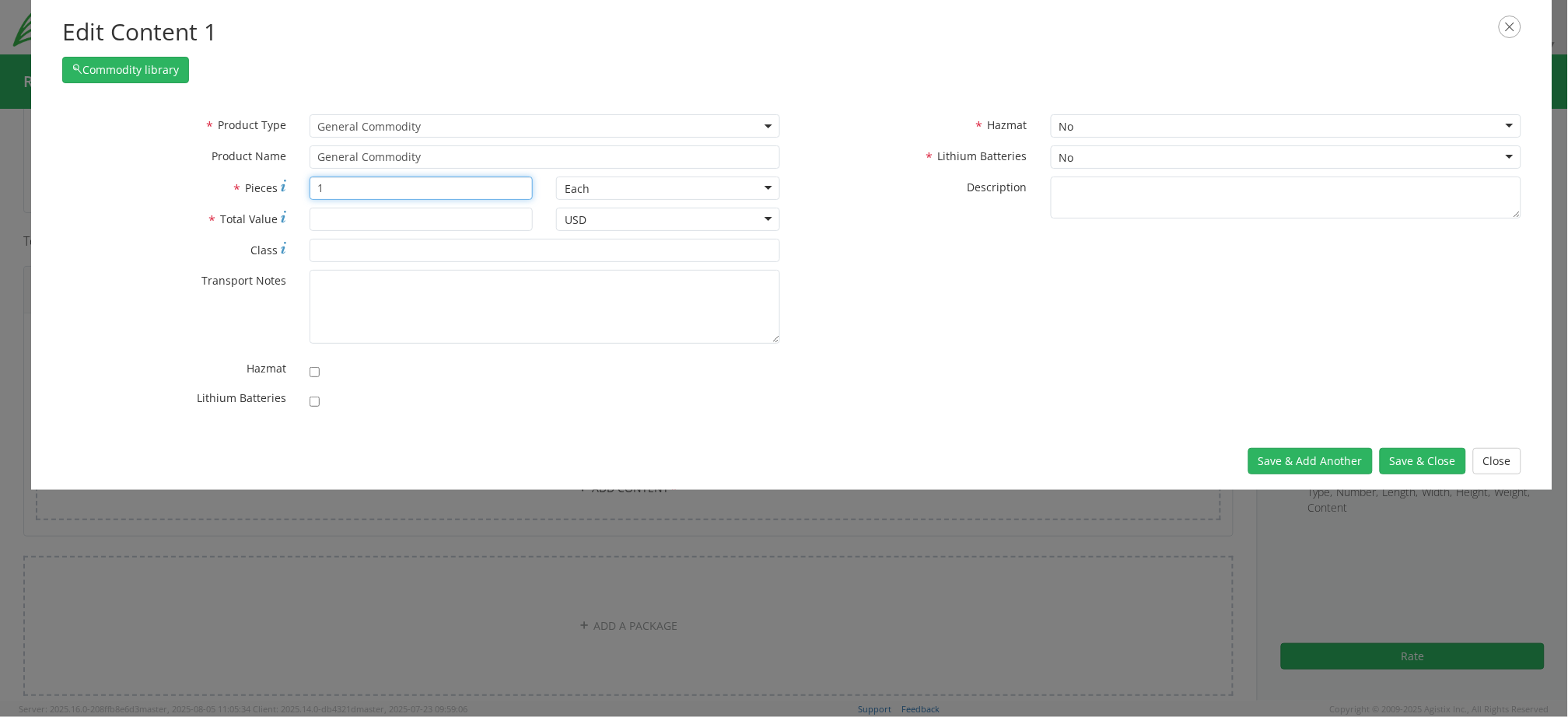 type on "1" 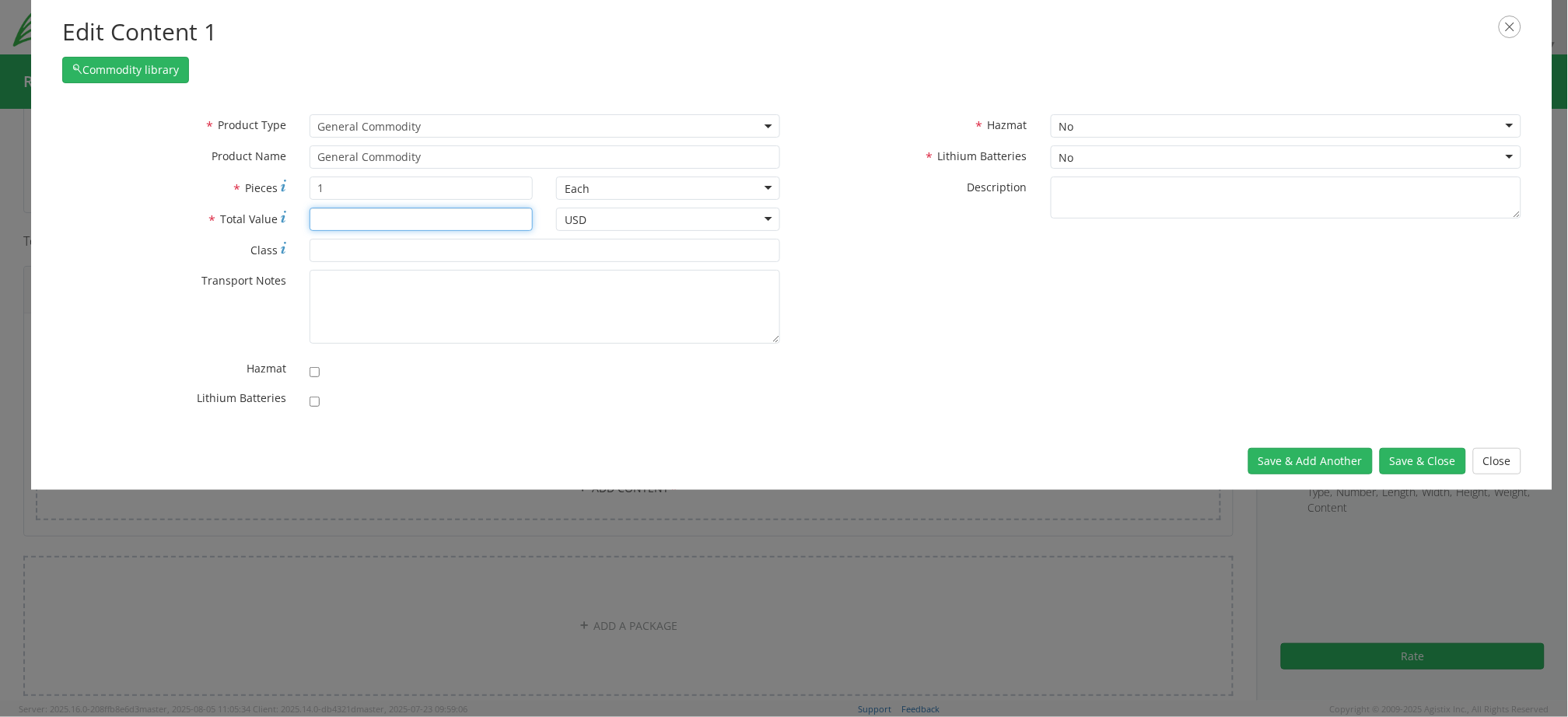 click on "*   Total Value" at bounding box center [422, 219] 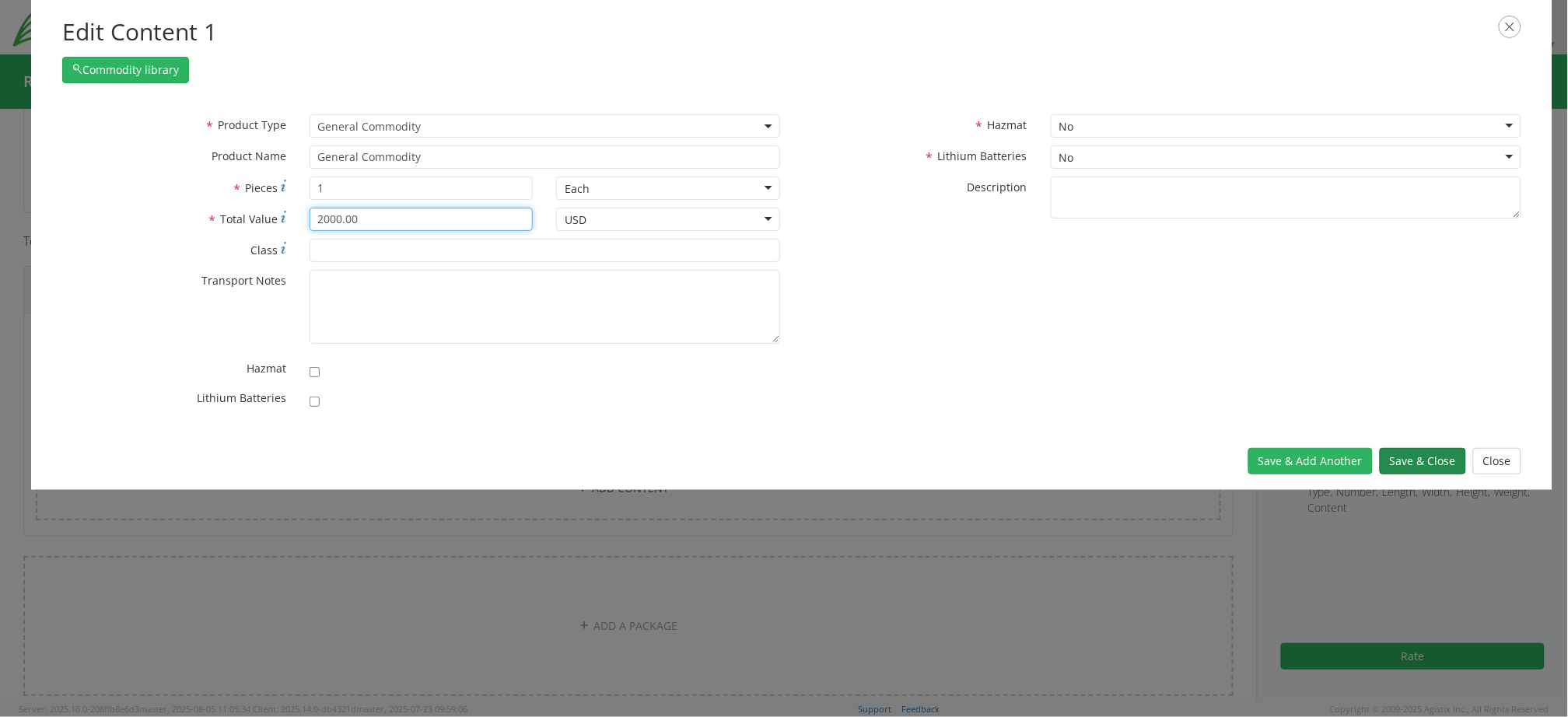 type on "2000.00" 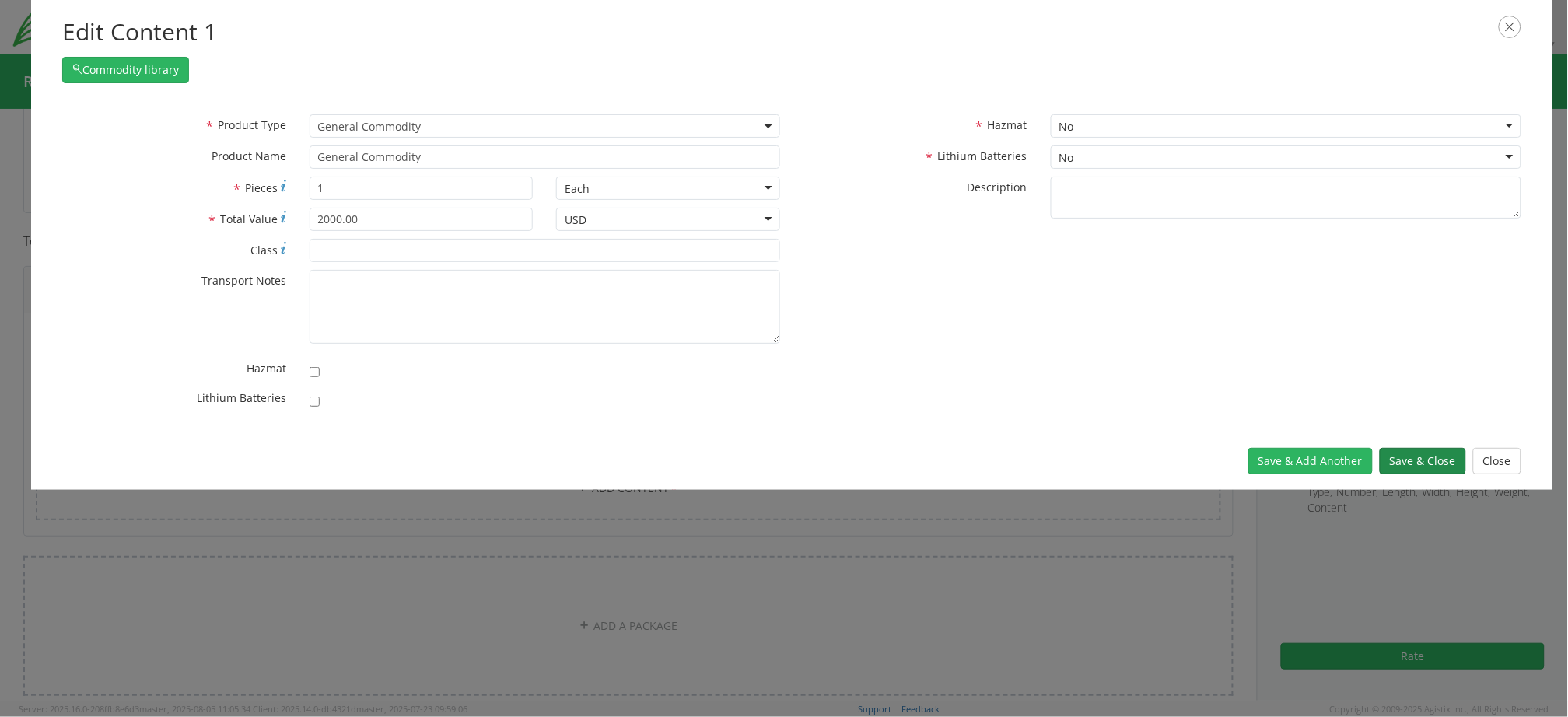 click on "Save & Close" at bounding box center [1423, 461] 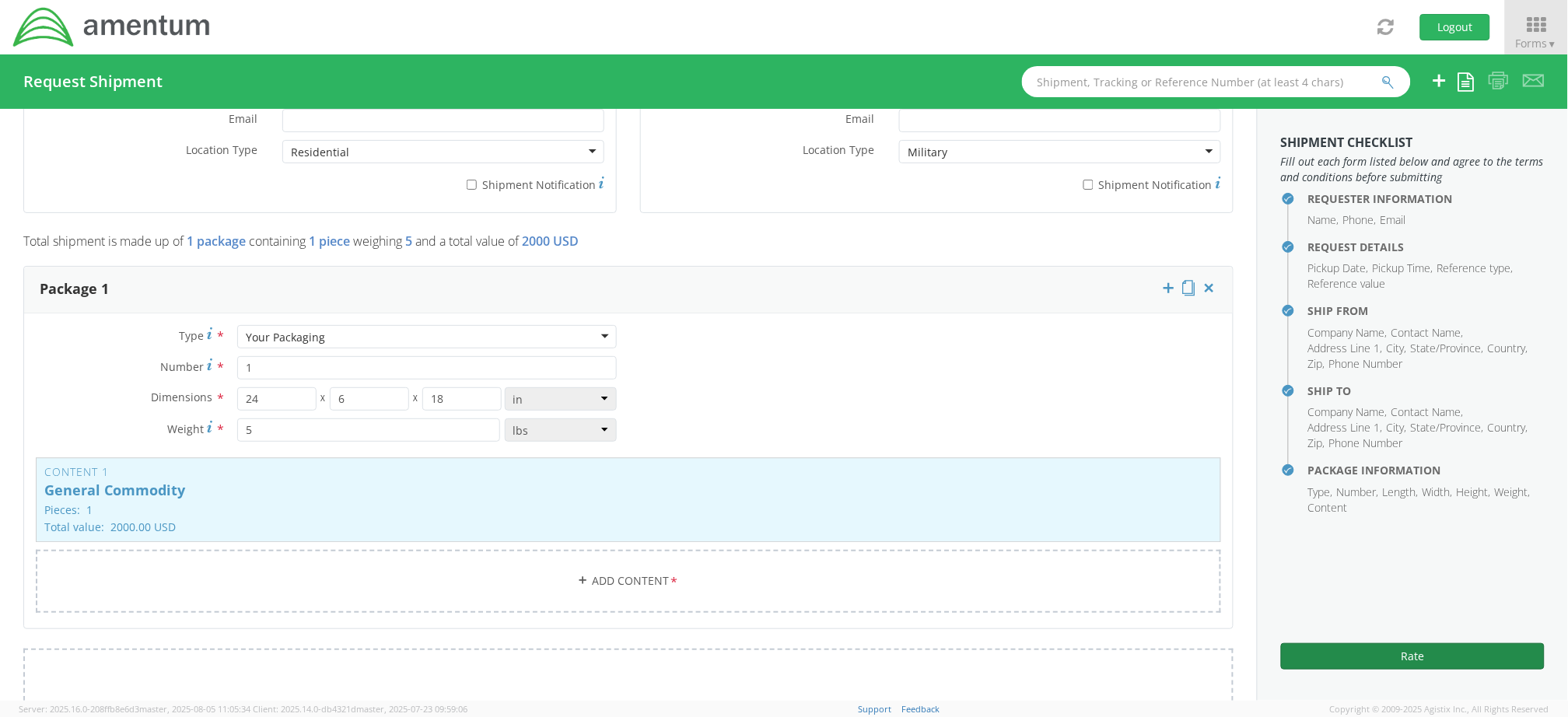 click on "Rate" at bounding box center [1412, 656] 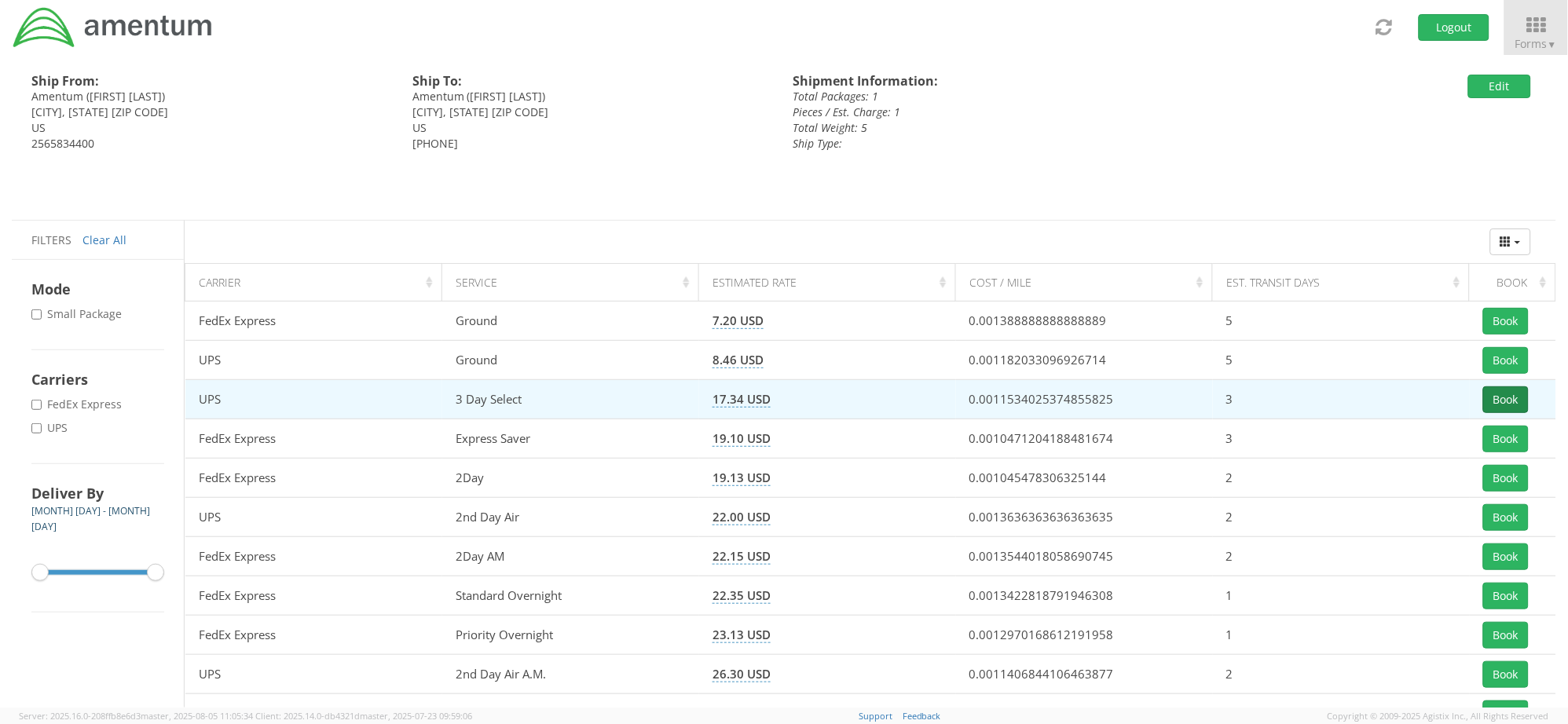 click on "Book" at bounding box center (1506, 400) 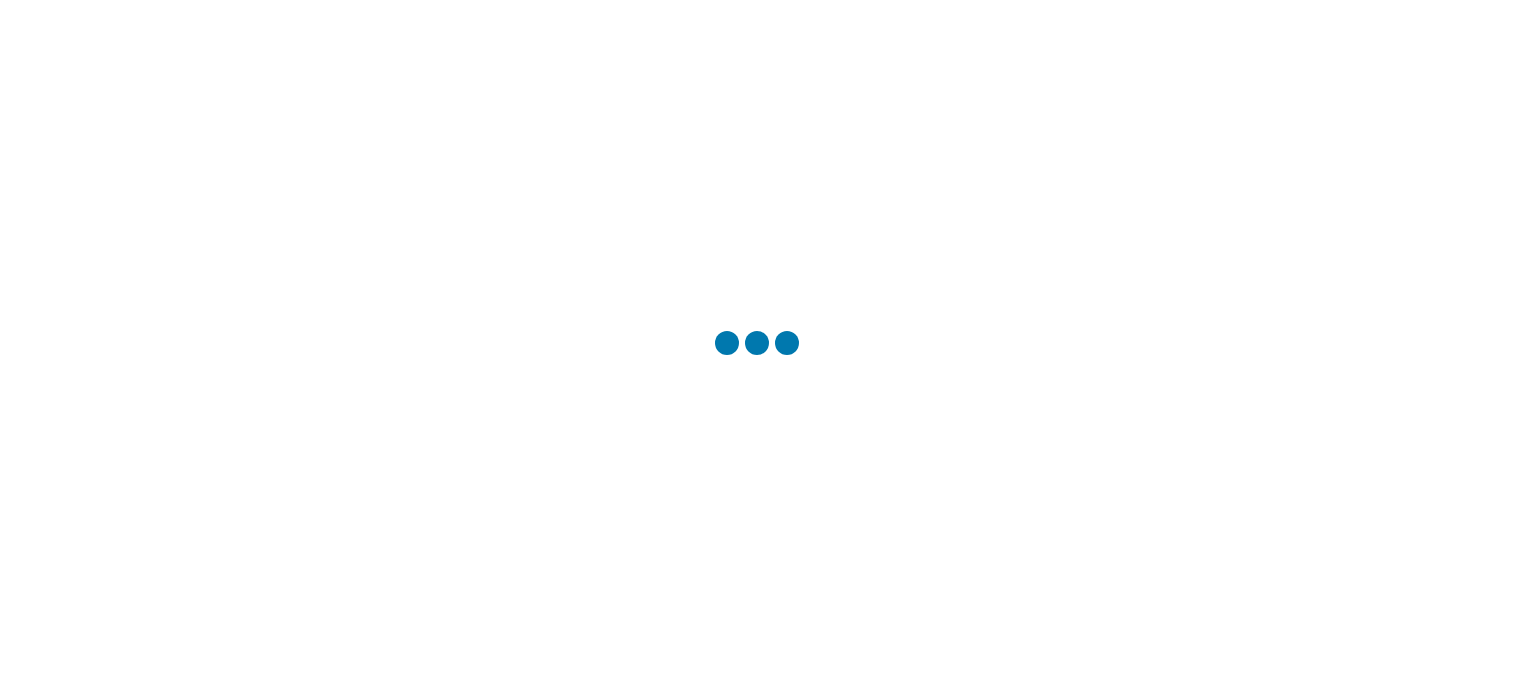 scroll, scrollTop: 0, scrollLeft: 0, axis: both 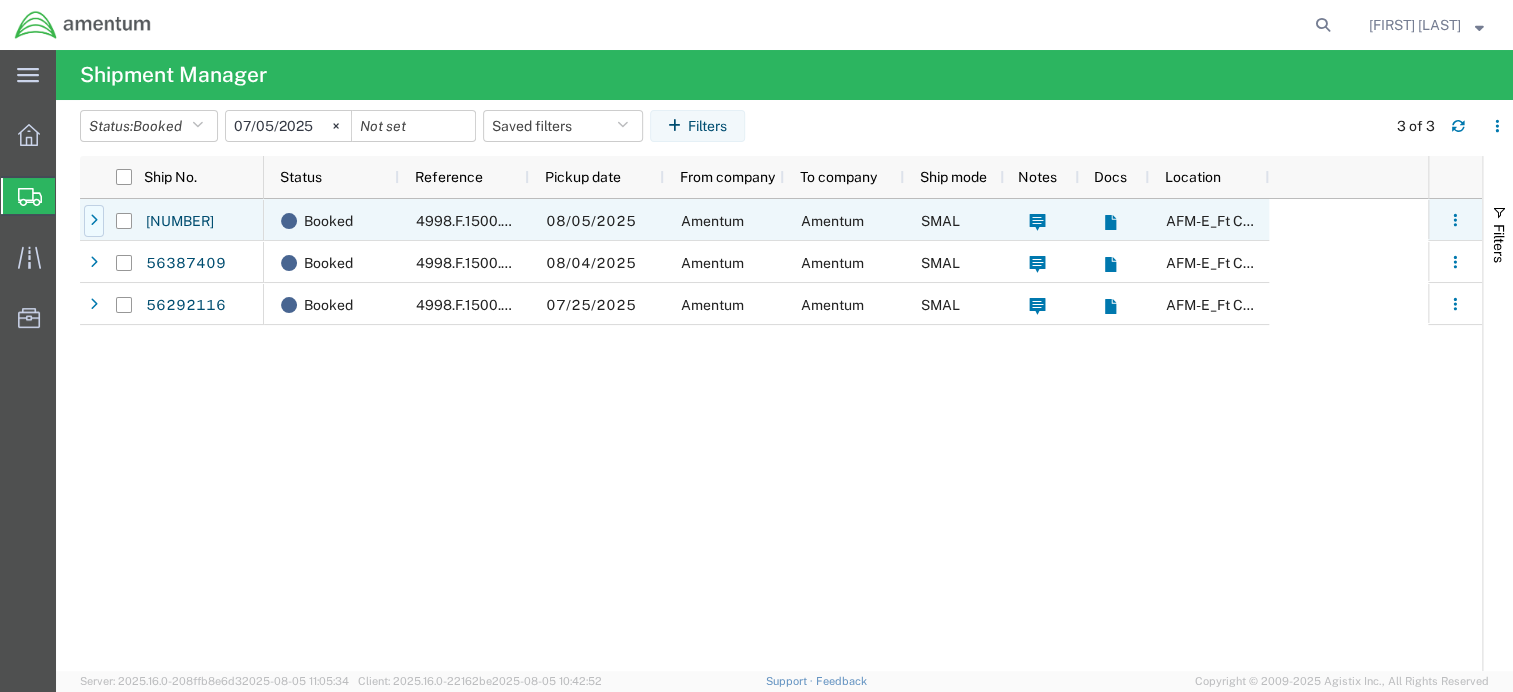 click 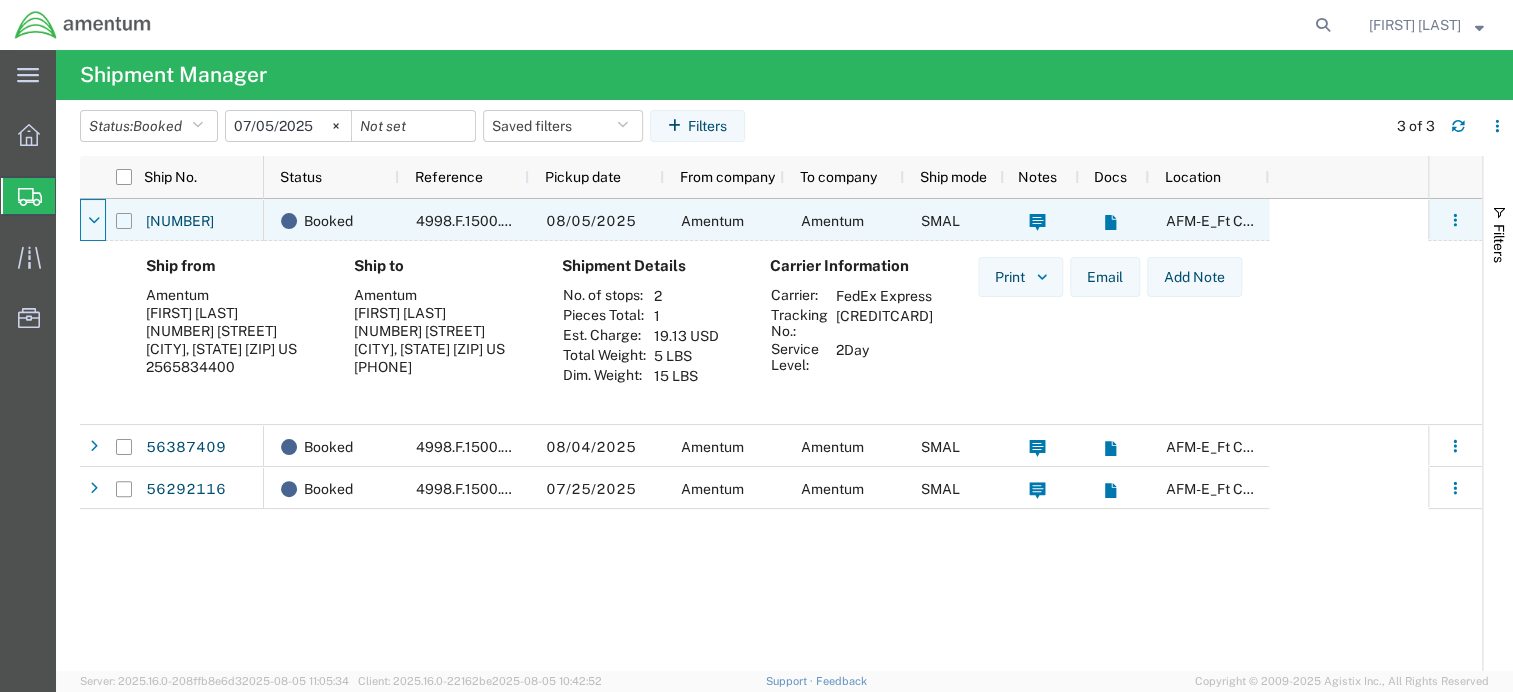 click at bounding box center (124, 221) 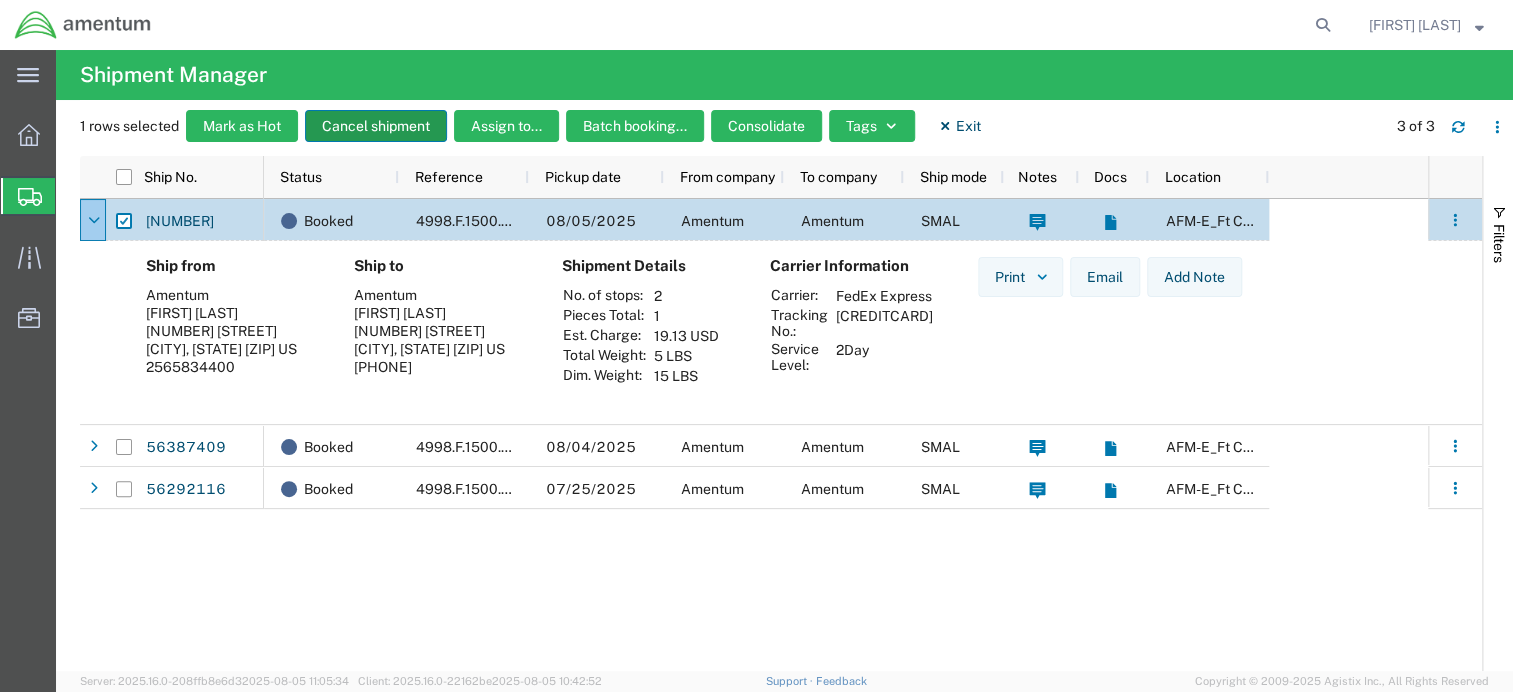 click on "Cancel shipment" 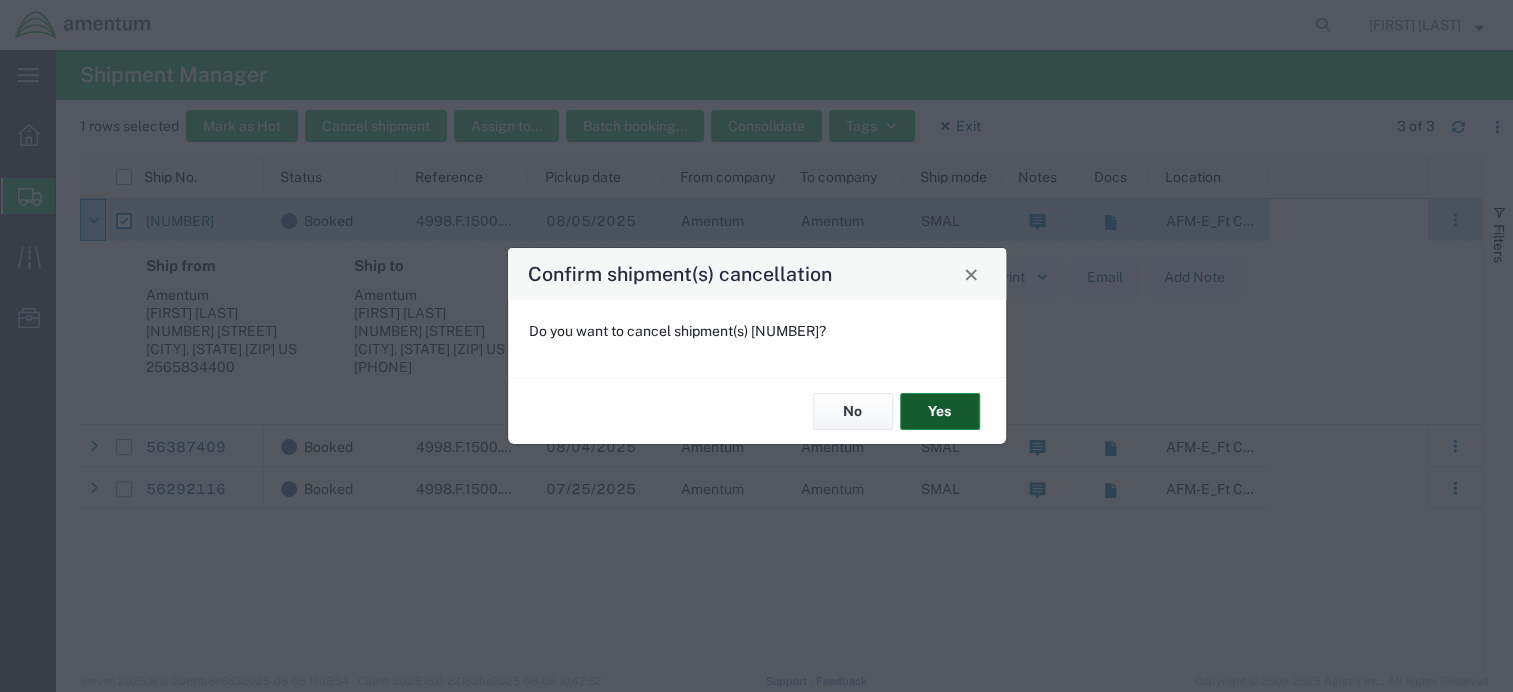 click on "Yes" 